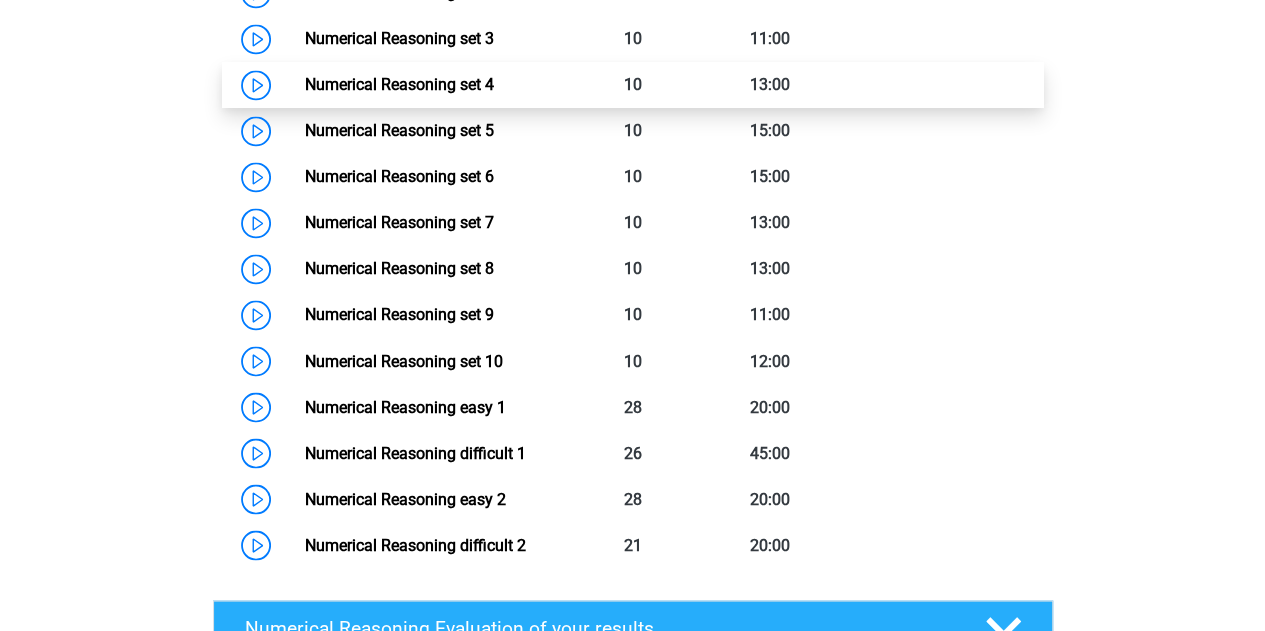 scroll, scrollTop: 1614, scrollLeft: 0, axis: vertical 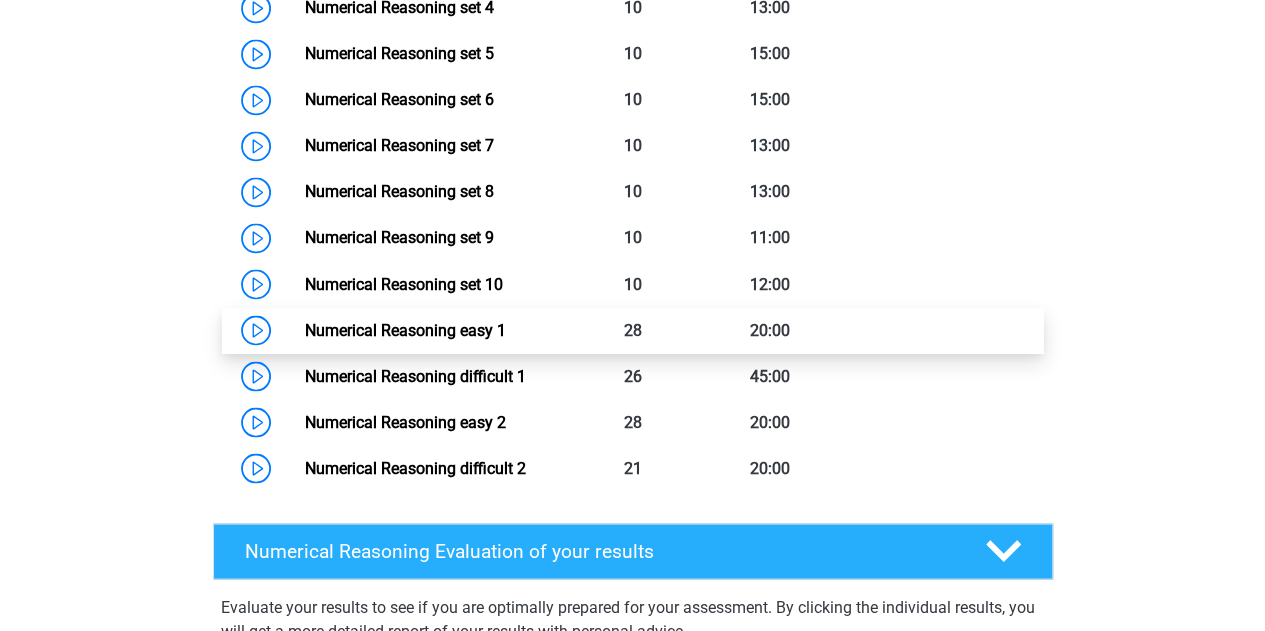 click on "Numerical Reasoning
easy 1" at bounding box center (405, 329) 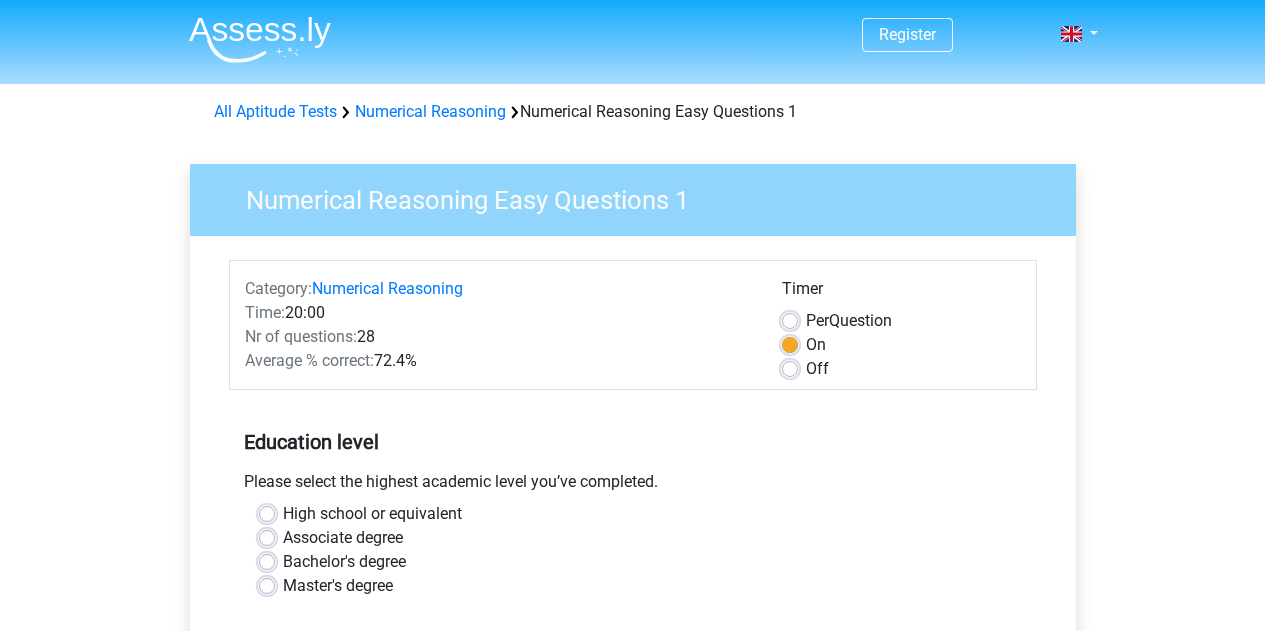 scroll, scrollTop: 0, scrollLeft: 0, axis: both 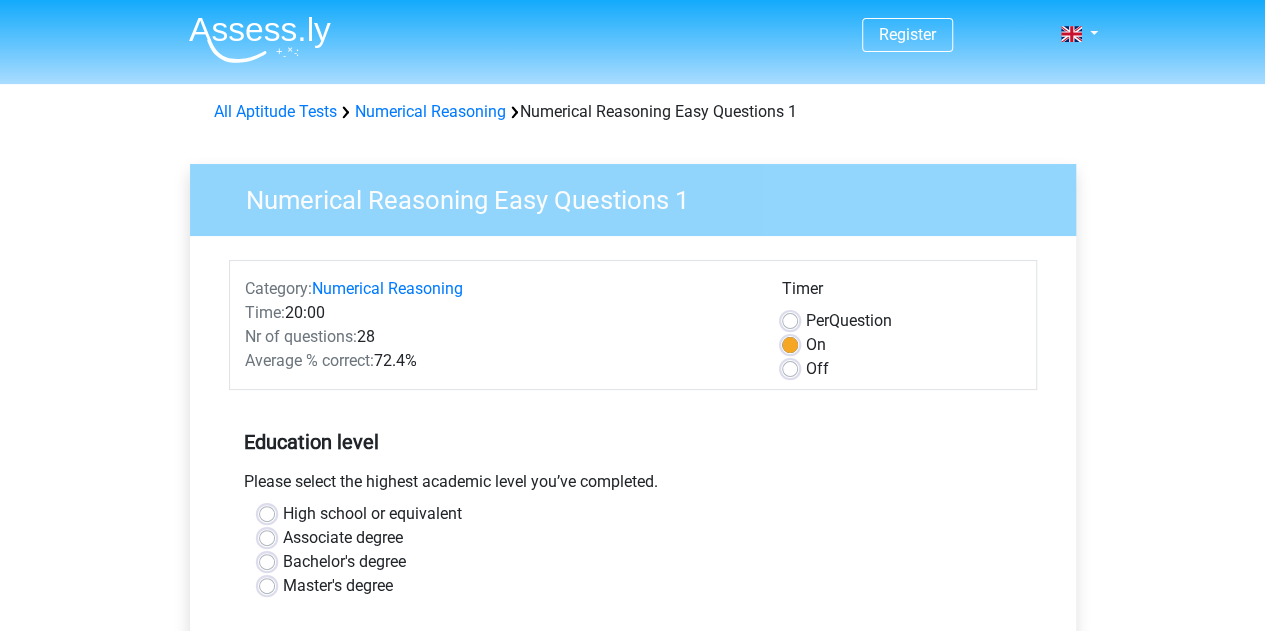 click on "Off" at bounding box center [817, 369] 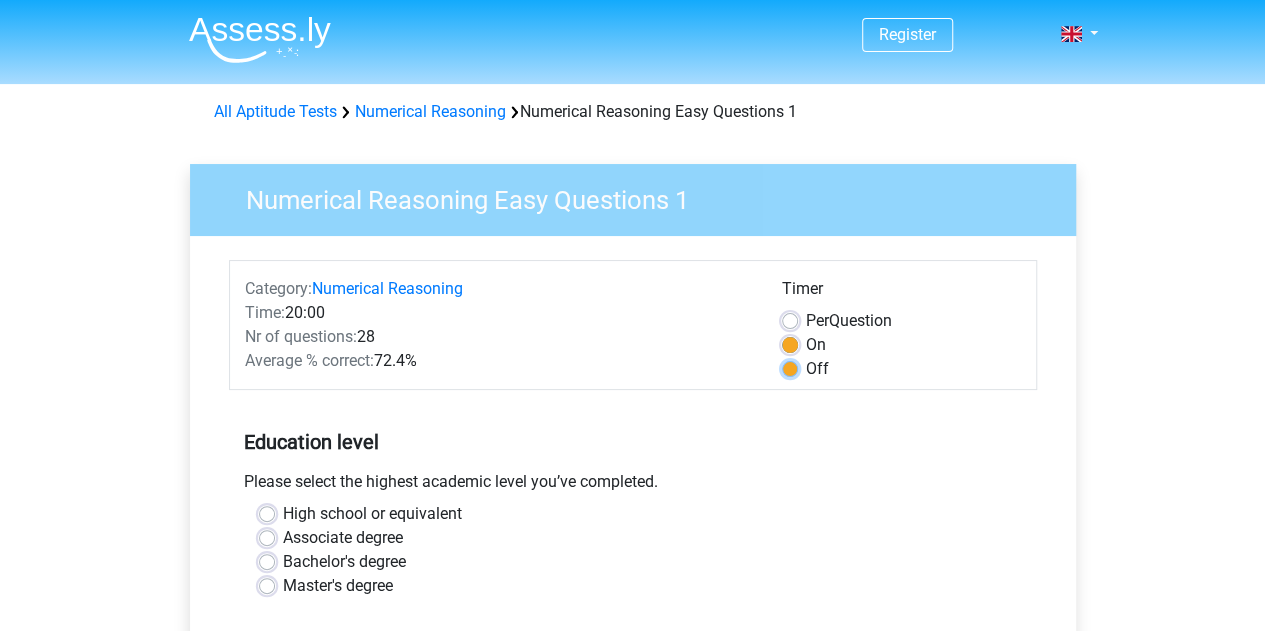 click on "Off" at bounding box center [790, 367] 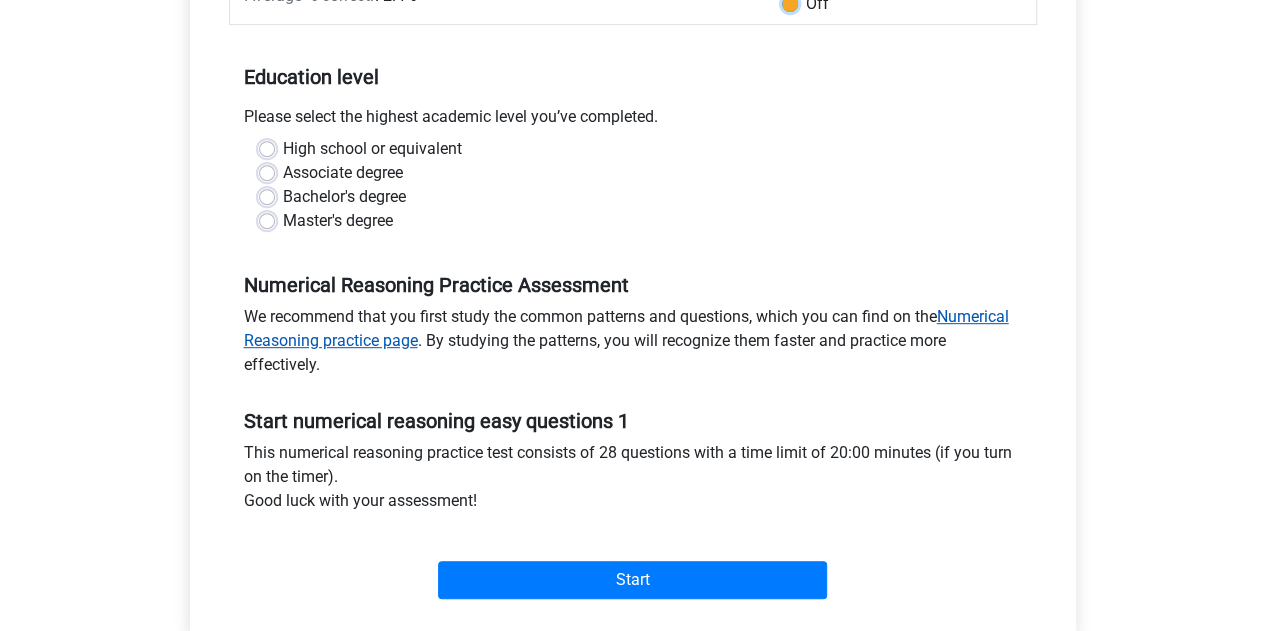scroll, scrollTop: 500, scrollLeft: 0, axis: vertical 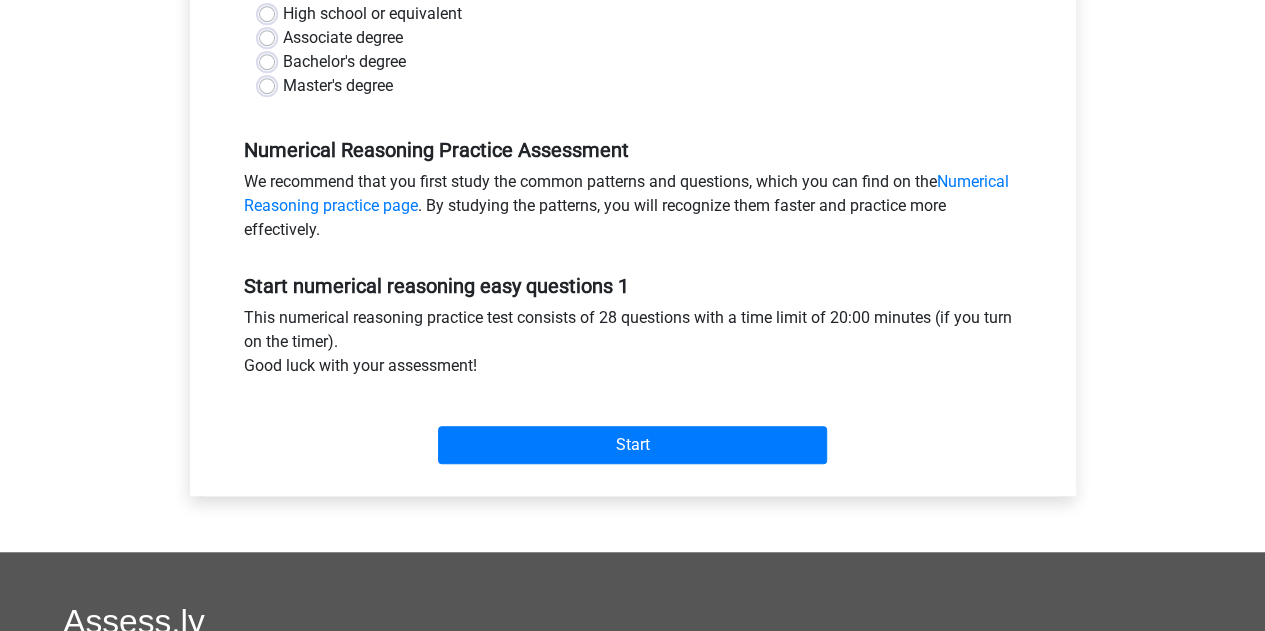 click on "Master's degree" at bounding box center (338, 86) 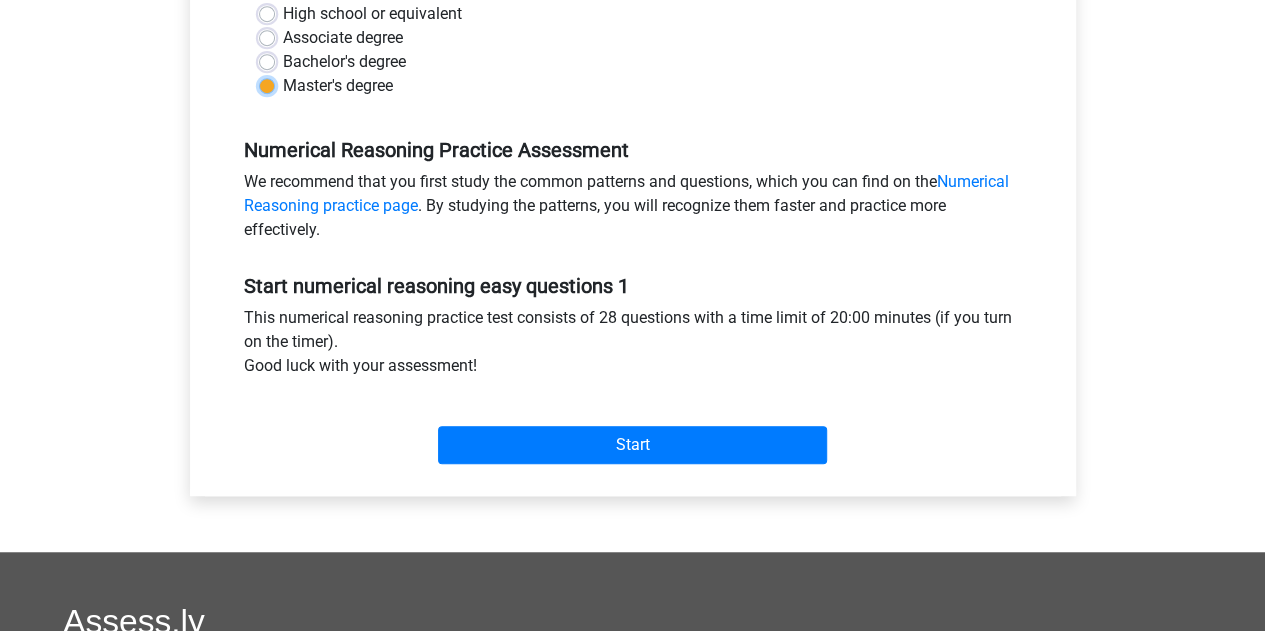 click on "Master's degree" at bounding box center [267, 84] 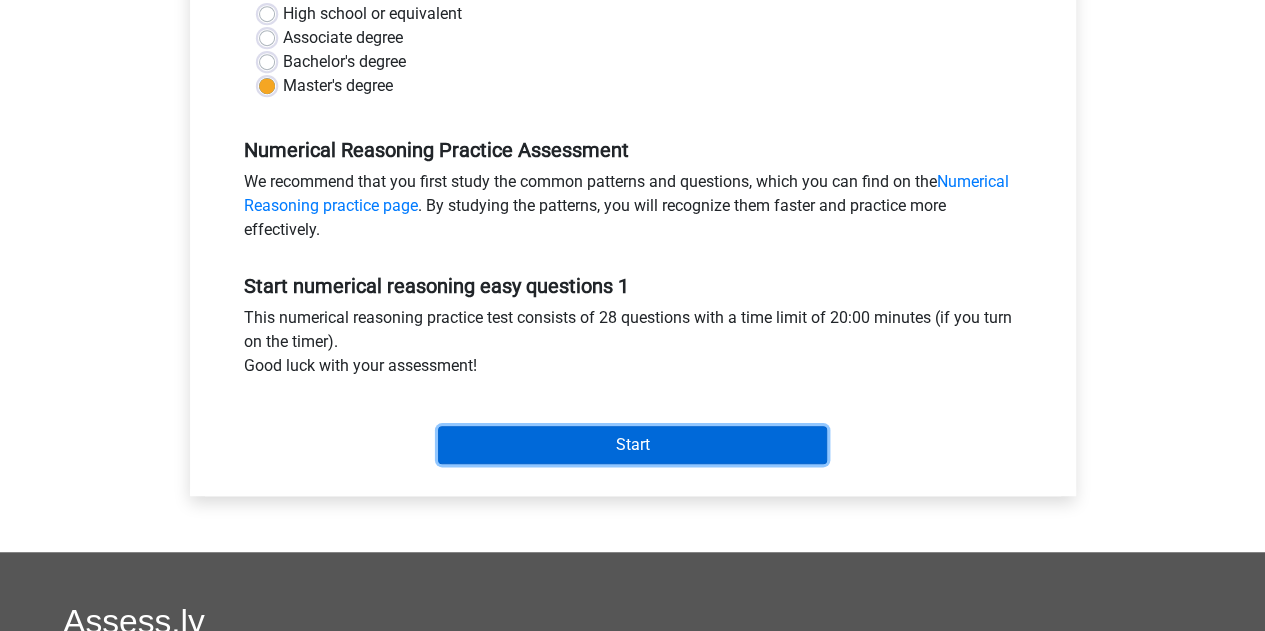 click on "Start" at bounding box center [632, 445] 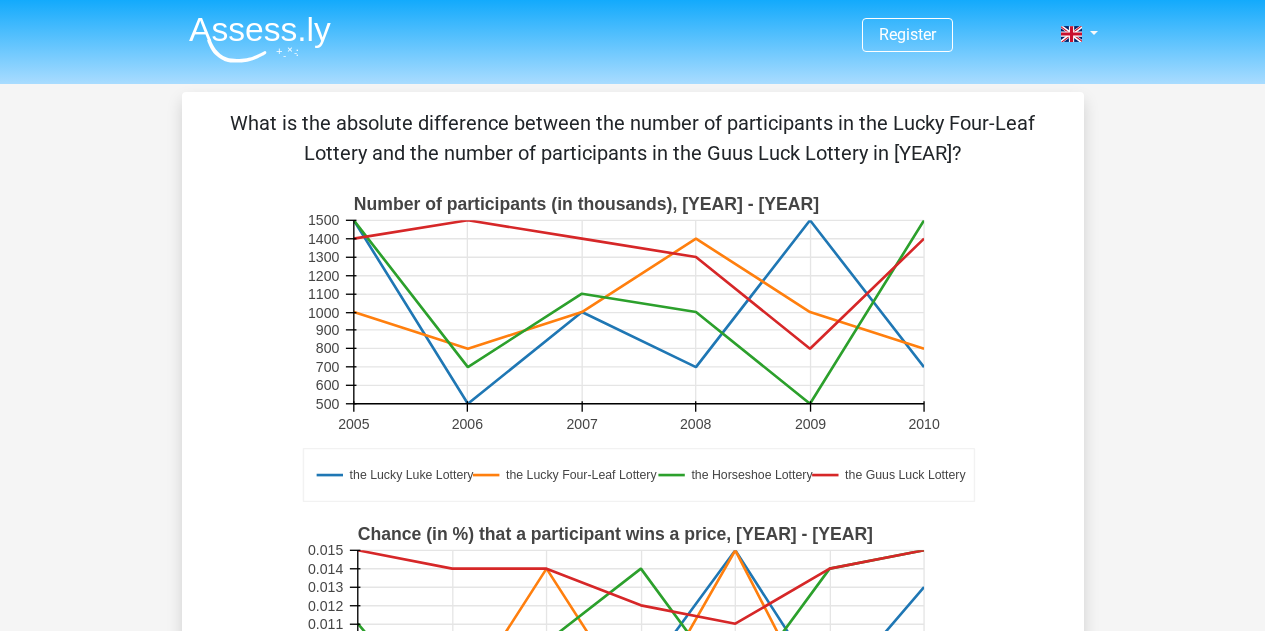 scroll, scrollTop: 0, scrollLeft: 0, axis: both 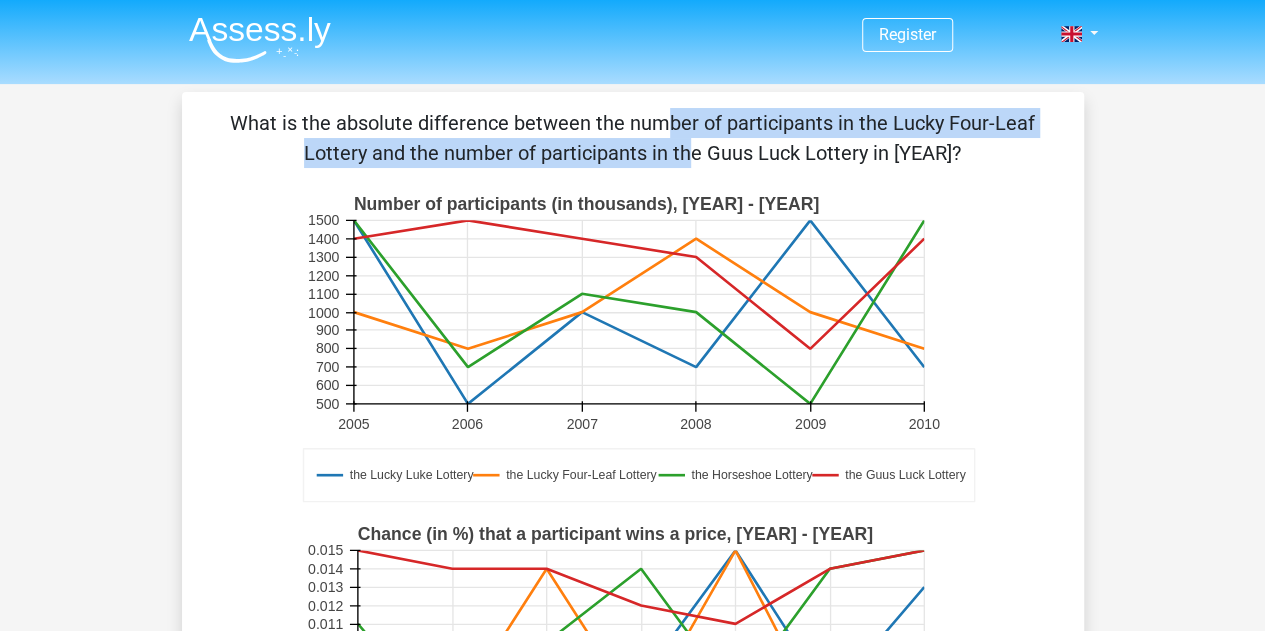 drag, startPoint x: 253, startPoint y: 117, endPoint x: 1036, endPoint y: 120, distance: 783.00574 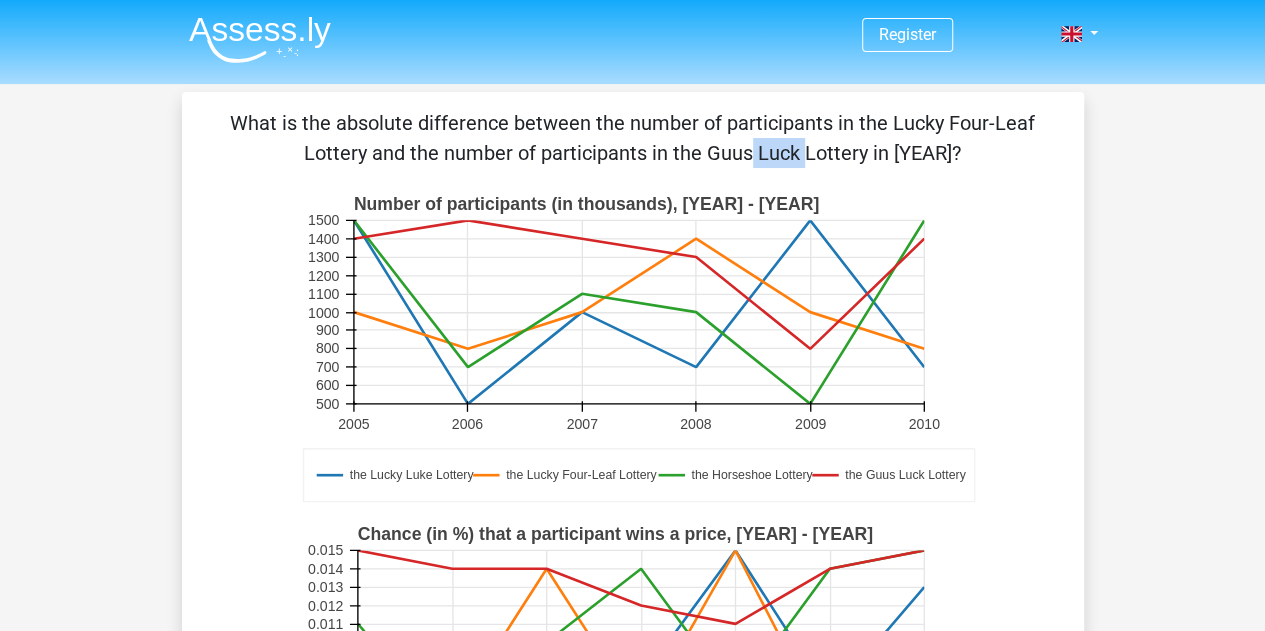 drag, startPoint x: 360, startPoint y: 151, endPoint x: 405, endPoint y: 159, distance: 45.705578 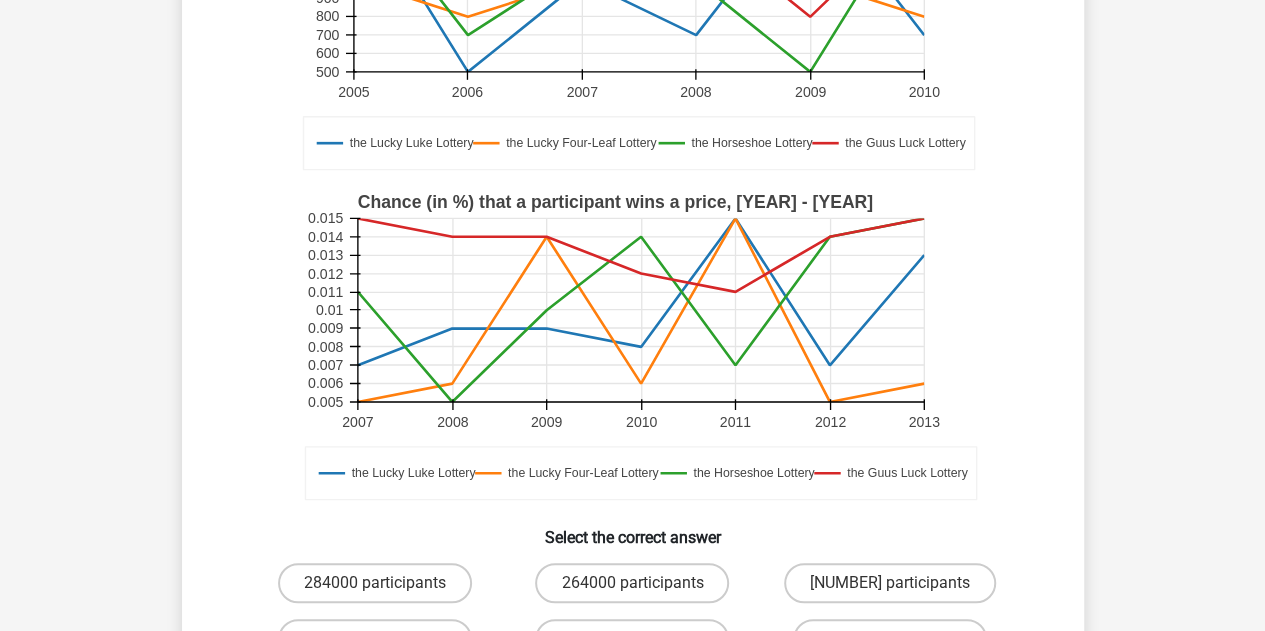 scroll, scrollTop: 500, scrollLeft: 0, axis: vertical 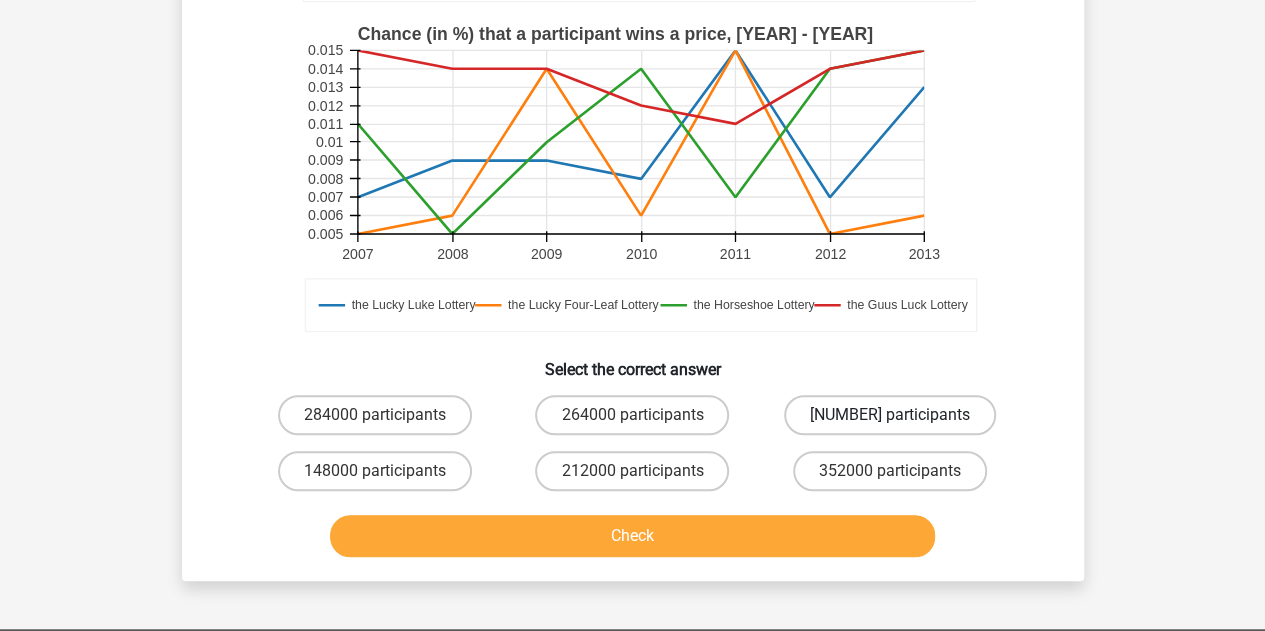 click on "[NUMBER] participants" at bounding box center [890, 415] 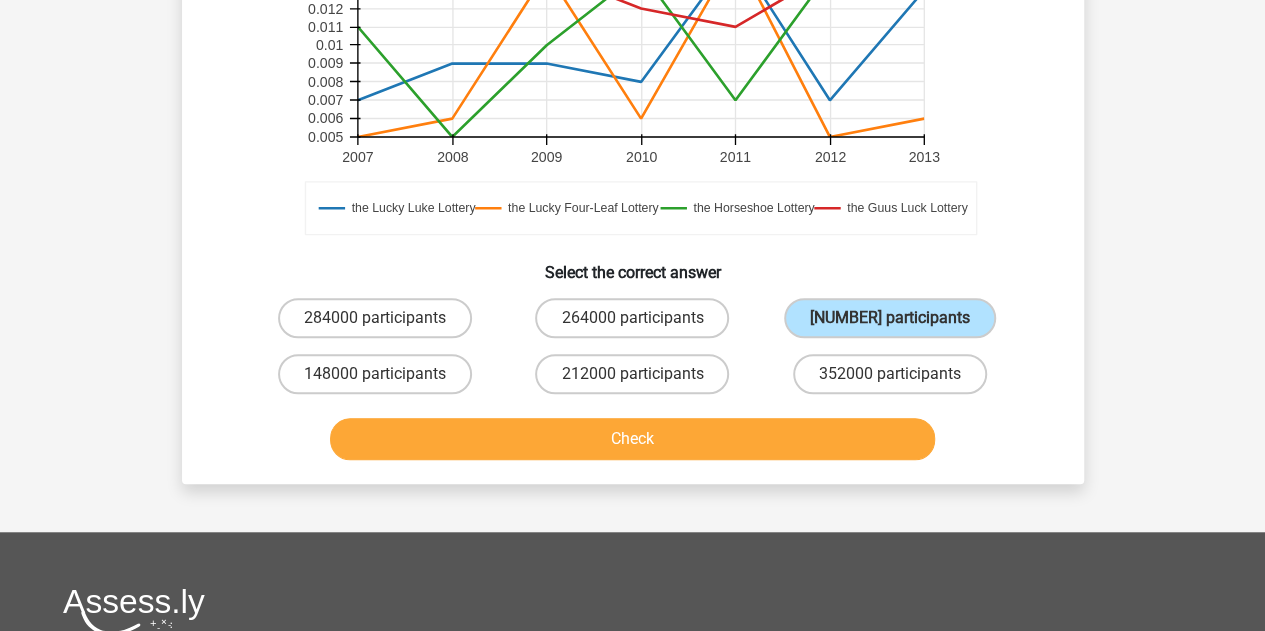 scroll, scrollTop: 600, scrollLeft: 0, axis: vertical 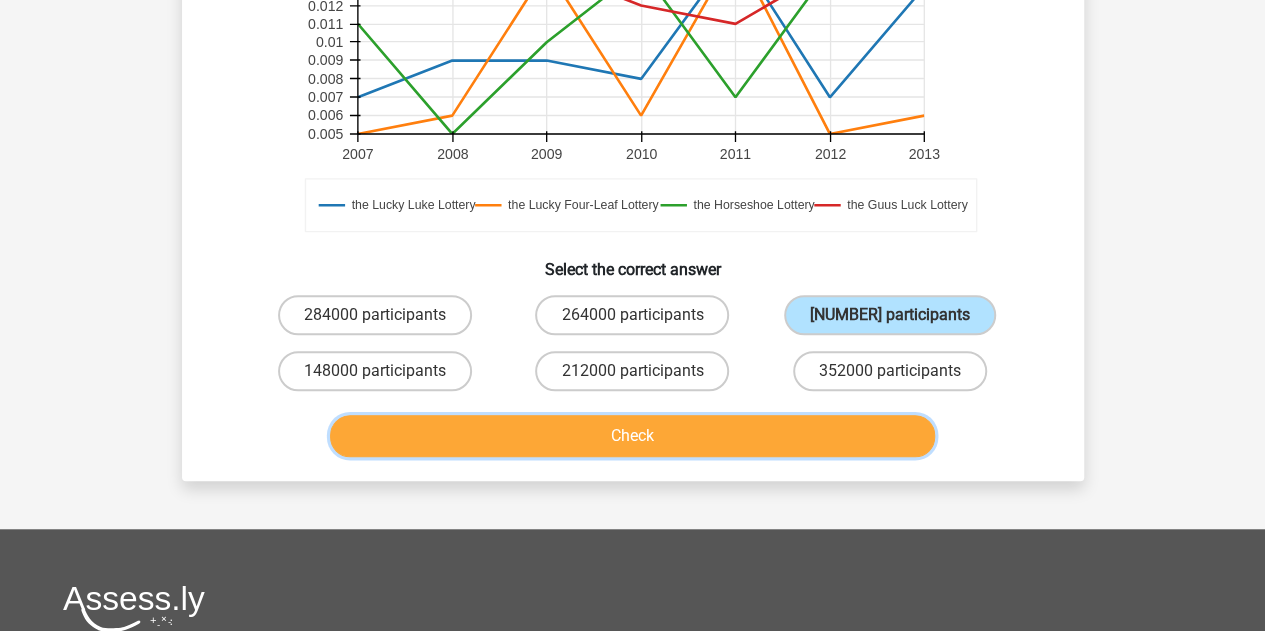 click on "Check" at bounding box center (632, 436) 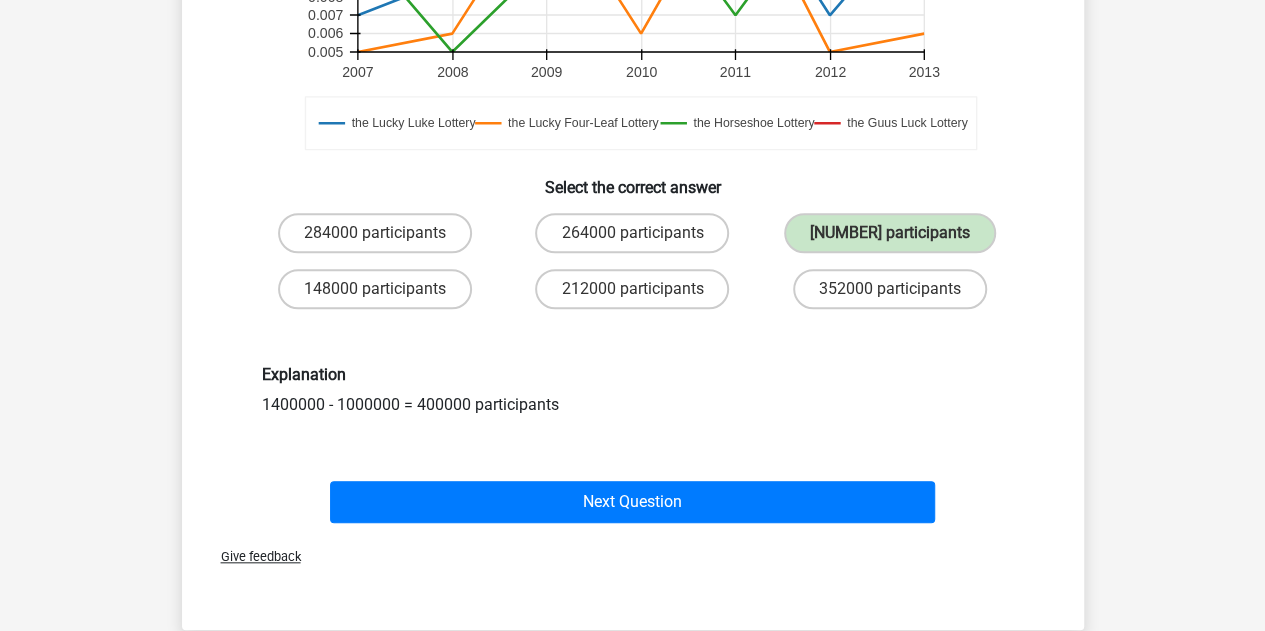 scroll, scrollTop: 700, scrollLeft: 0, axis: vertical 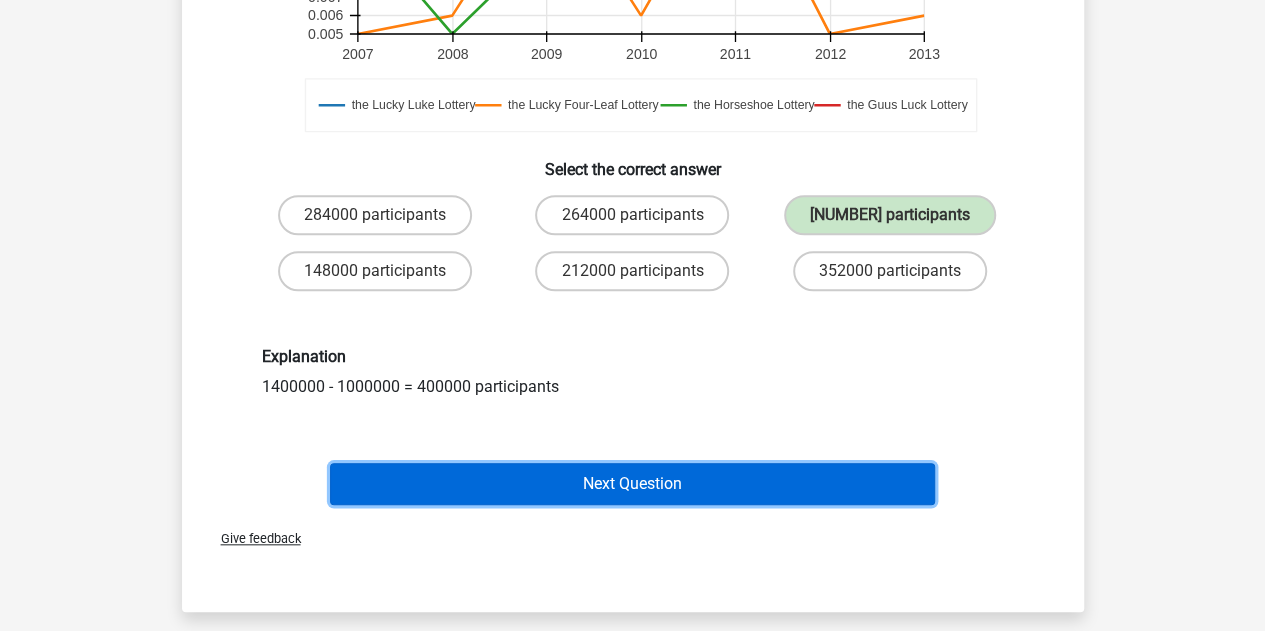 click on "Next Question" at bounding box center (632, 484) 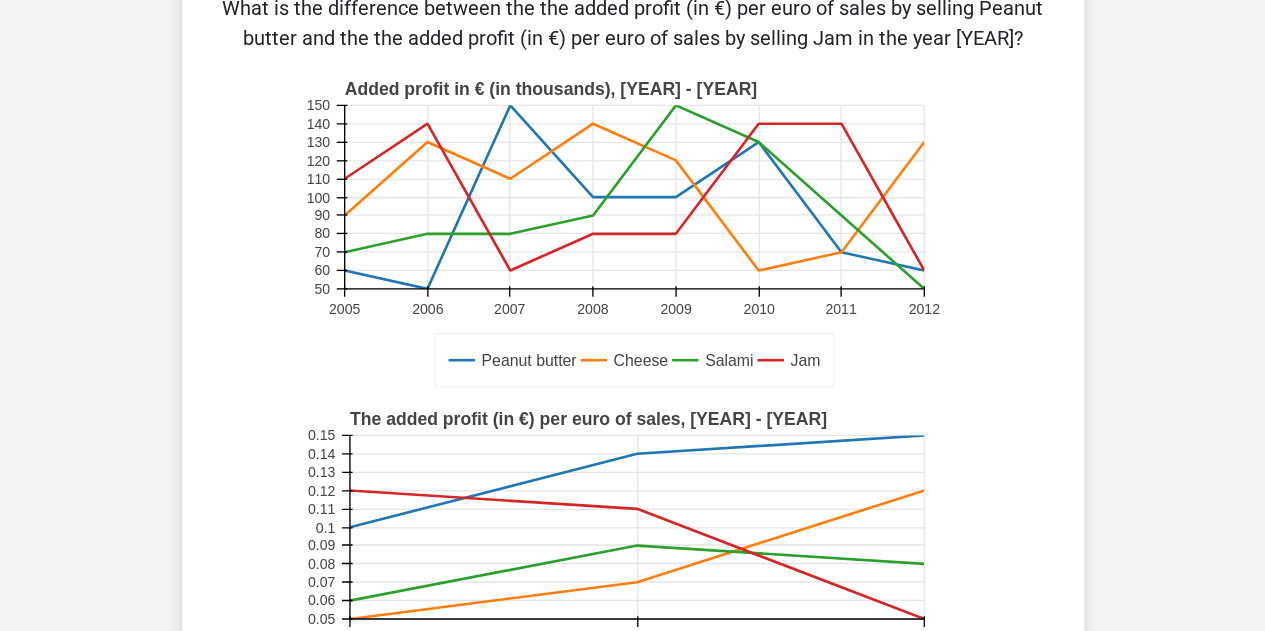 scroll, scrollTop: 92, scrollLeft: 0, axis: vertical 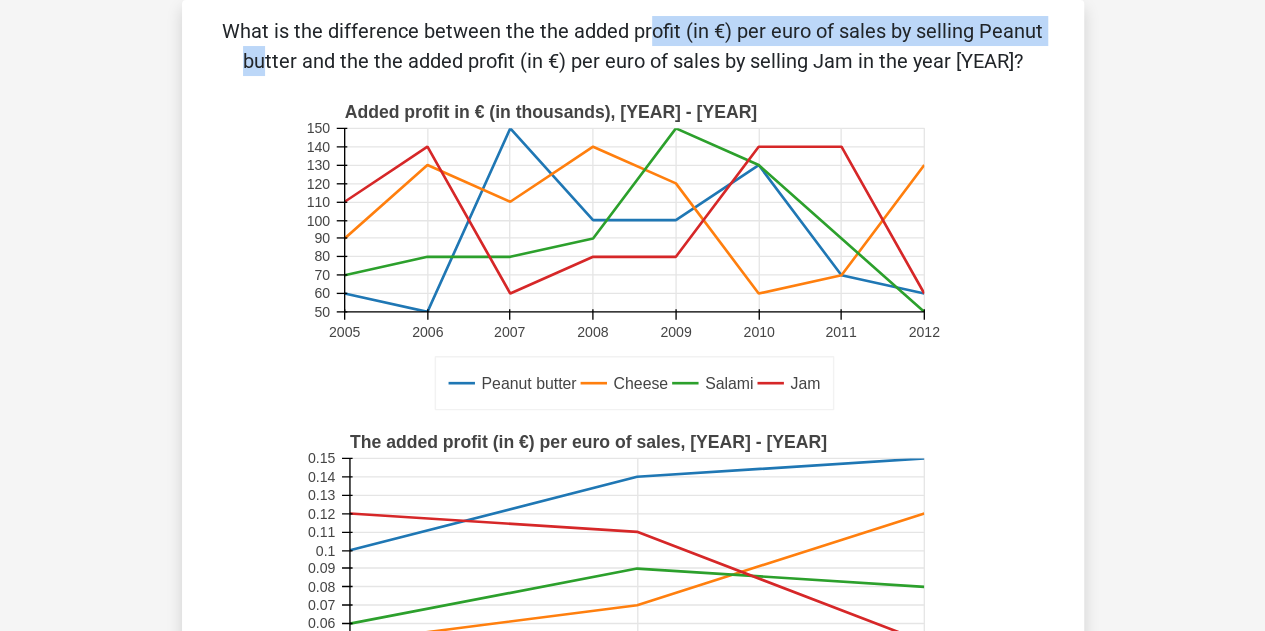 drag, startPoint x: 244, startPoint y: 35, endPoint x: 676, endPoint y: 34, distance: 432.00116 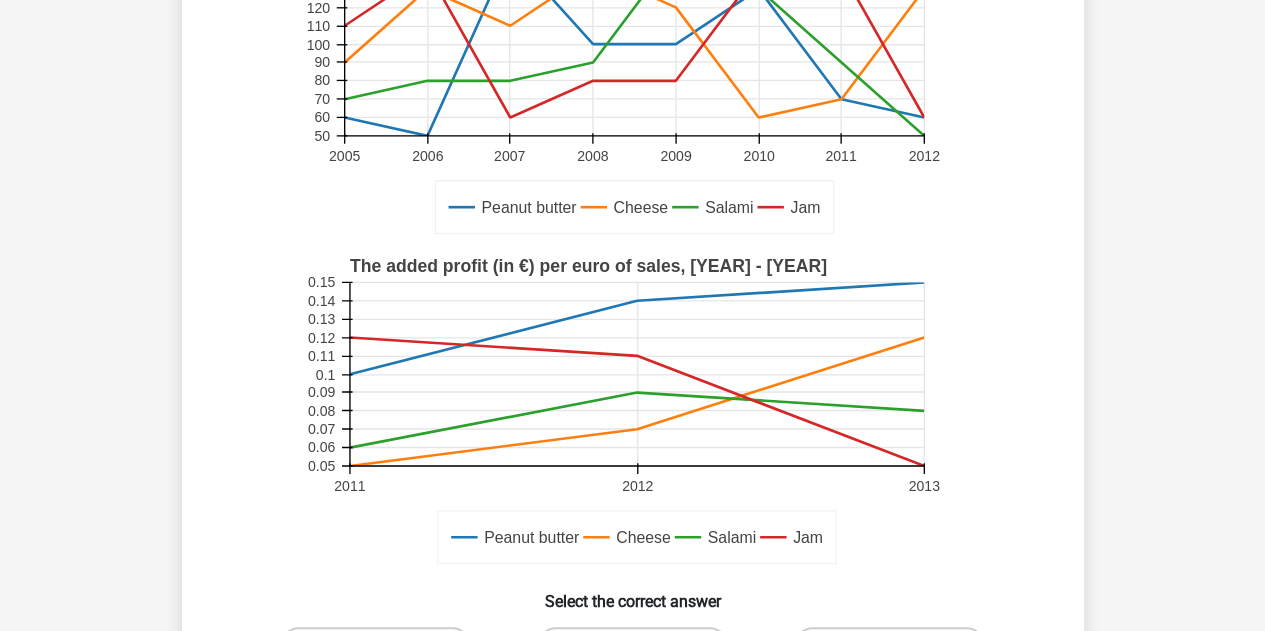 scroll, scrollTop: 92, scrollLeft: 0, axis: vertical 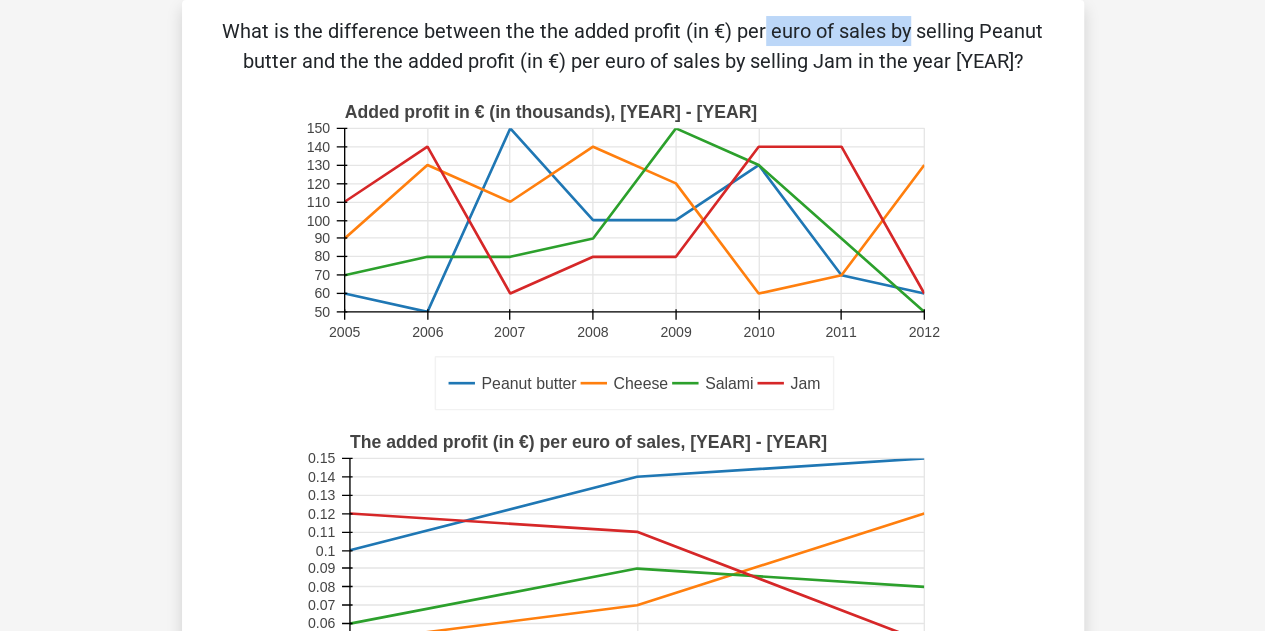 drag, startPoint x: 362, startPoint y: 23, endPoint x: 520, endPoint y: 33, distance: 158.31615 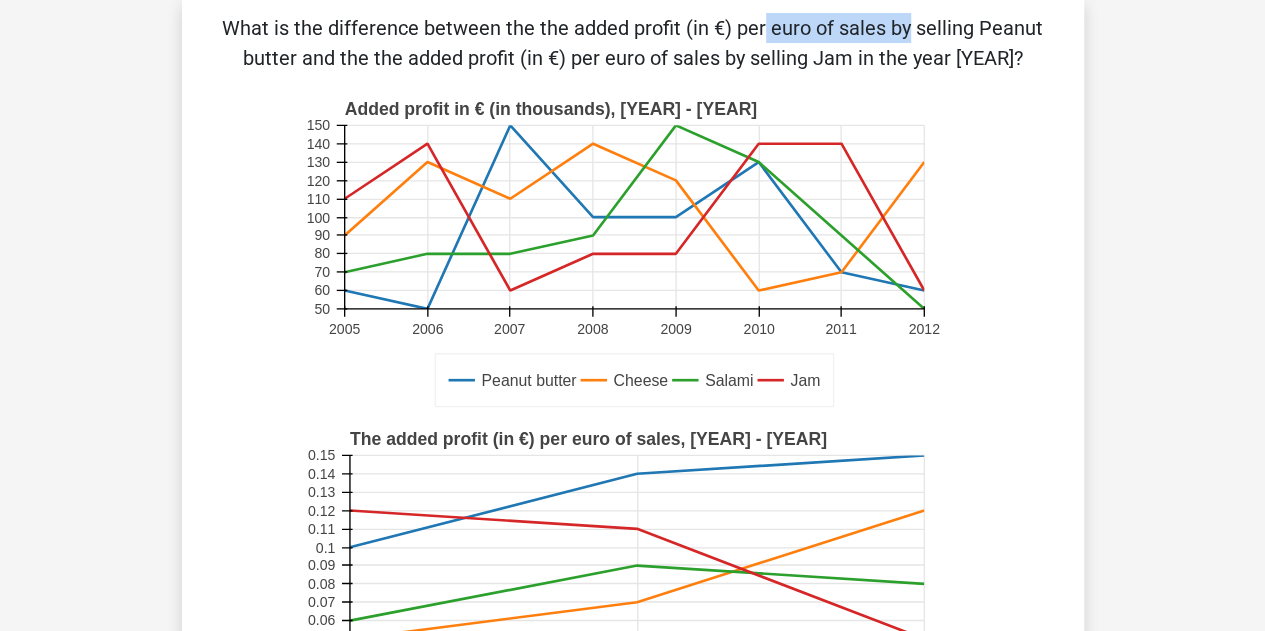 scroll, scrollTop: 92, scrollLeft: 0, axis: vertical 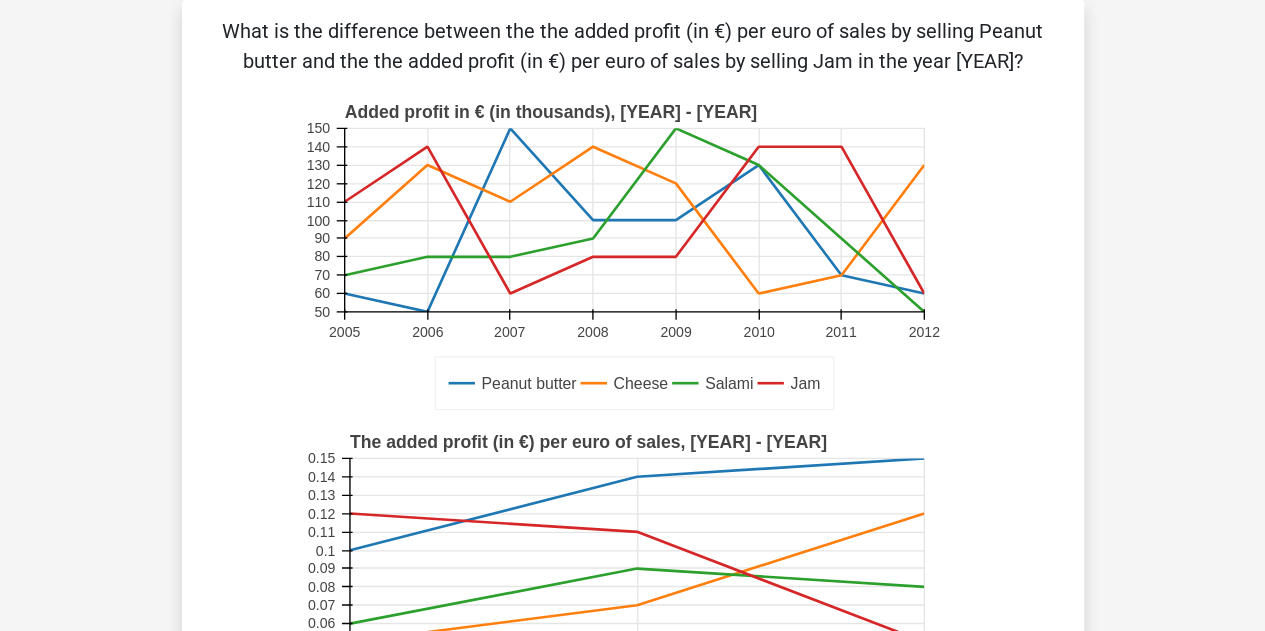 click on "What is the difference between the the added profit (in €) per euro of sales by selling Peanut butter and the the added profit (in €) per euro of sales by selling Jam in the year [YEAR]?" at bounding box center [633, 46] 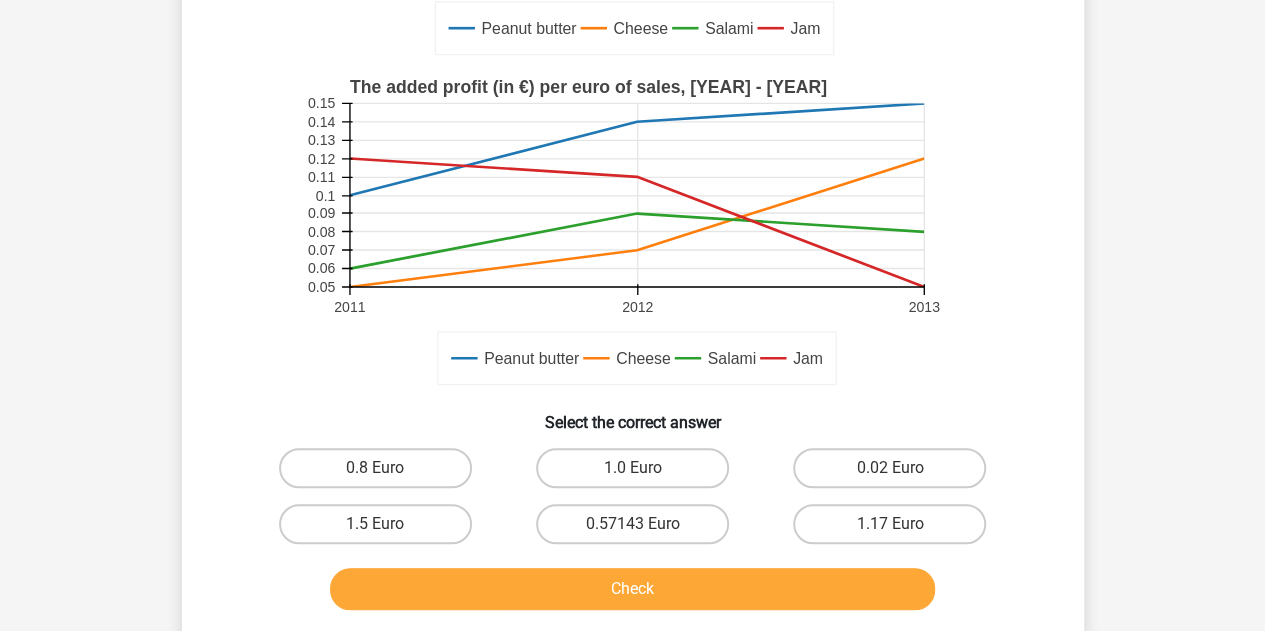 scroll, scrollTop: 492, scrollLeft: 0, axis: vertical 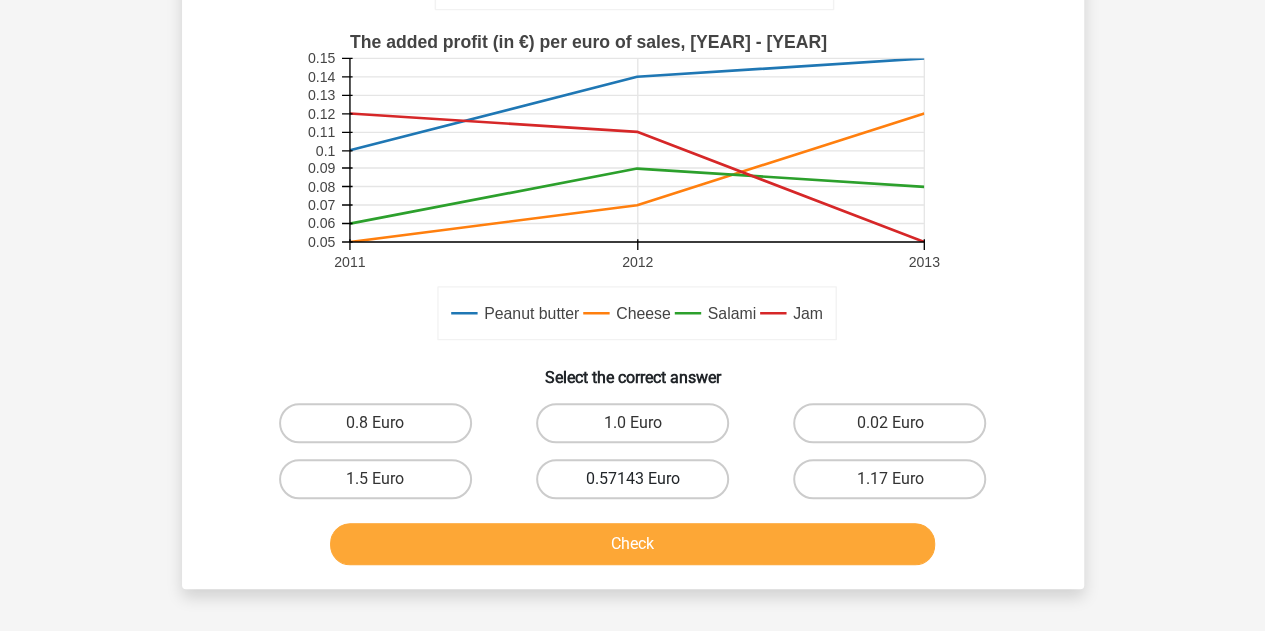 click on "0.57143 Euro" at bounding box center [632, 479] 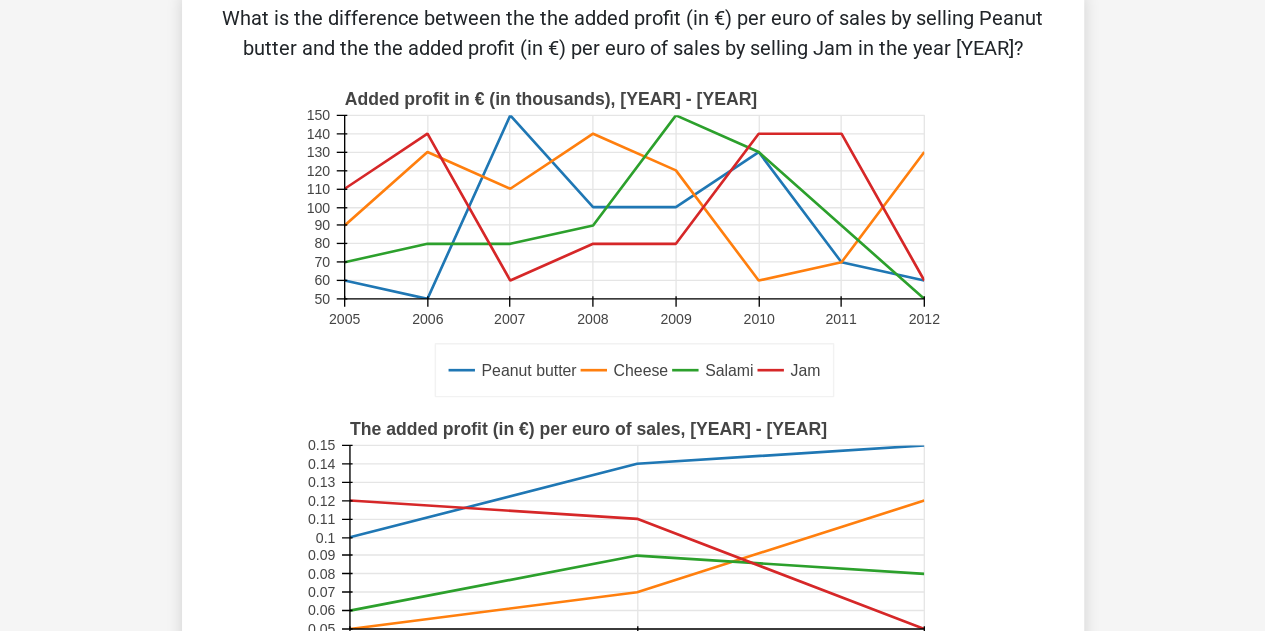 scroll, scrollTop: 0, scrollLeft: 0, axis: both 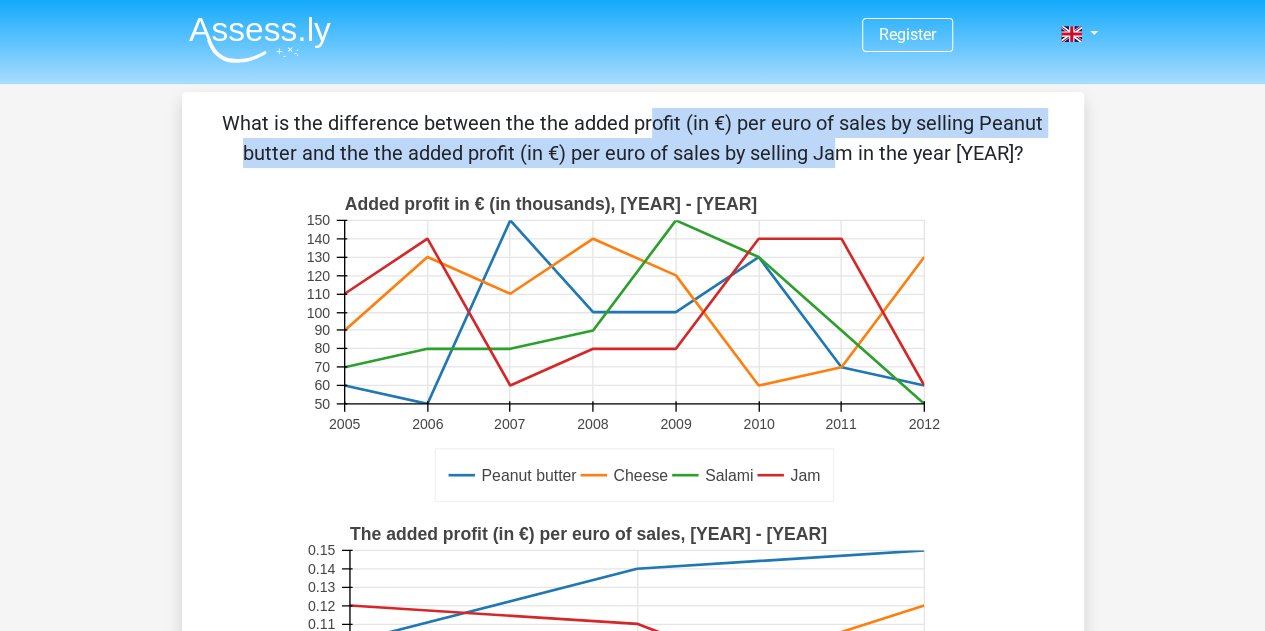 drag, startPoint x: 287, startPoint y: 128, endPoint x: 470, endPoint y: 158, distance: 185.44272 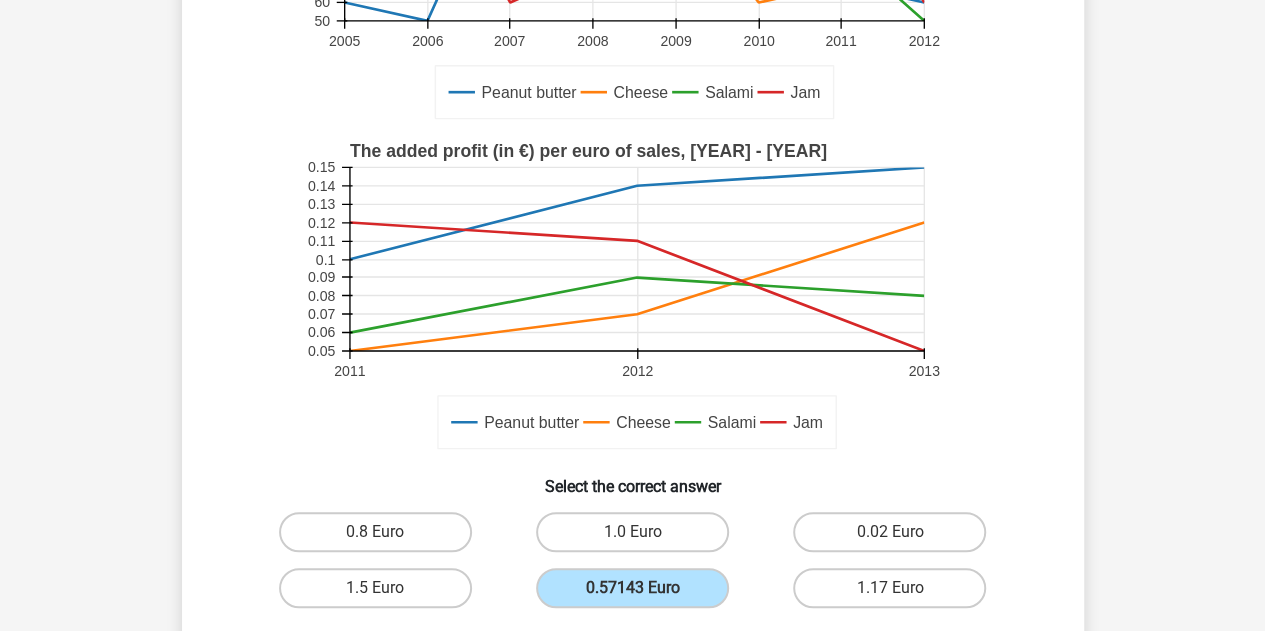 scroll, scrollTop: 400, scrollLeft: 0, axis: vertical 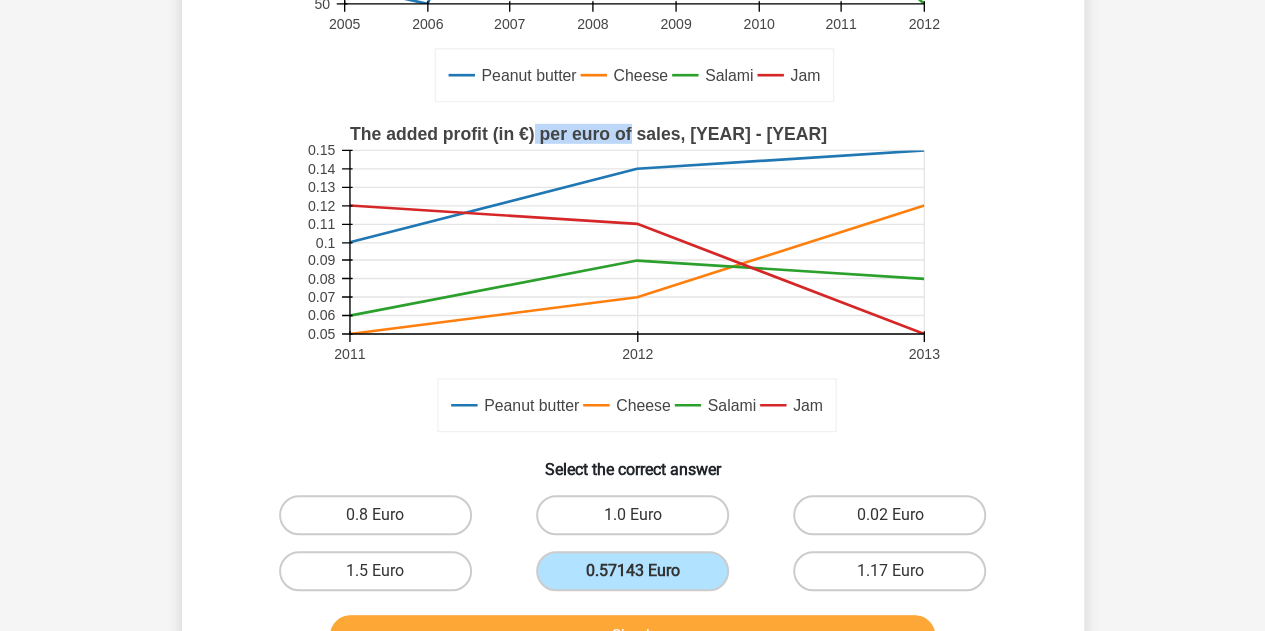 drag, startPoint x: 534, startPoint y: 143, endPoint x: 630, endPoint y: 143, distance: 96 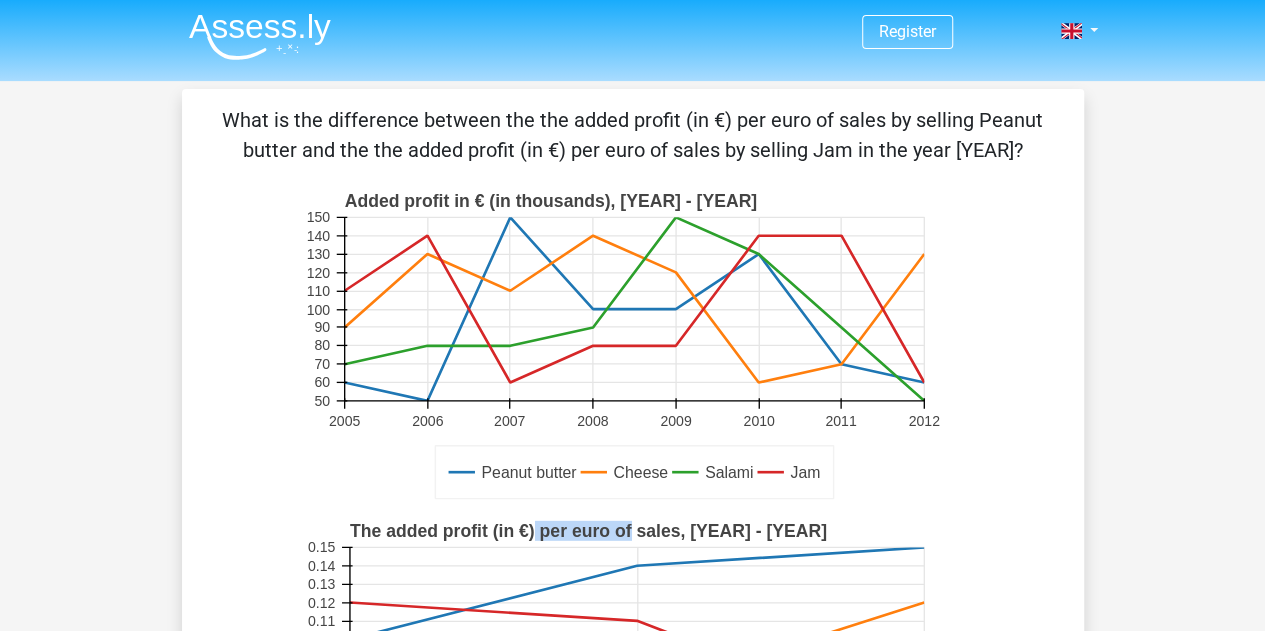 scroll, scrollTop: 0, scrollLeft: 0, axis: both 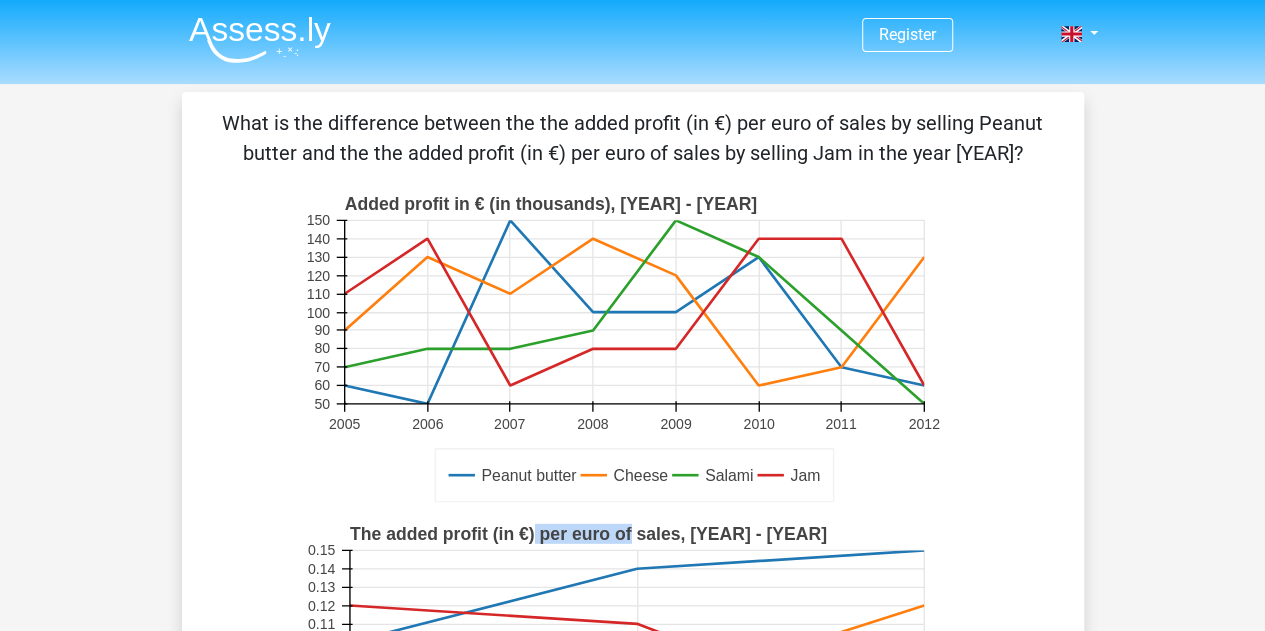drag, startPoint x: 584, startPoint y: 151, endPoint x: 698, endPoint y: 156, distance: 114.1096 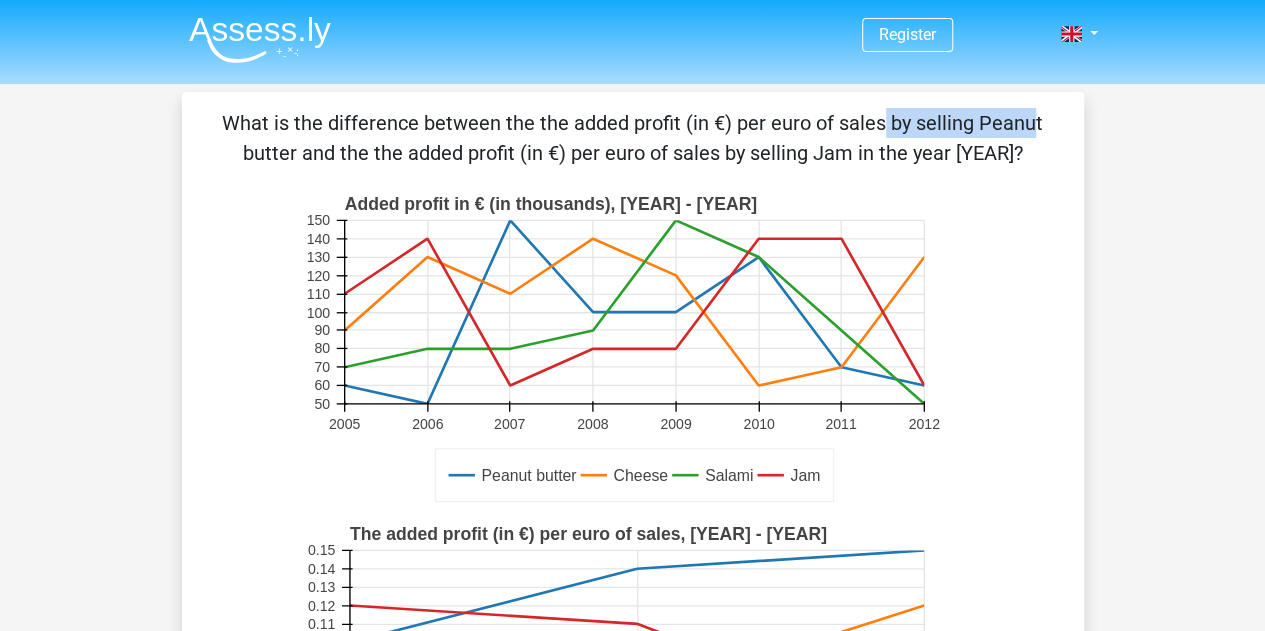 drag, startPoint x: 500, startPoint y: 123, endPoint x: 653, endPoint y: 127, distance: 153.05228 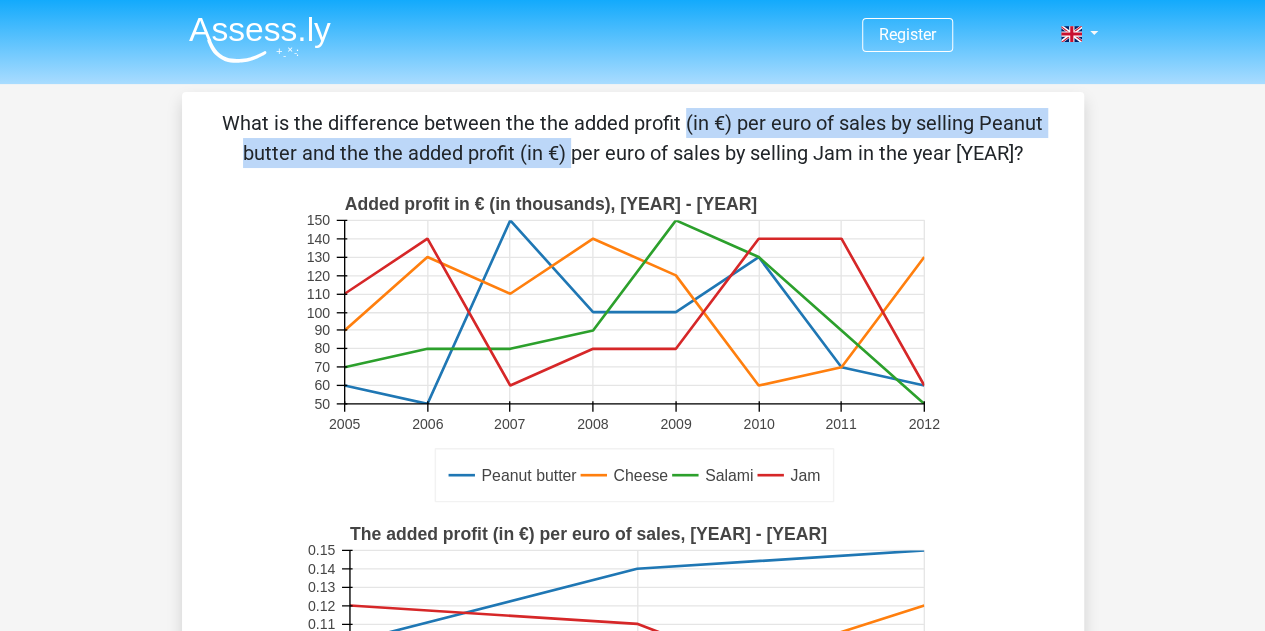 drag, startPoint x: 979, startPoint y: 121, endPoint x: 241, endPoint y: 130, distance: 738.0549 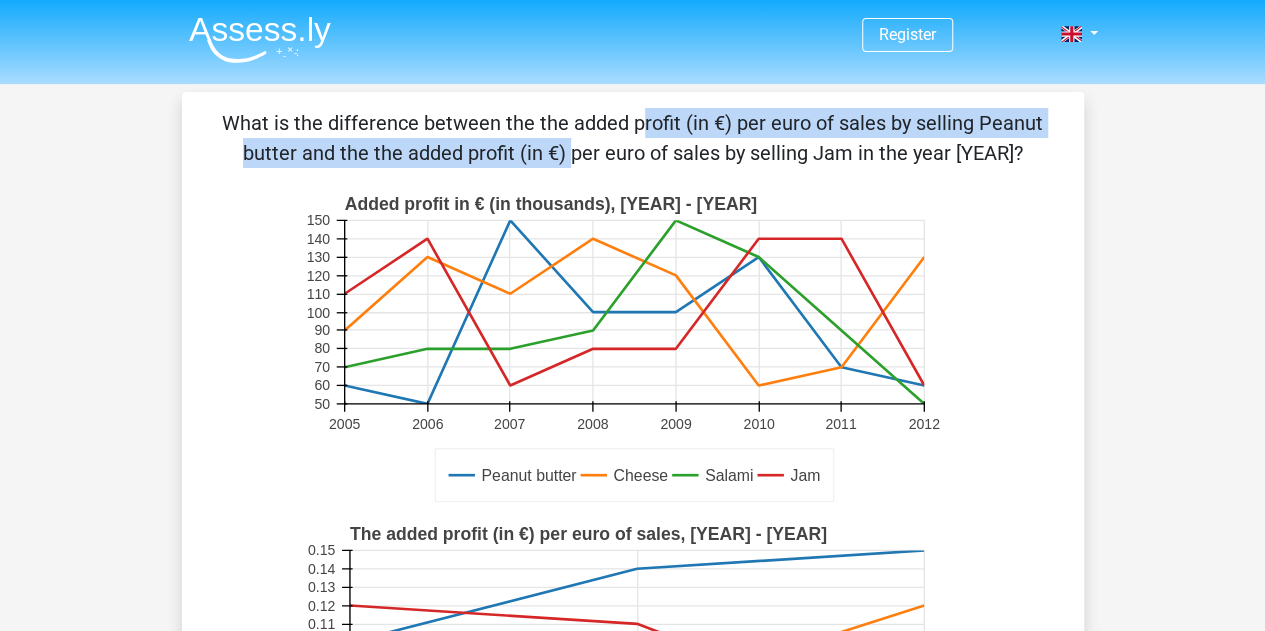 drag, startPoint x: 627, startPoint y: 155, endPoint x: 726, endPoint y: 155, distance: 99 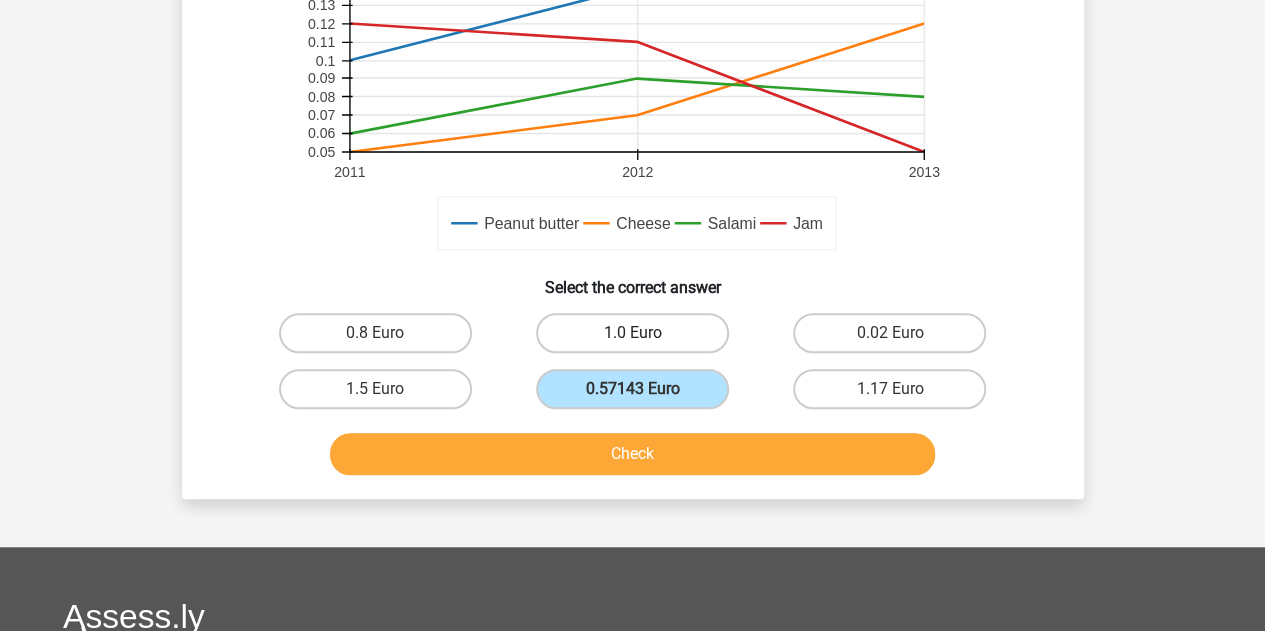 scroll, scrollTop: 600, scrollLeft: 0, axis: vertical 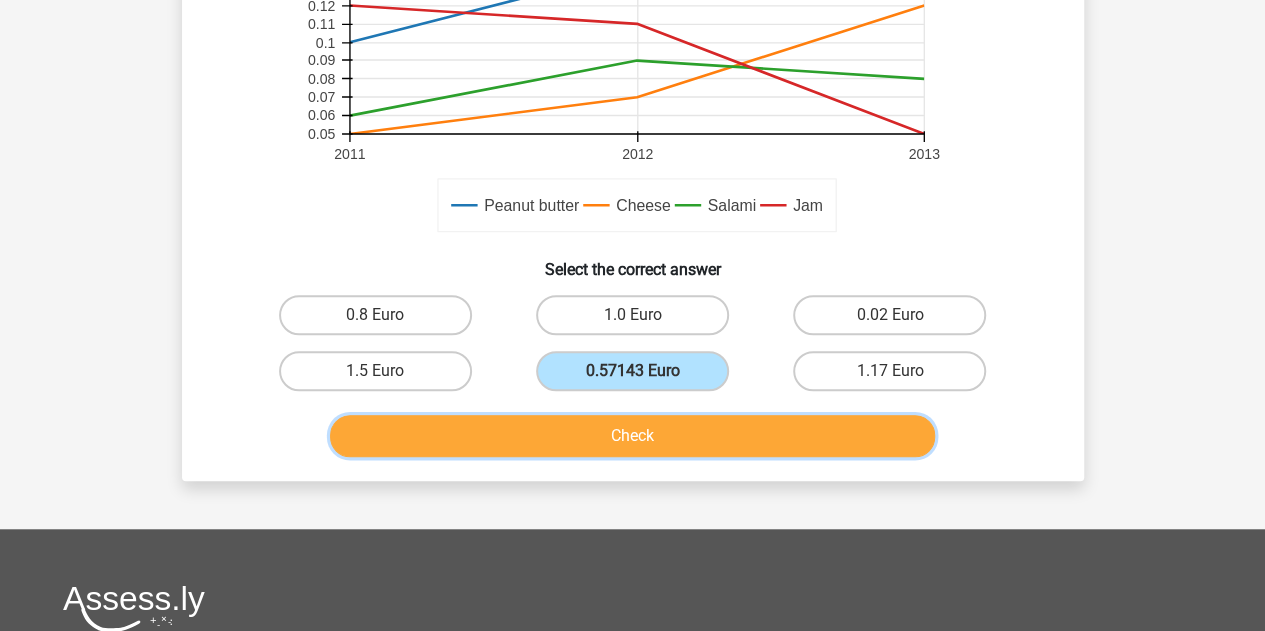 click on "Check" at bounding box center [632, 436] 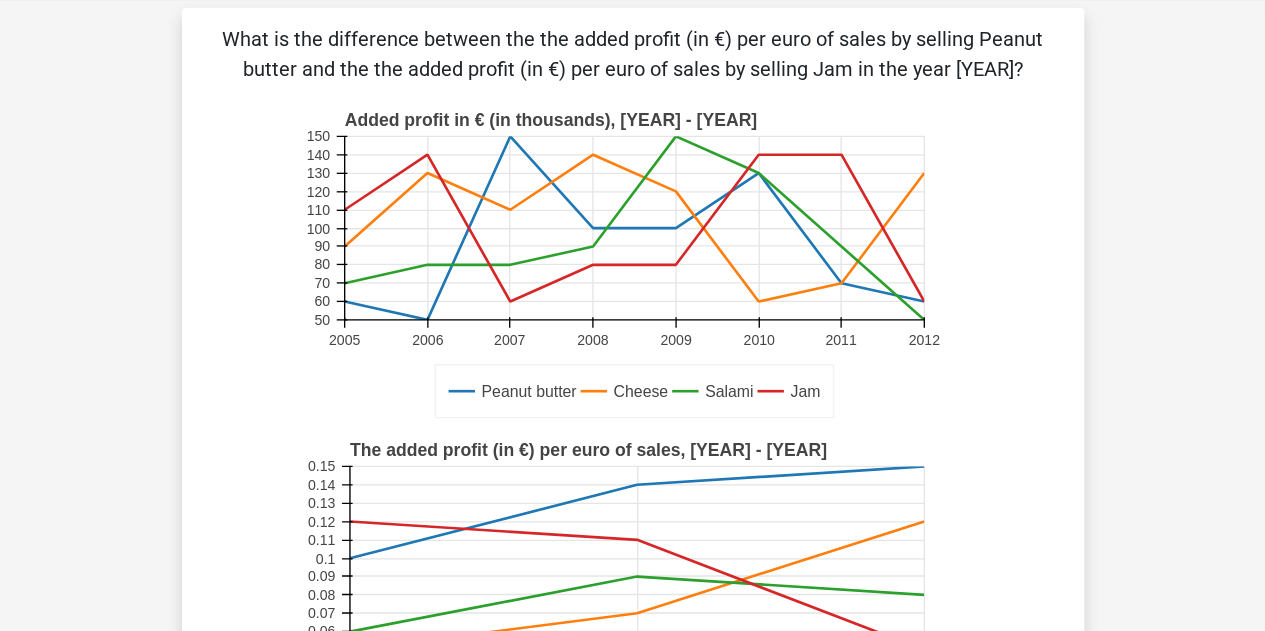 scroll, scrollTop: 0, scrollLeft: 0, axis: both 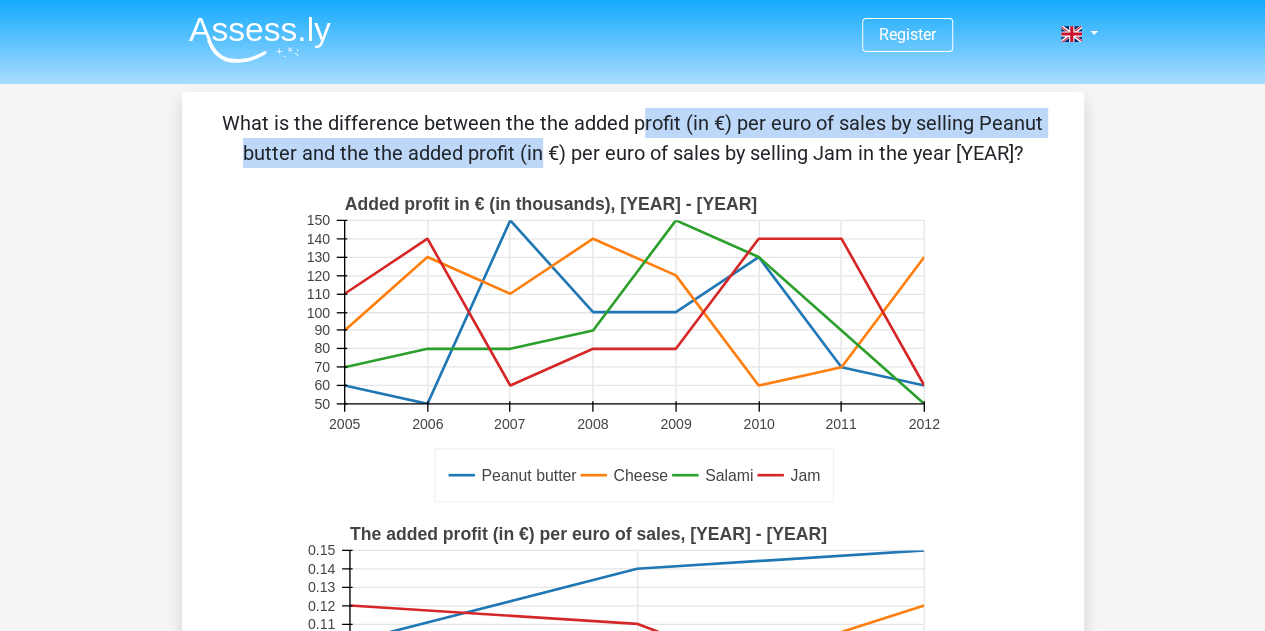 drag, startPoint x: 231, startPoint y: 119, endPoint x: 944, endPoint y: 129, distance: 713.0701 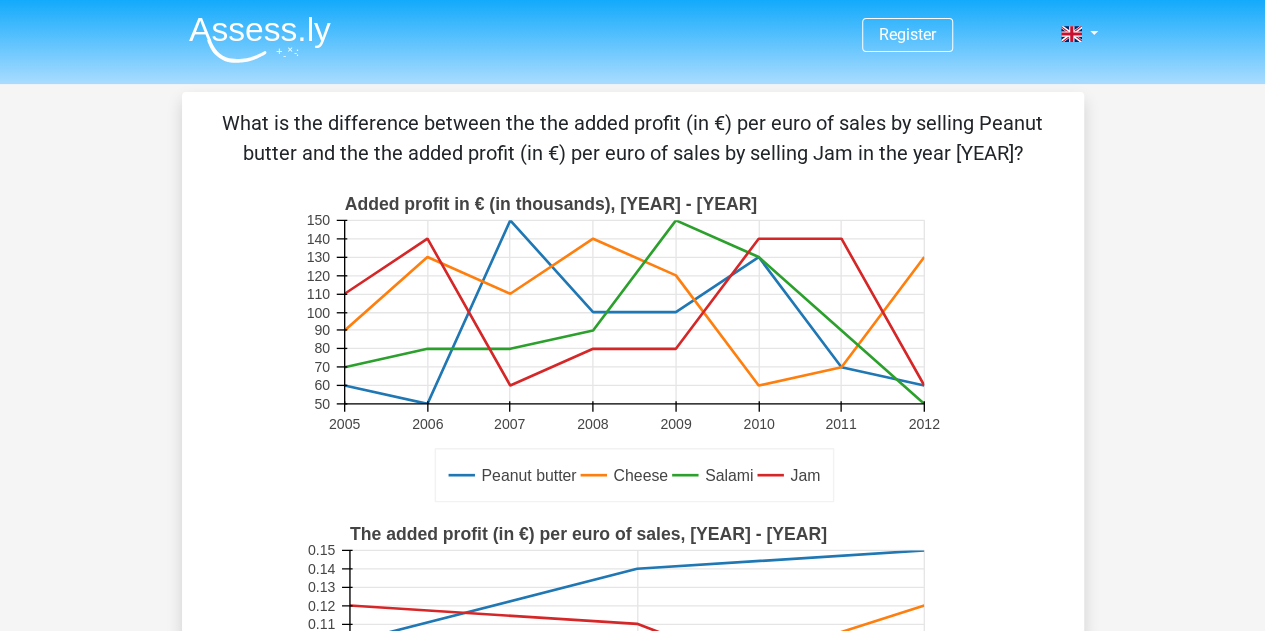 drag, startPoint x: 1007, startPoint y: 139, endPoint x: 1005, endPoint y: 163, distance: 24.083189 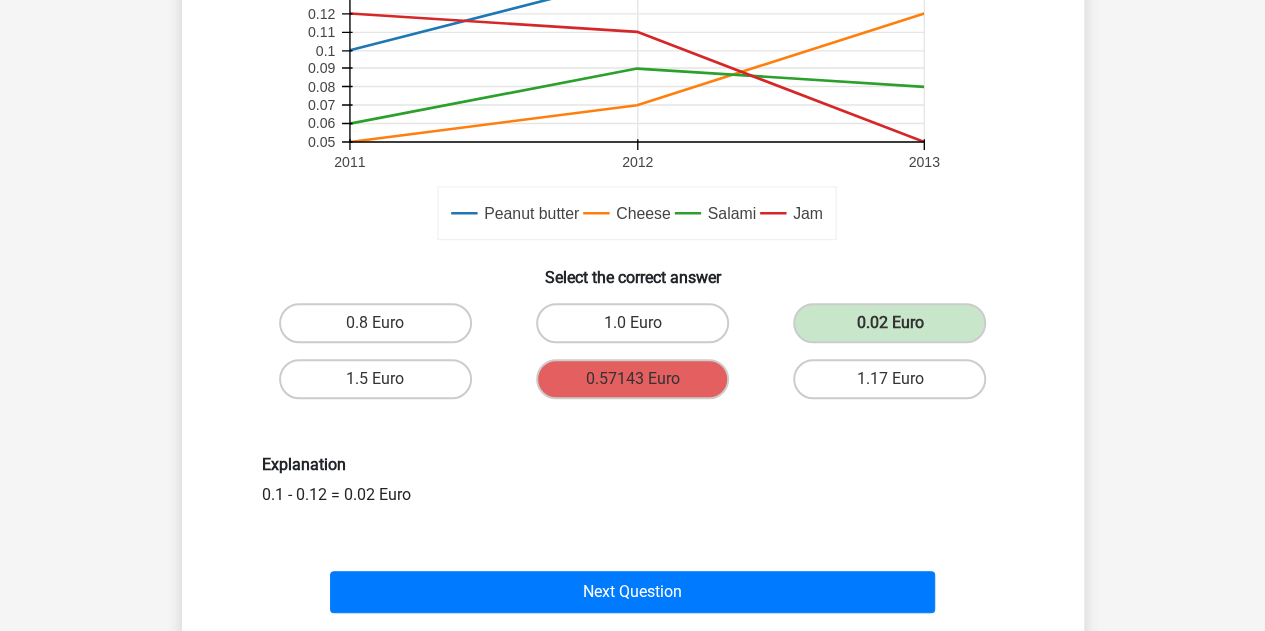 scroll, scrollTop: 500, scrollLeft: 0, axis: vertical 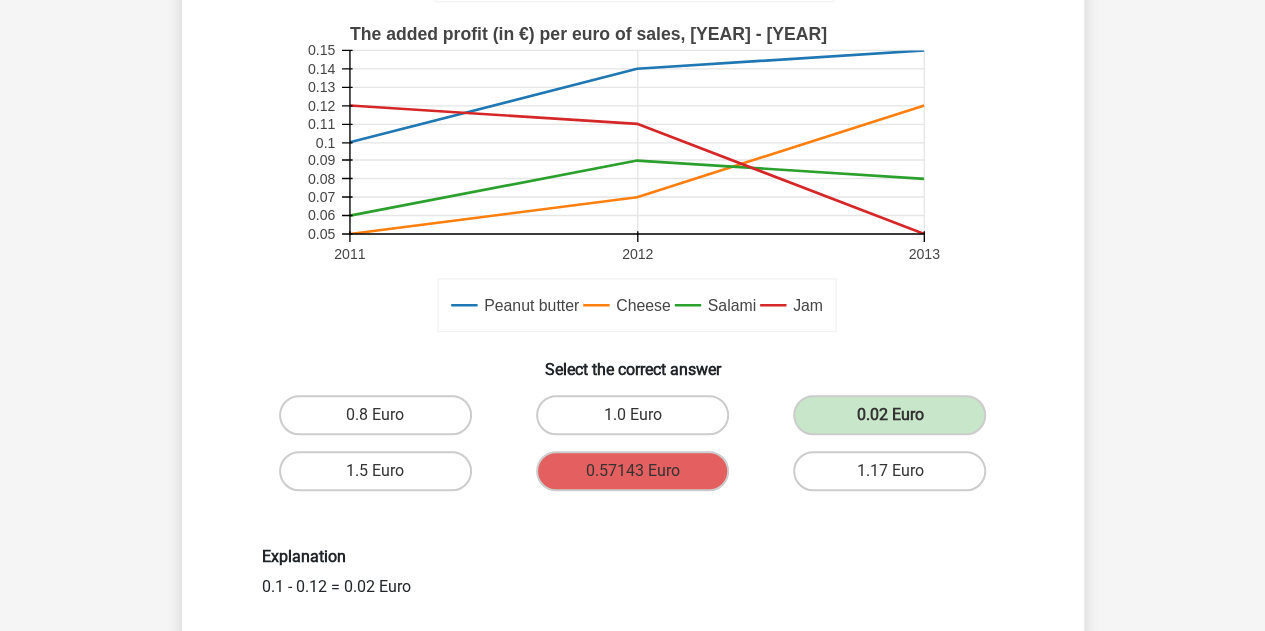 drag, startPoint x: 337, startPoint y: 100, endPoint x: 411, endPoint y: 106, distance: 74.24284 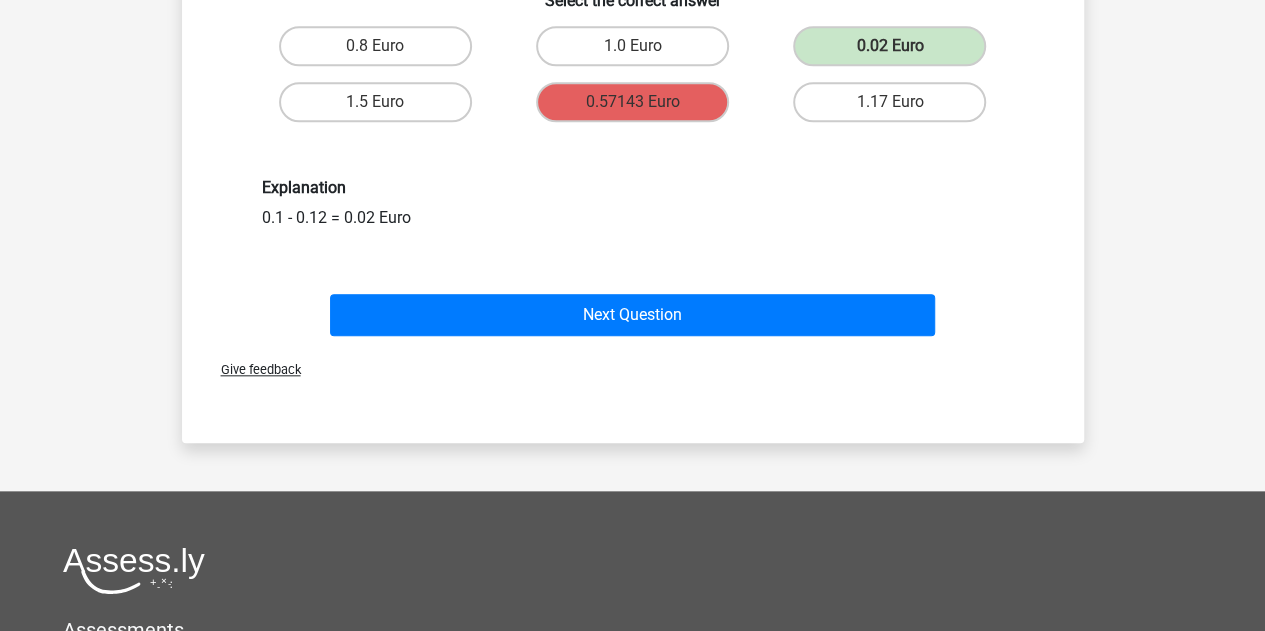 scroll, scrollTop: 870, scrollLeft: 0, axis: vertical 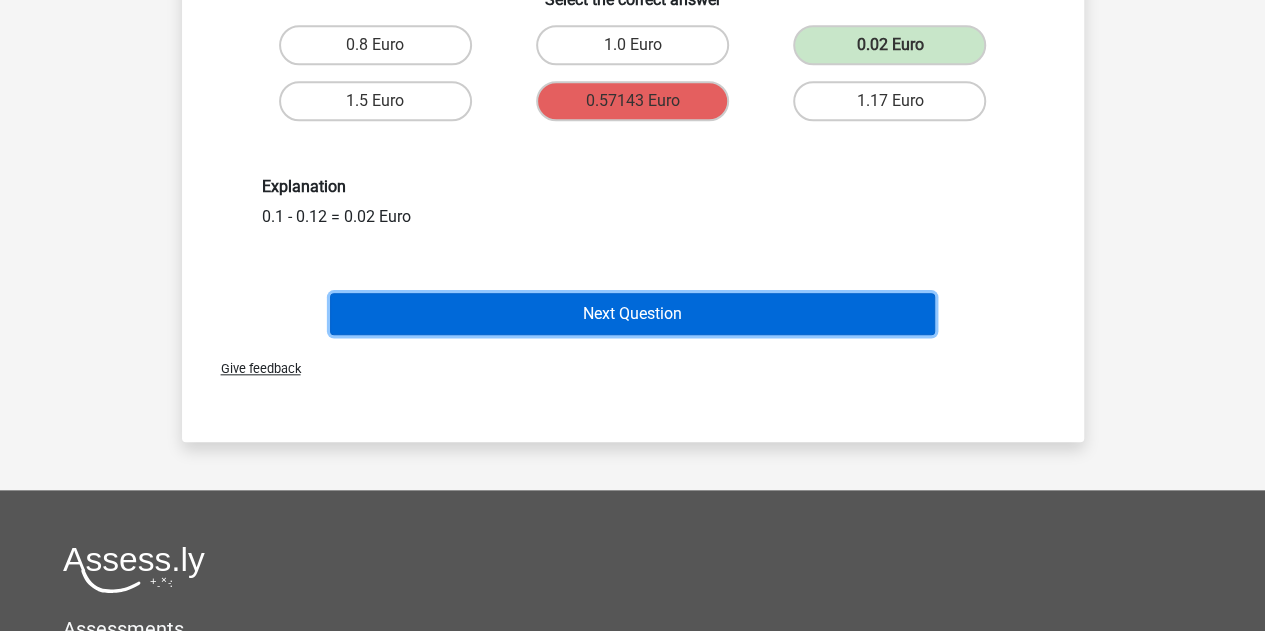 drag, startPoint x: 616, startPoint y: 309, endPoint x: 608, endPoint y: 299, distance: 12.806249 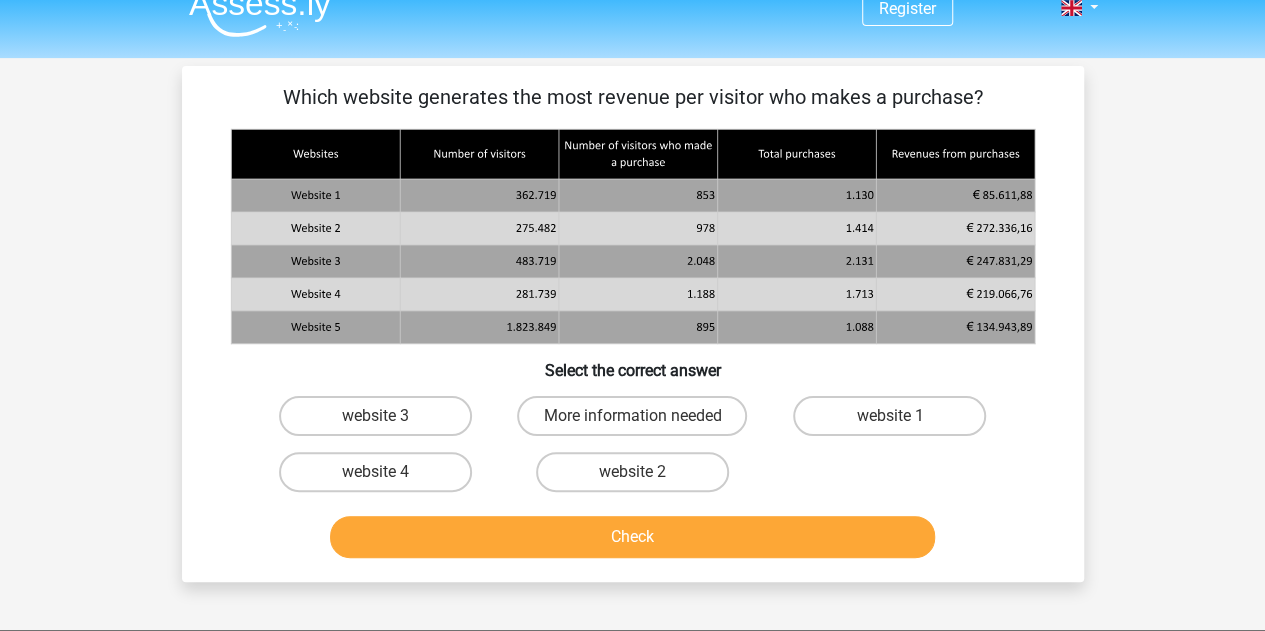 scroll, scrollTop: 0, scrollLeft: 0, axis: both 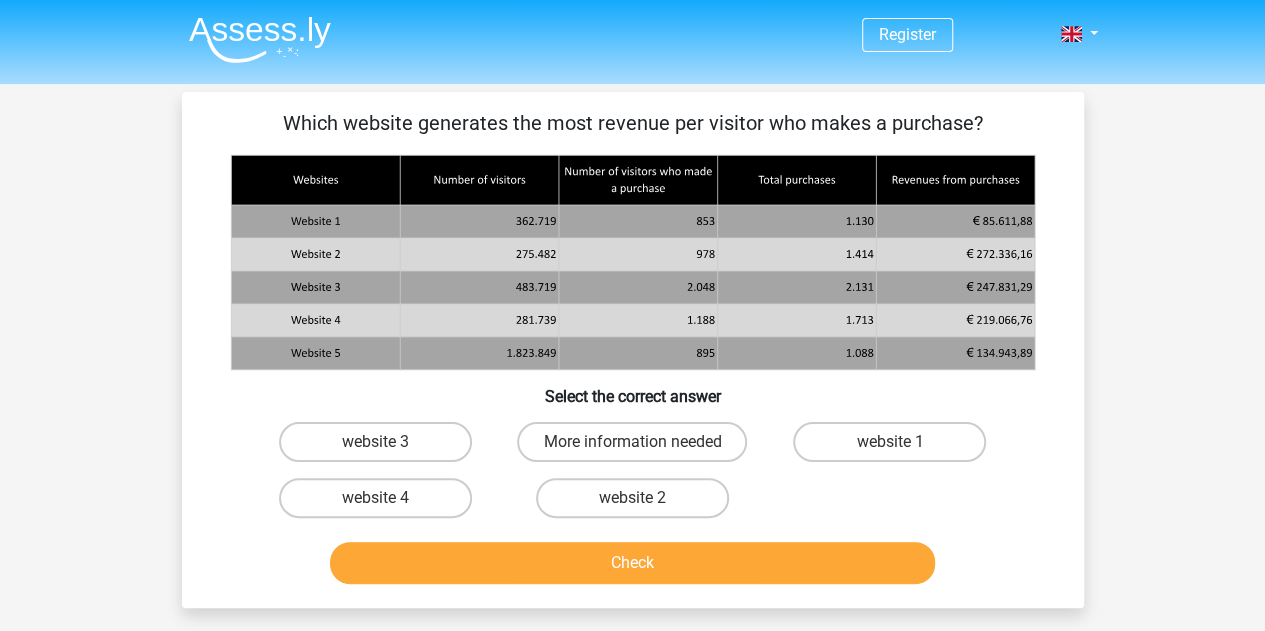 drag, startPoint x: 293, startPoint y: 123, endPoint x: 1036, endPoint y: 127, distance: 743.01074 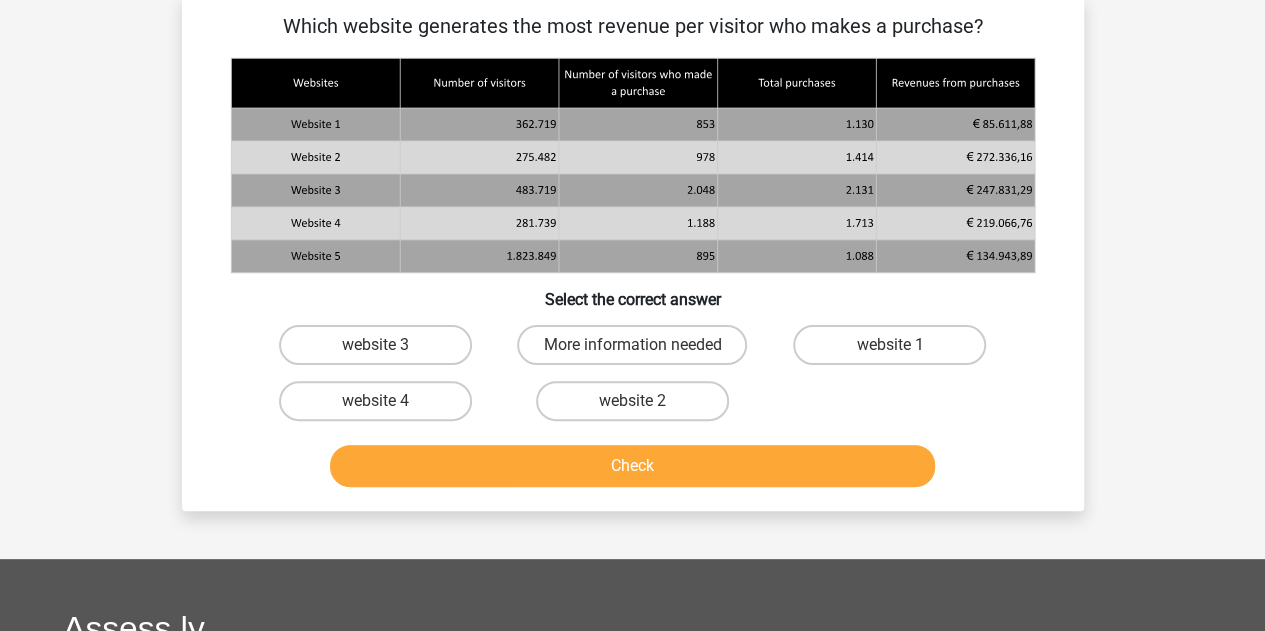 scroll, scrollTop: 100, scrollLeft: 0, axis: vertical 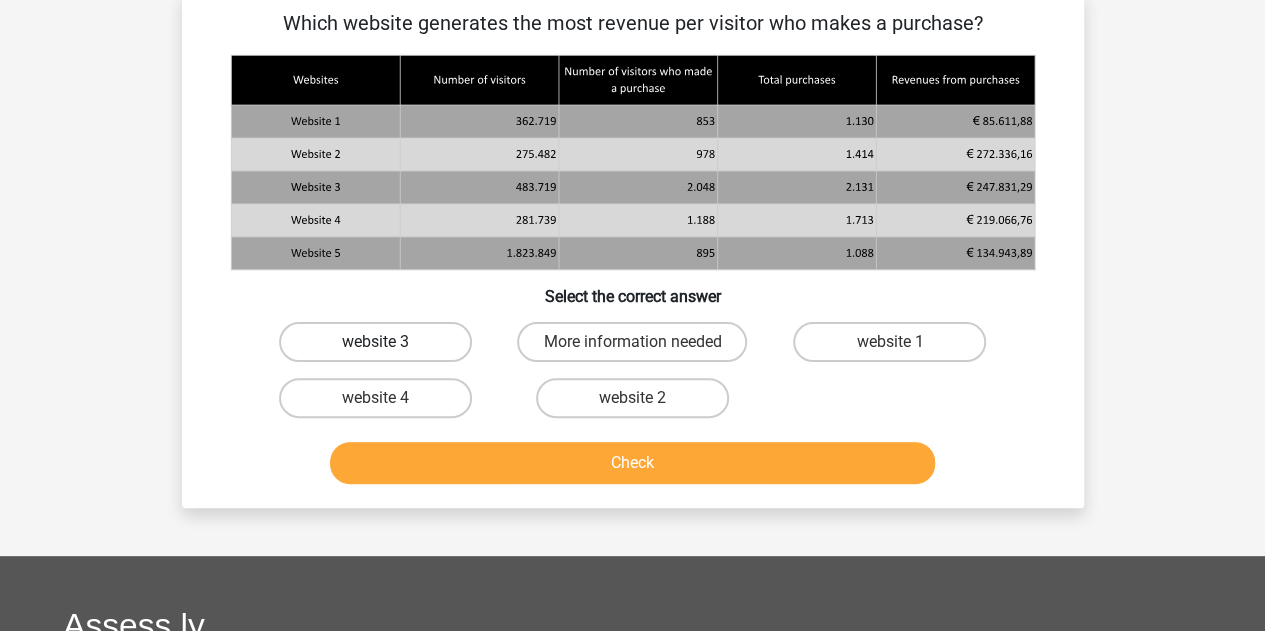 click on "website 3" at bounding box center [375, 342] 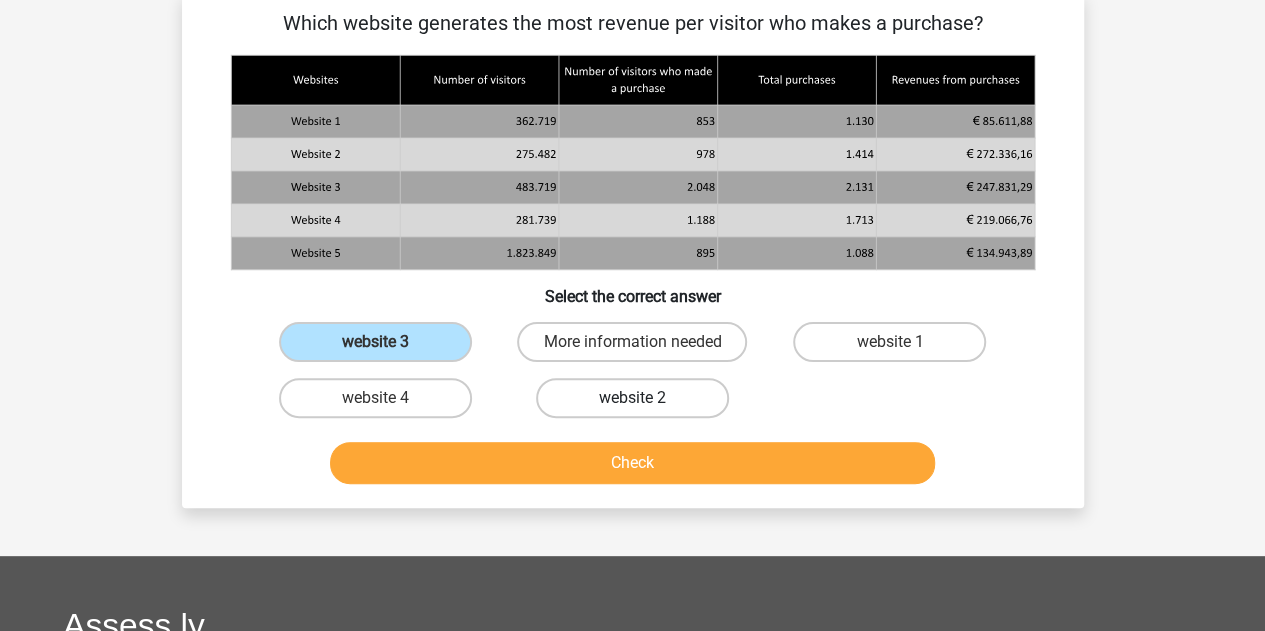 click on "website 2" at bounding box center [632, 398] 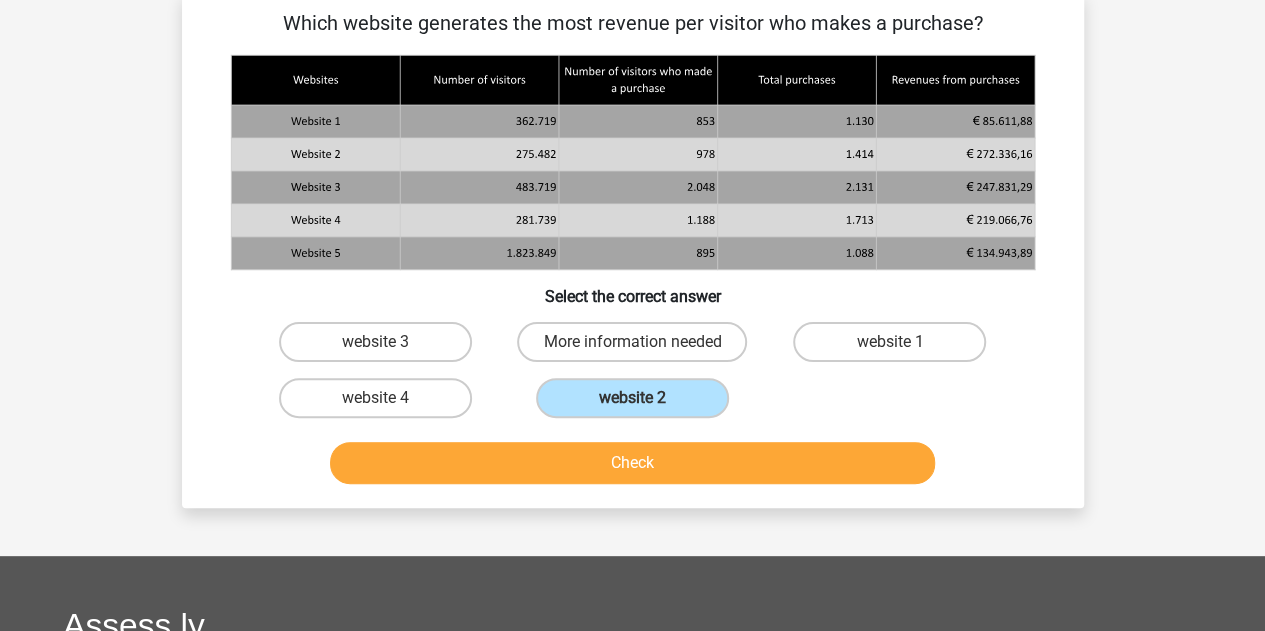 click on "Check" at bounding box center [633, 459] 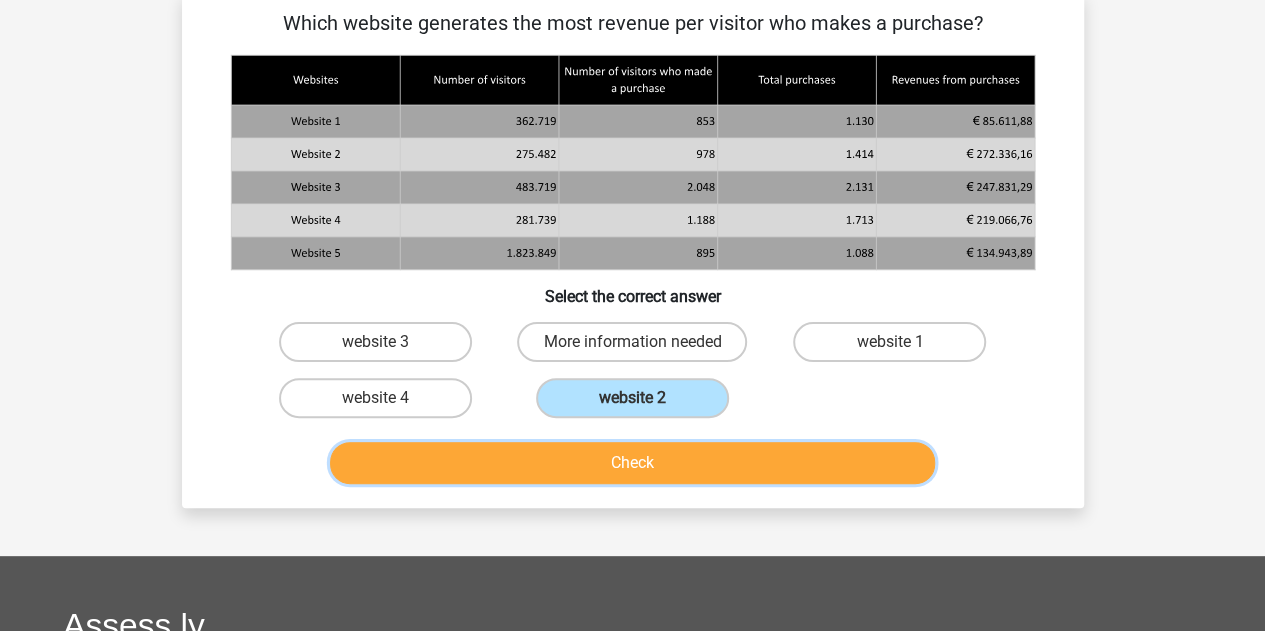 click on "Check" at bounding box center (632, 463) 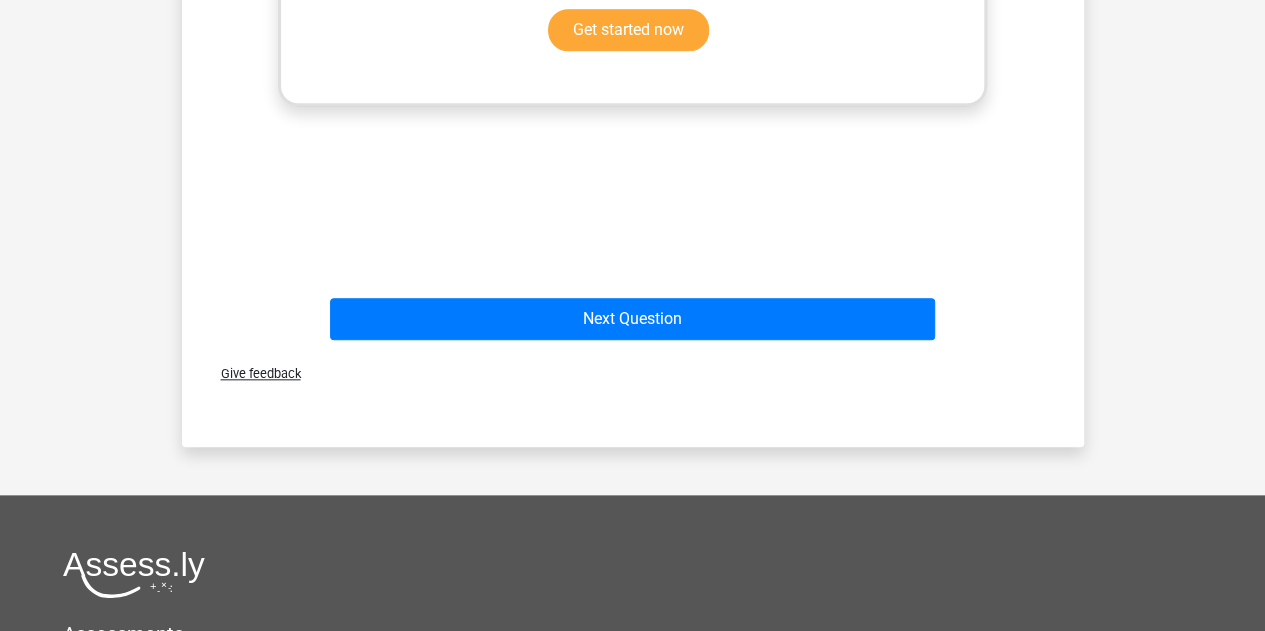 scroll, scrollTop: 900, scrollLeft: 0, axis: vertical 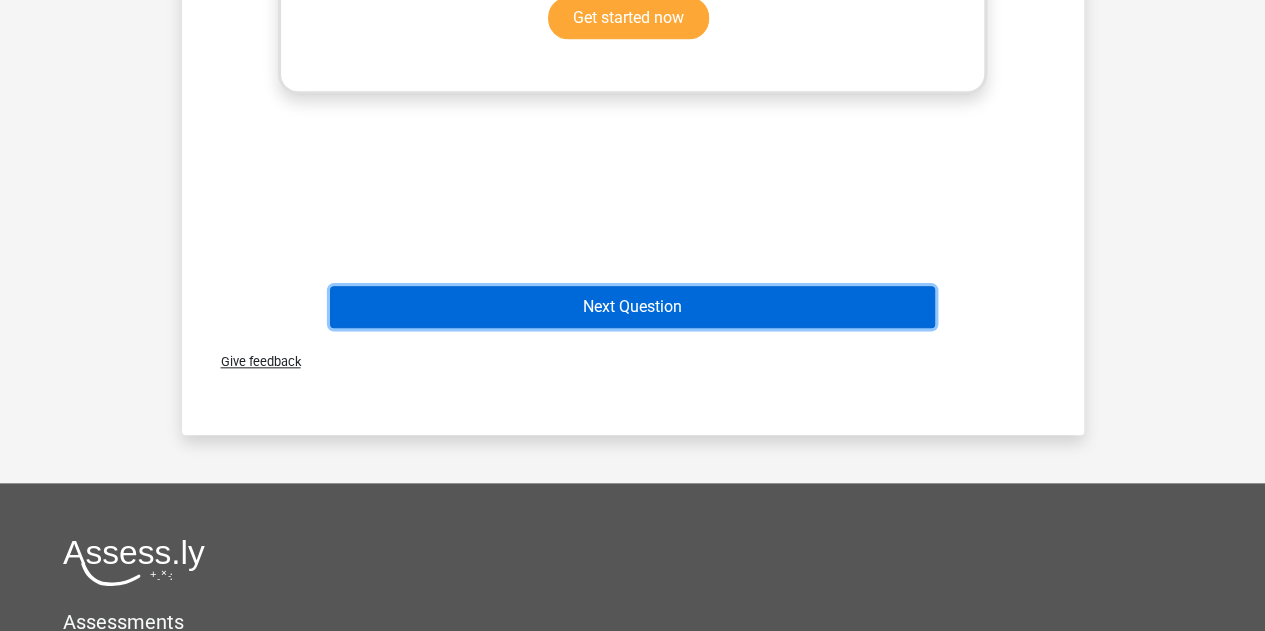 click on "Next Question" at bounding box center (632, 307) 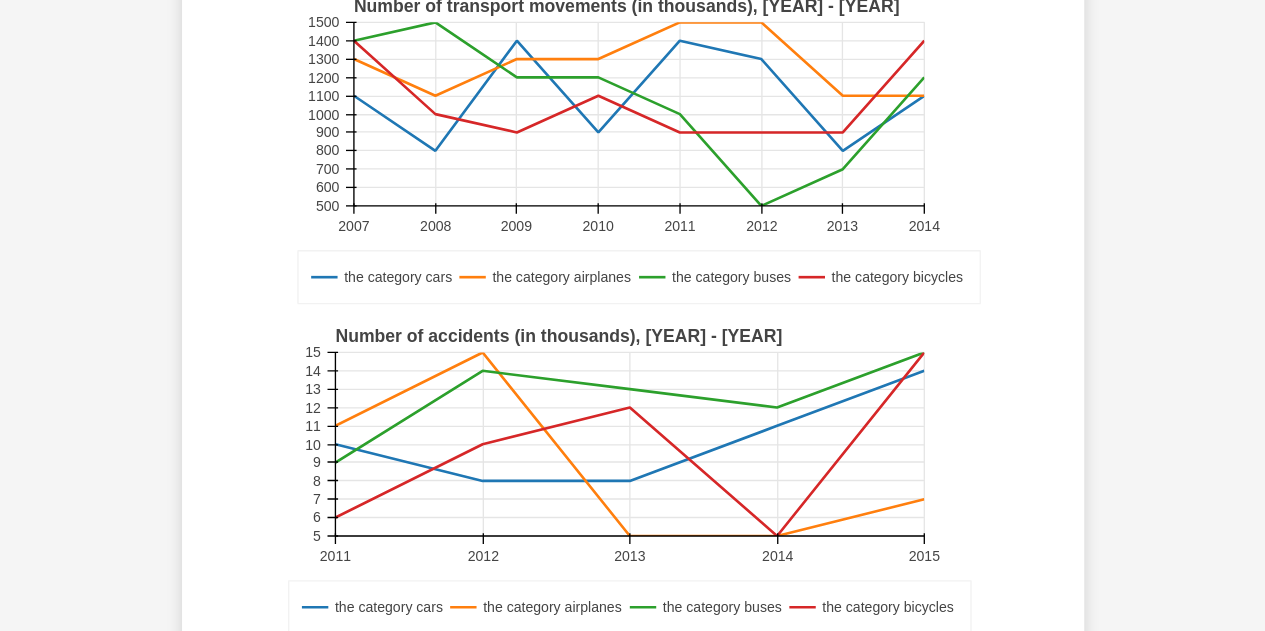 scroll, scrollTop: 92, scrollLeft: 0, axis: vertical 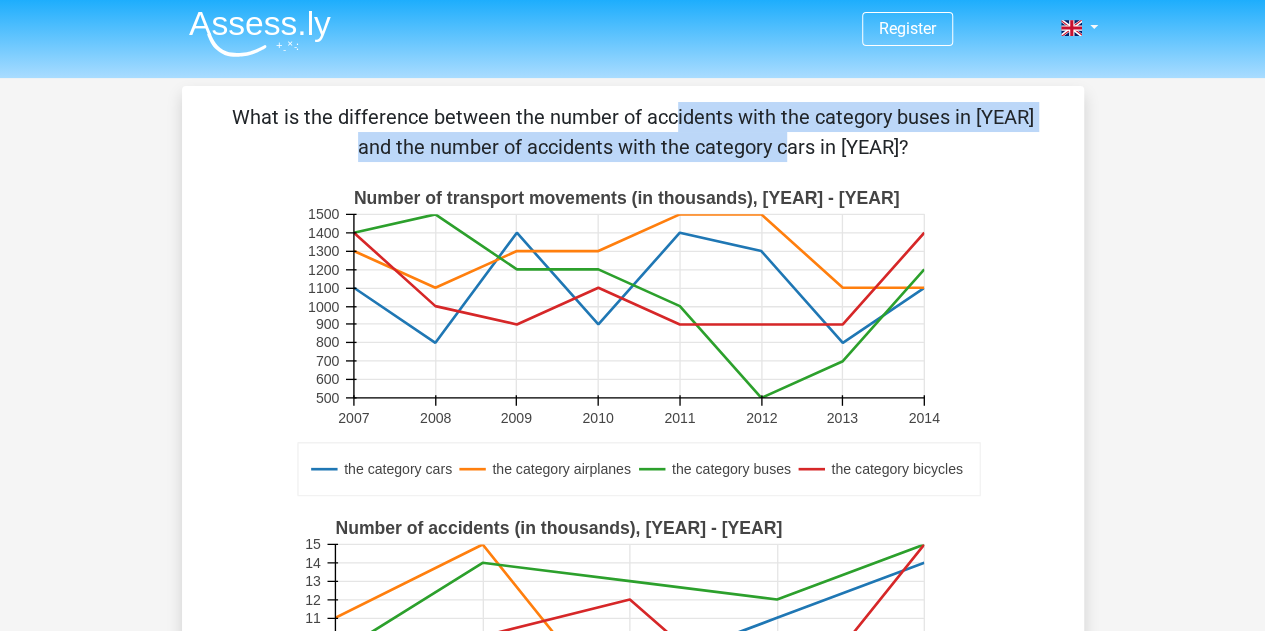 drag, startPoint x: 404, startPoint y: 42, endPoint x: 1052, endPoint y: 107, distance: 651.2519 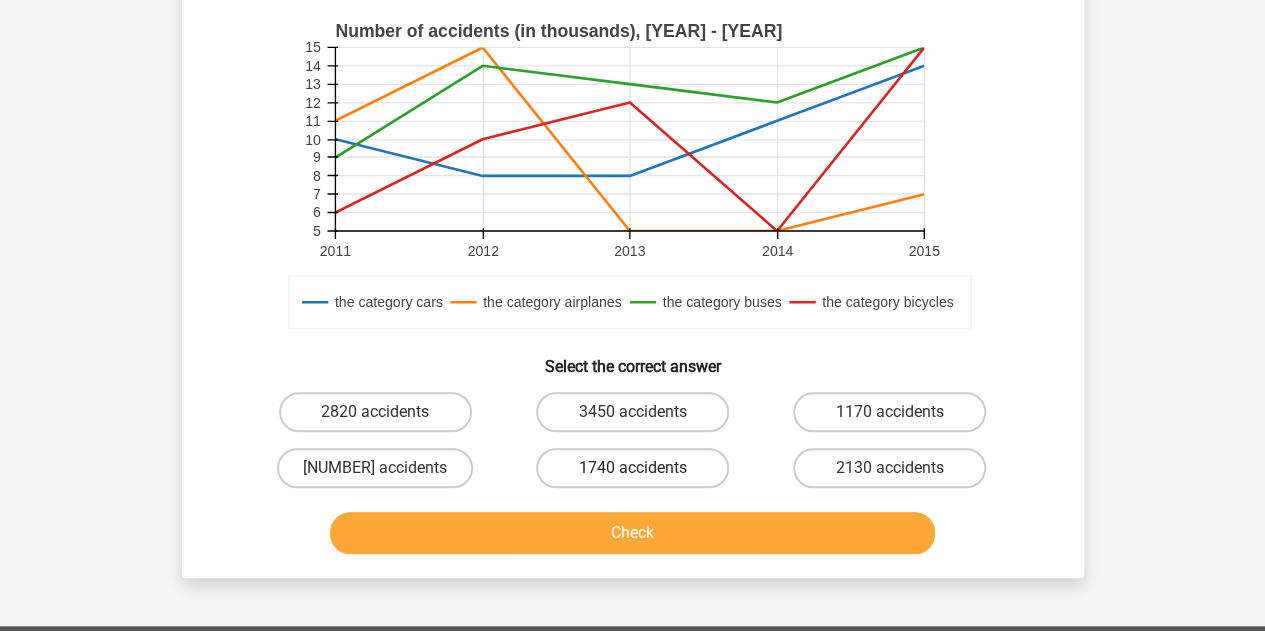 scroll, scrollTop: 506, scrollLeft: 0, axis: vertical 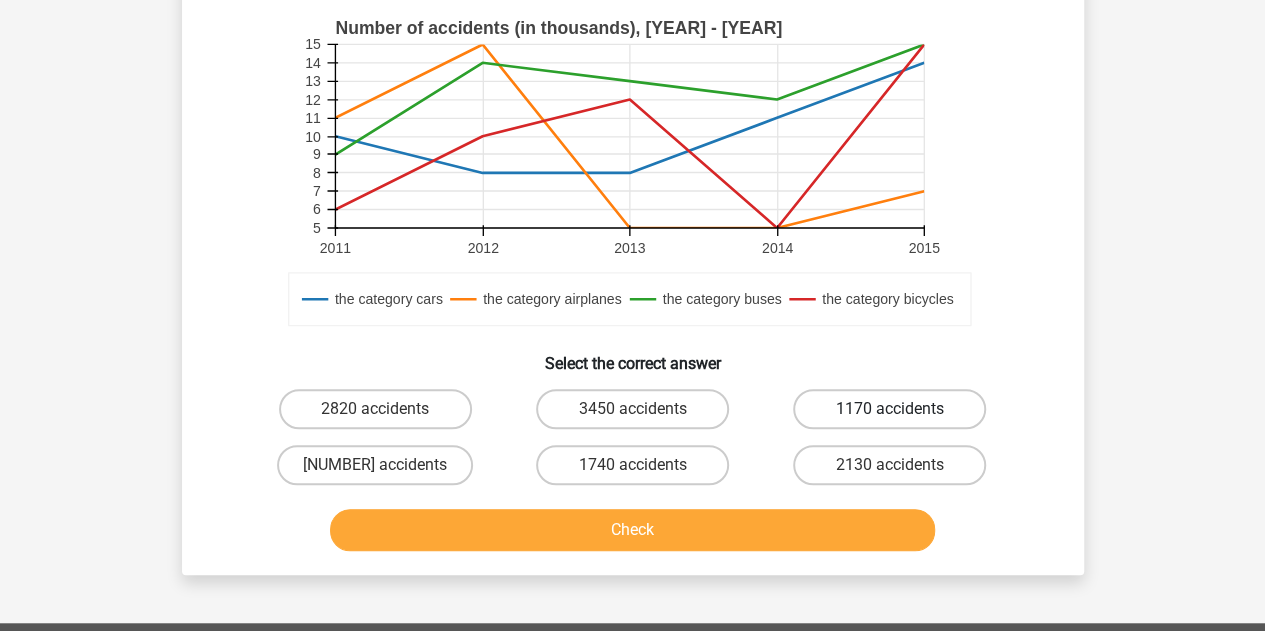 click on "1170 accidents" at bounding box center [889, 409] 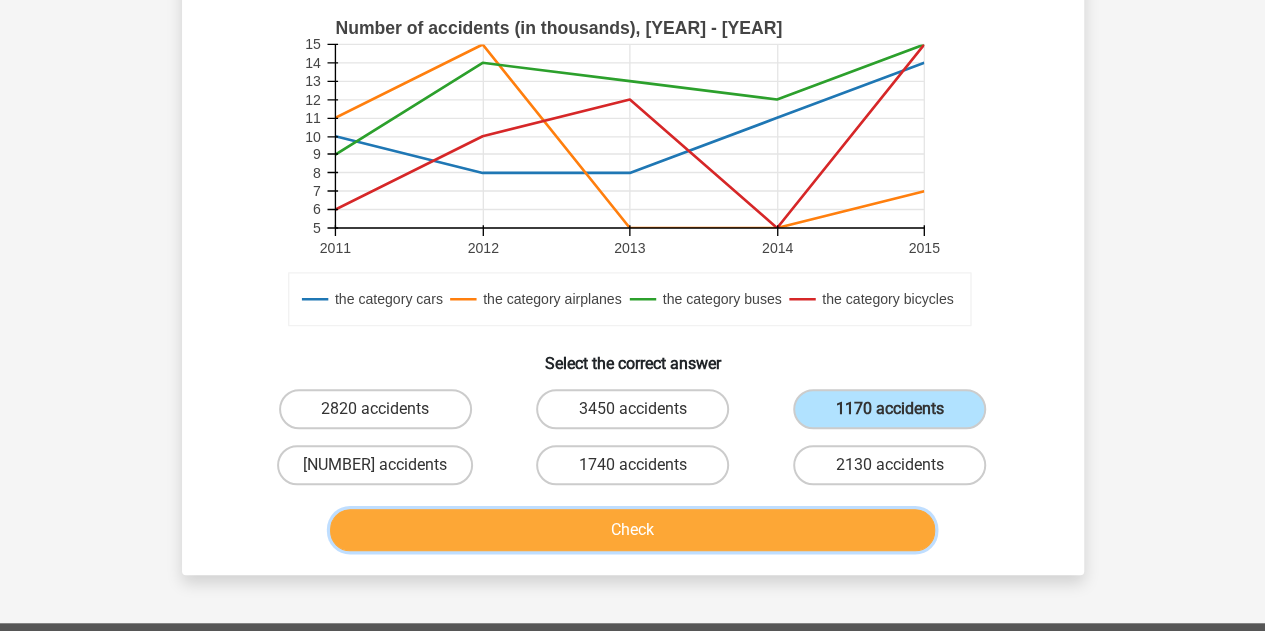 click on "Check" at bounding box center [632, 530] 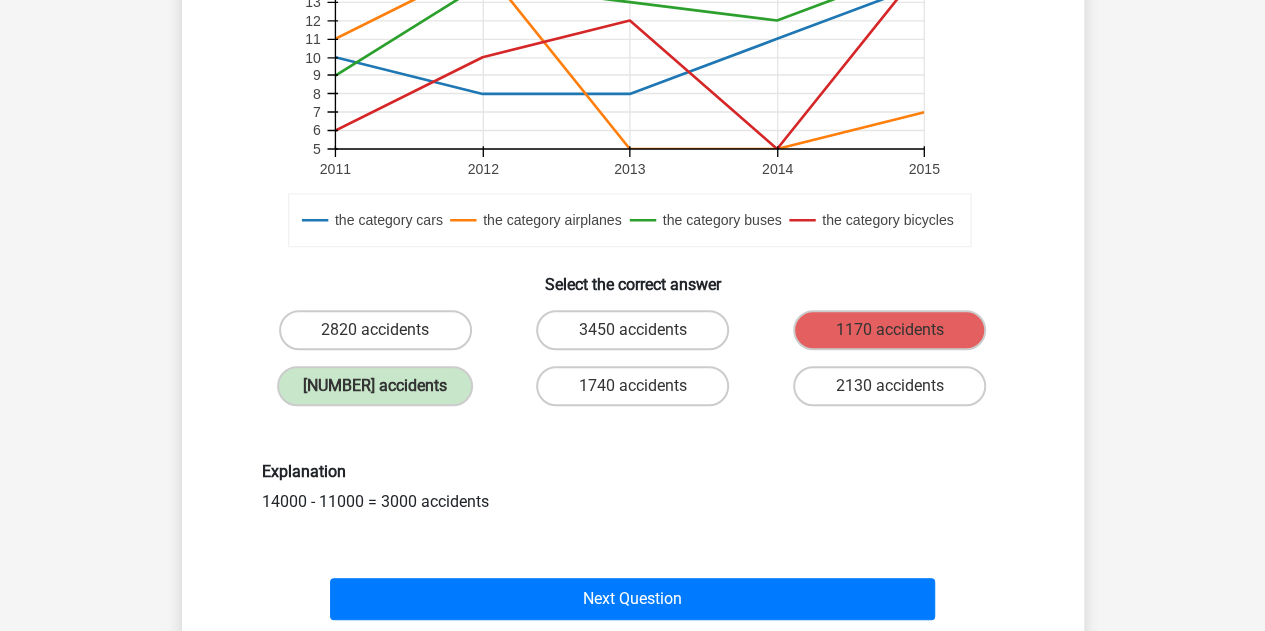 scroll, scrollTop: 606, scrollLeft: 0, axis: vertical 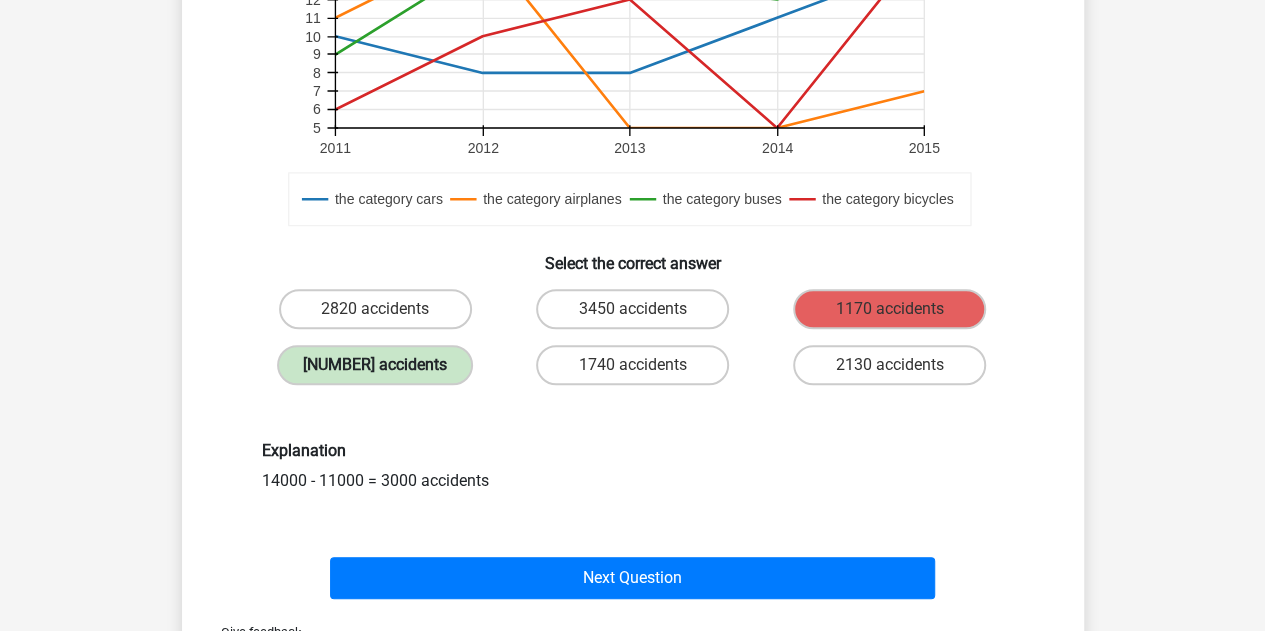 click on "[NUMBER] accidents" at bounding box center (375, 365) 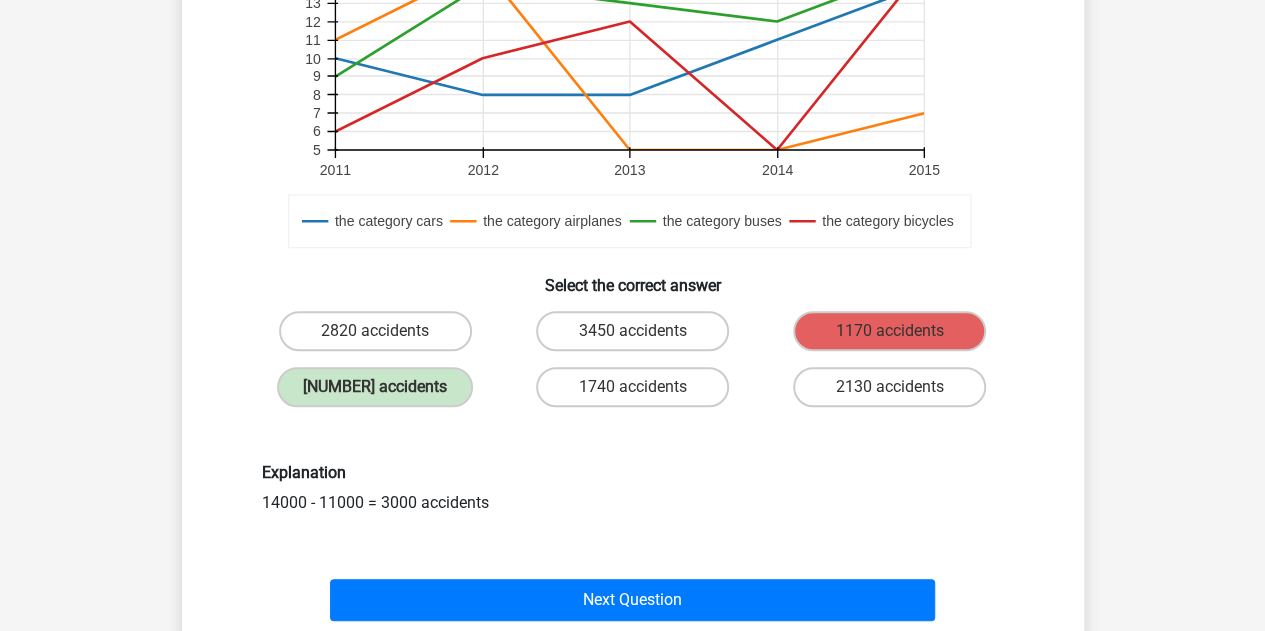 scroll, scrollTop: 606, scrollLeft: 0, axis: vertical 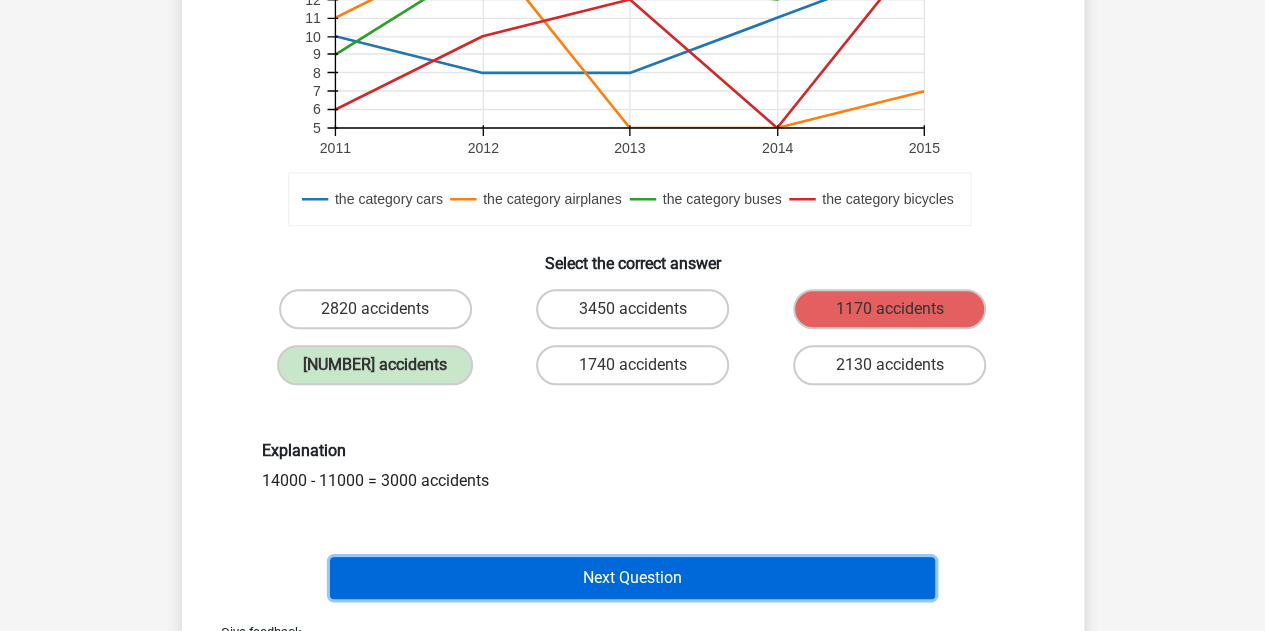 click on "Next Question" at bounding box center (632, 578) 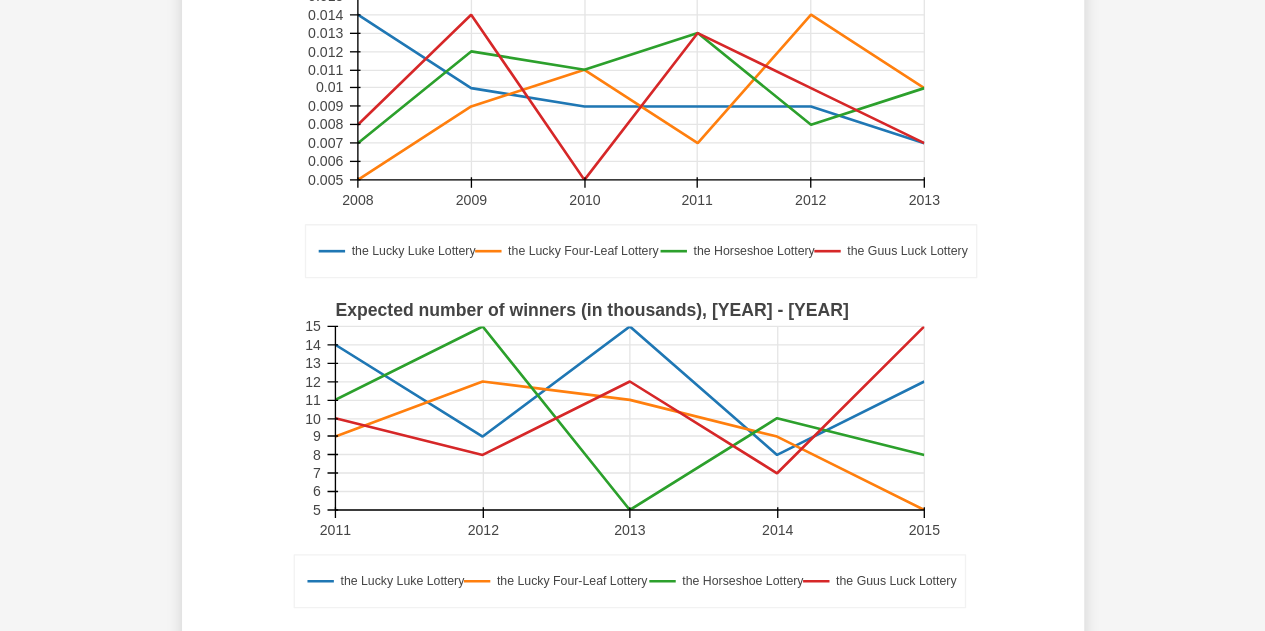 scroll, scrollTop: 92, scrollLeft: 0, axis: vertical 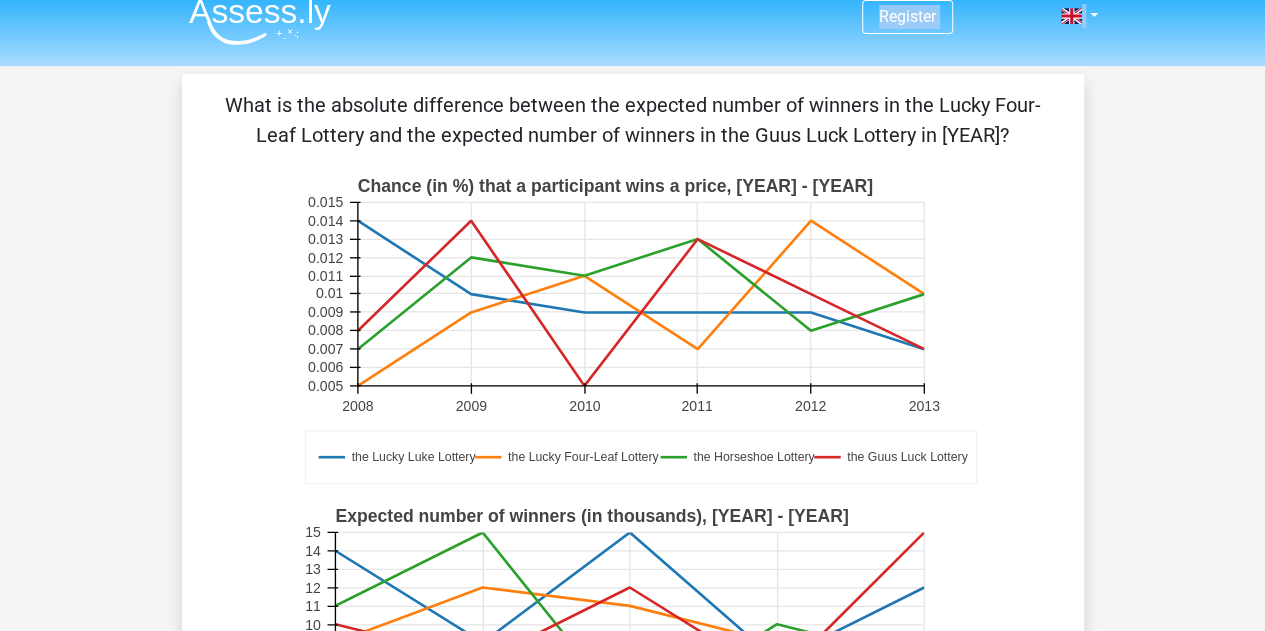drag, startPoint x: 230, startPoint y: 22, endPoint x: 1033, endPoint y: 131, distance: 810.36414 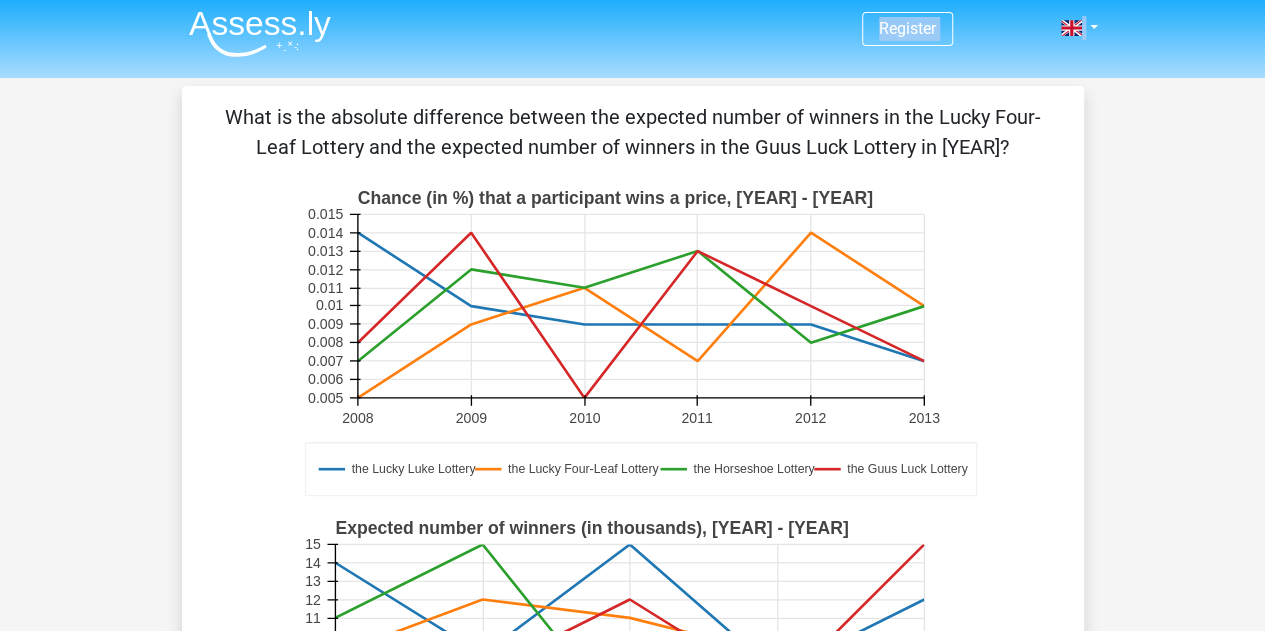 scroll, scrollTop: 0, scrollLeft: 0, axis: both 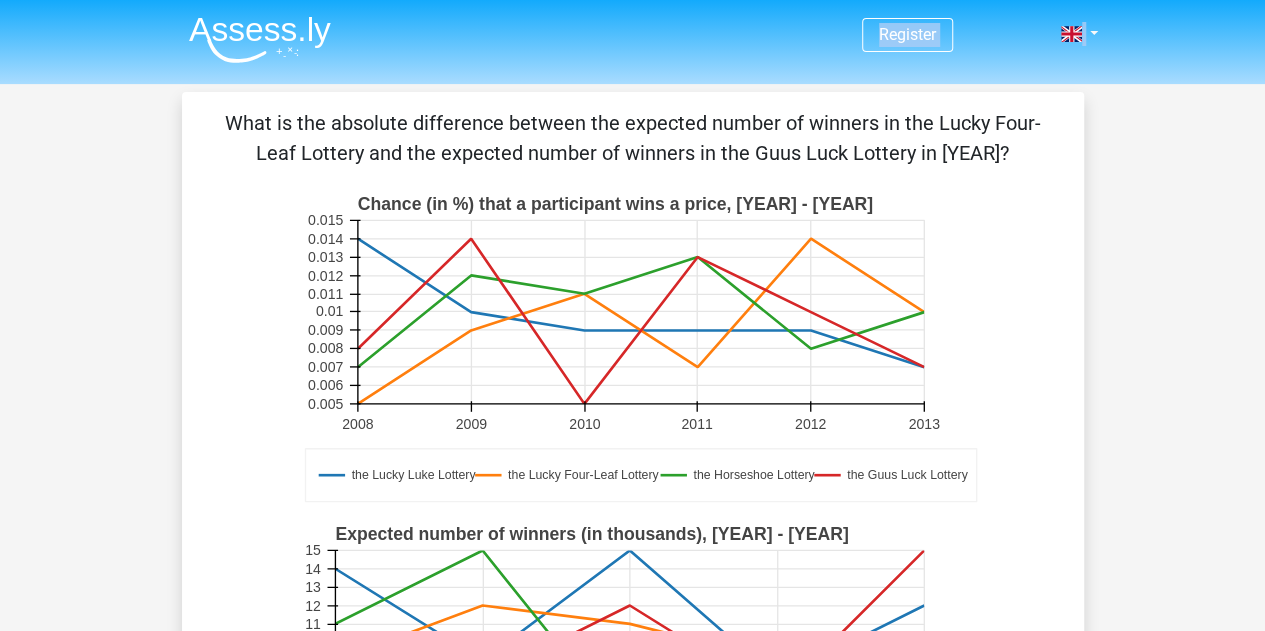 click on "What is the absolute difference between the expected number of winners in the Lucky Four-Leaf Lottery  and the expected number of winners in the Guus Luck Lottery in [YEAR]?" at bounding box center (633, 138) 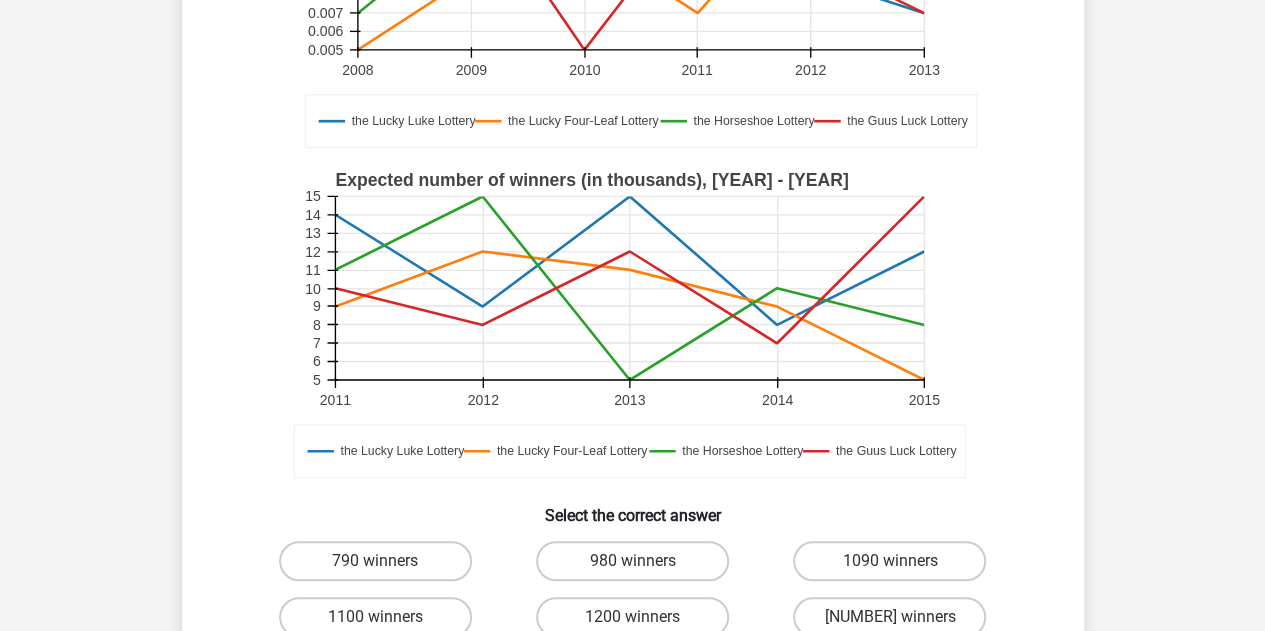scroll, scrollTop: 500, scrollLeft: 0, axis: vertical 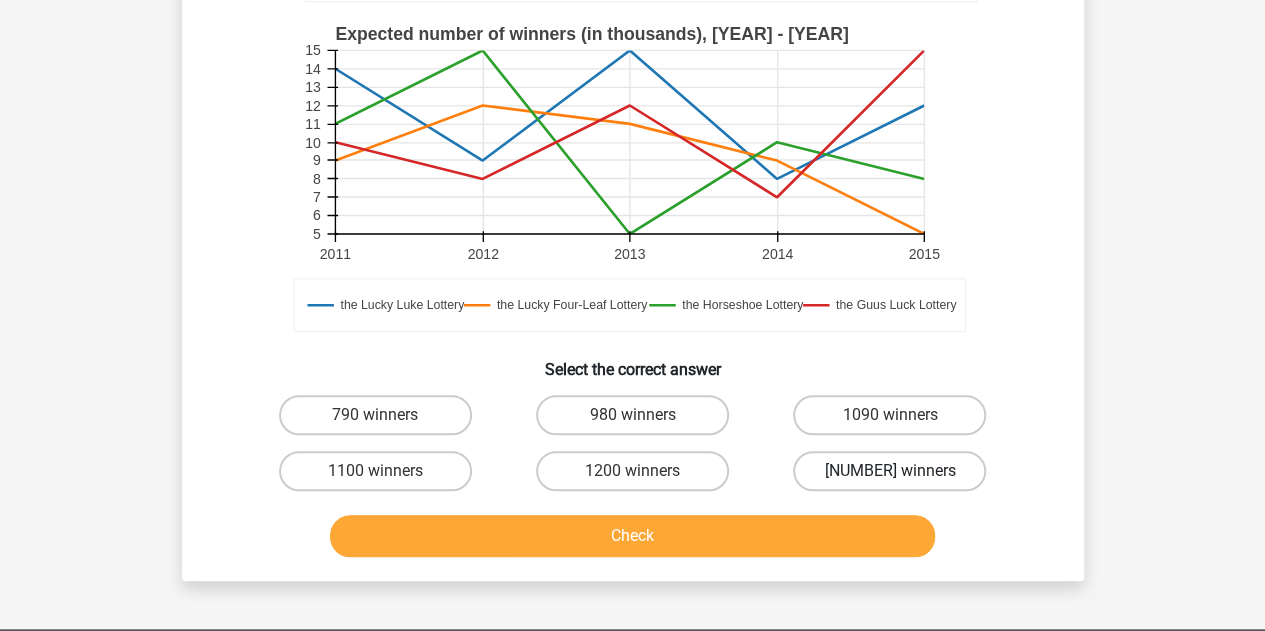 click on "[NUMBER] winners" at bounding box center [889, 471] 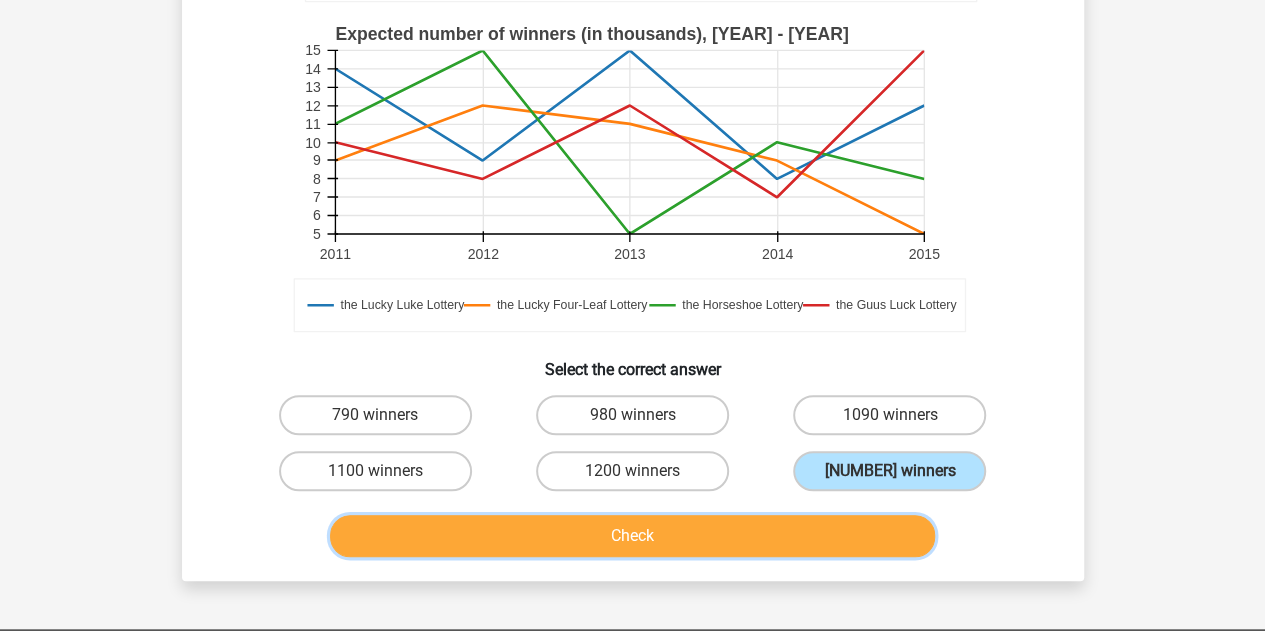 click on "Check" at bounding box center [632, 536] 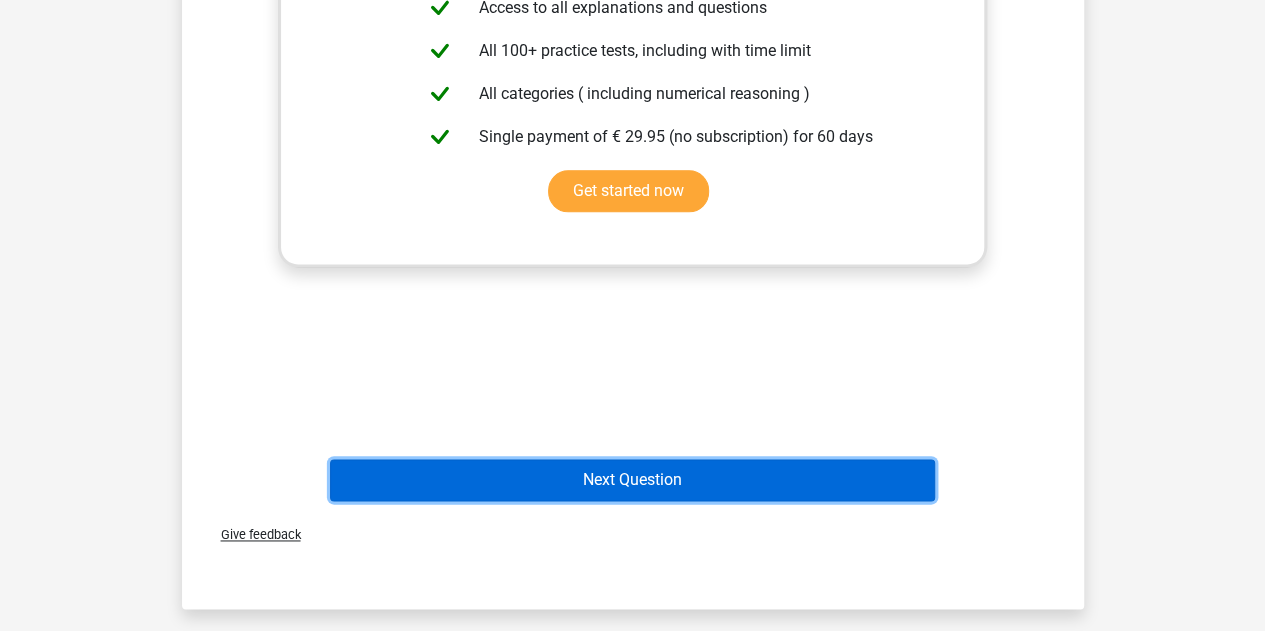 click on "Next Question" at bounding box center [632, 480] 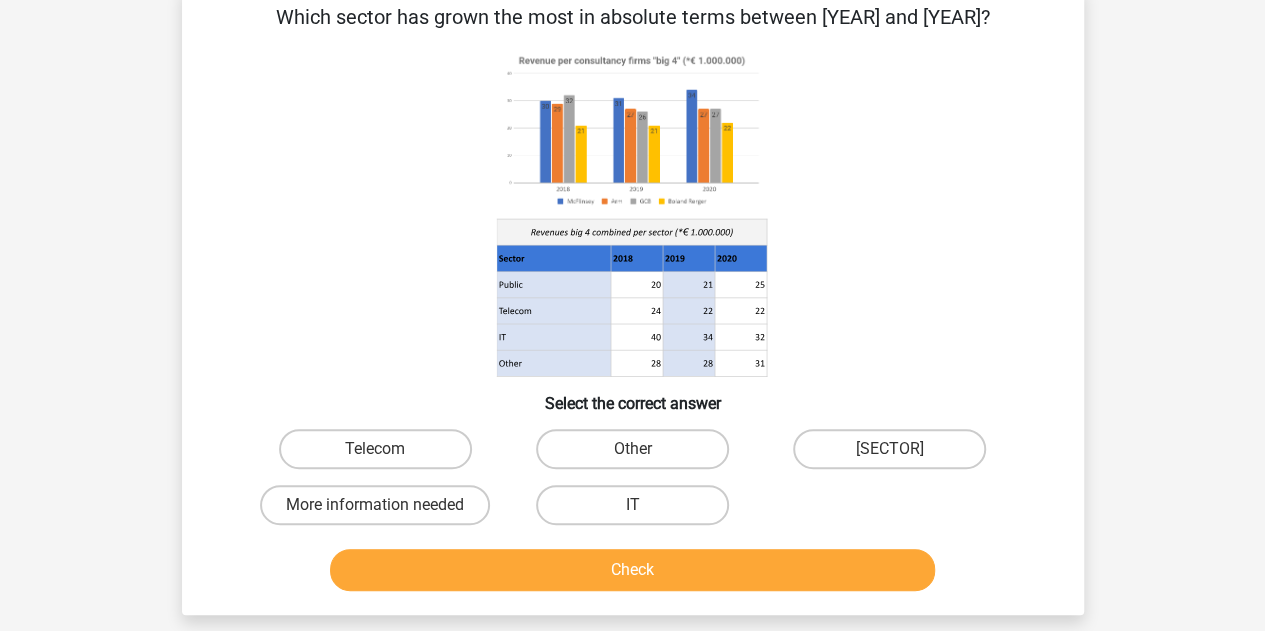 scroll, scrollTop: 92, scrollLeft: 0, axis: vertical 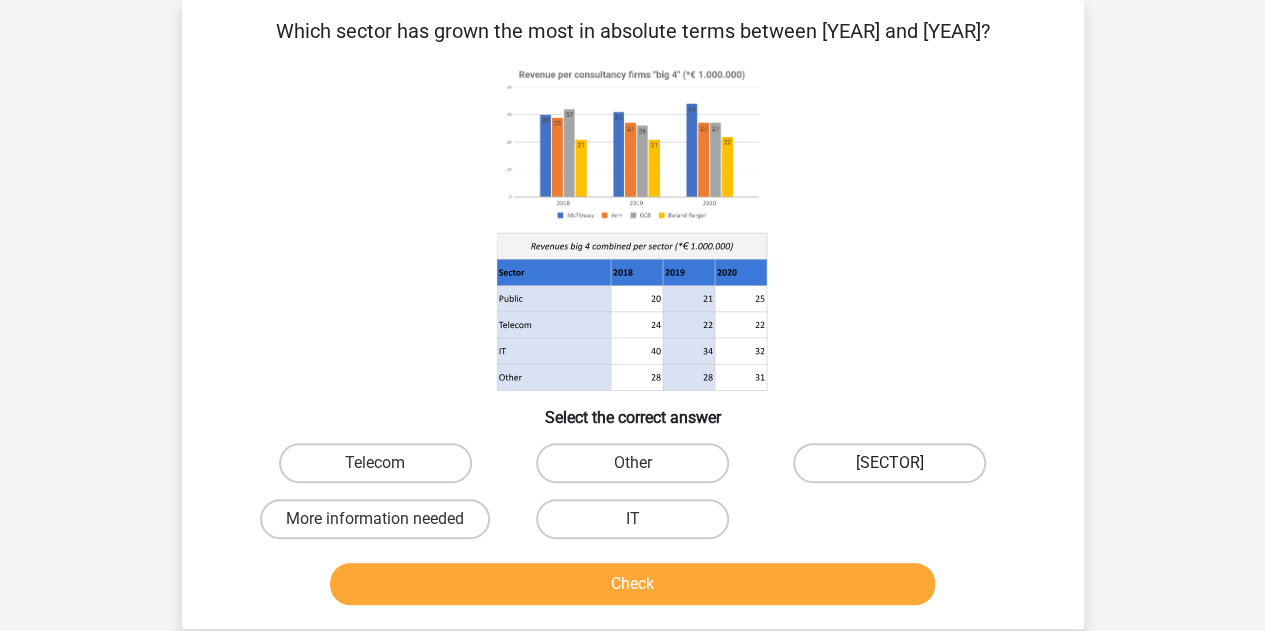 click on "[SECTOR]" at bounding box center (889, 463) 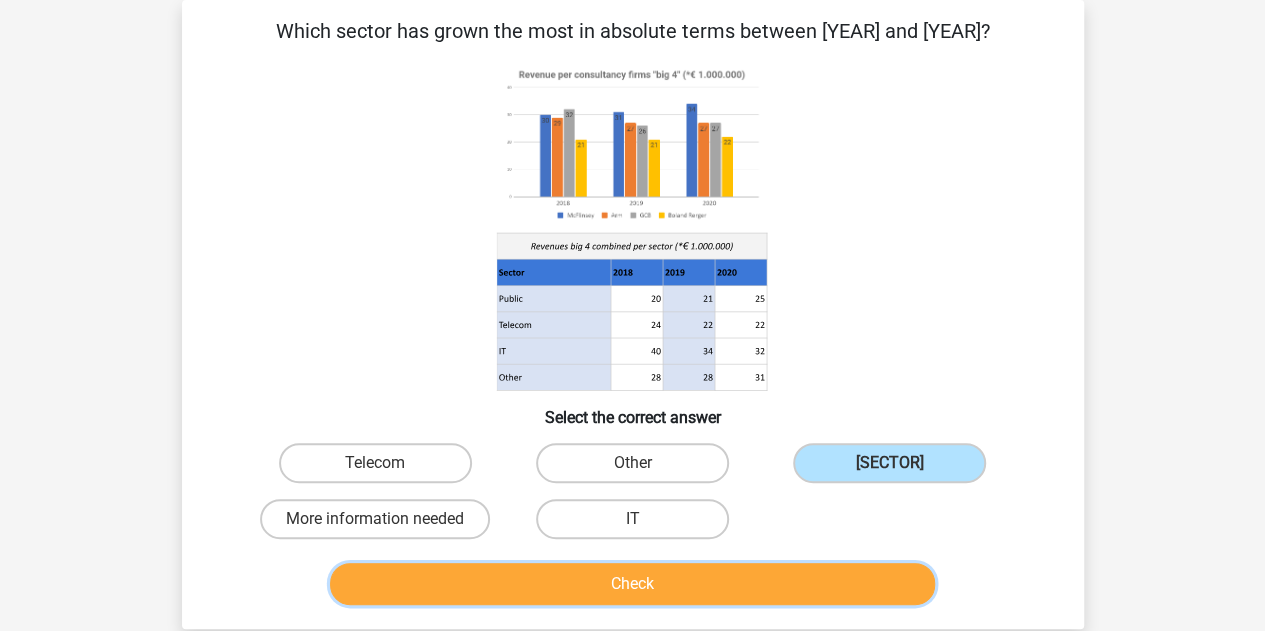 click on "Check" at bounding box center [632, 584] 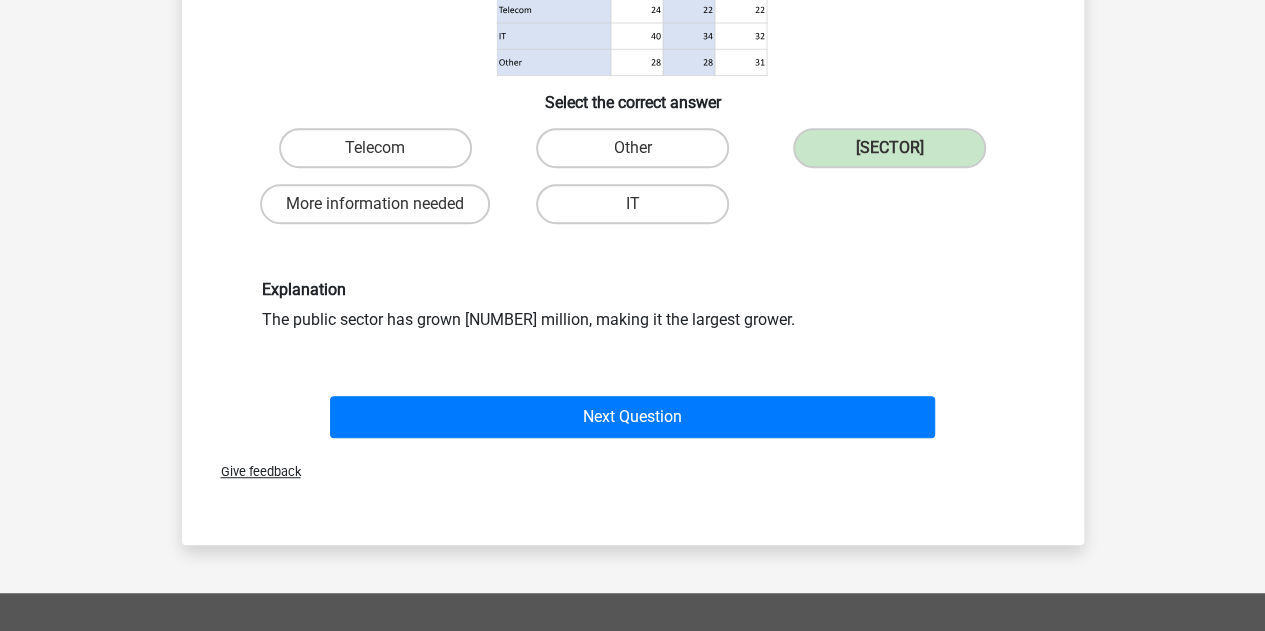 scroll, scrollTop: 409, scrollLeft: 0, axis: vertical 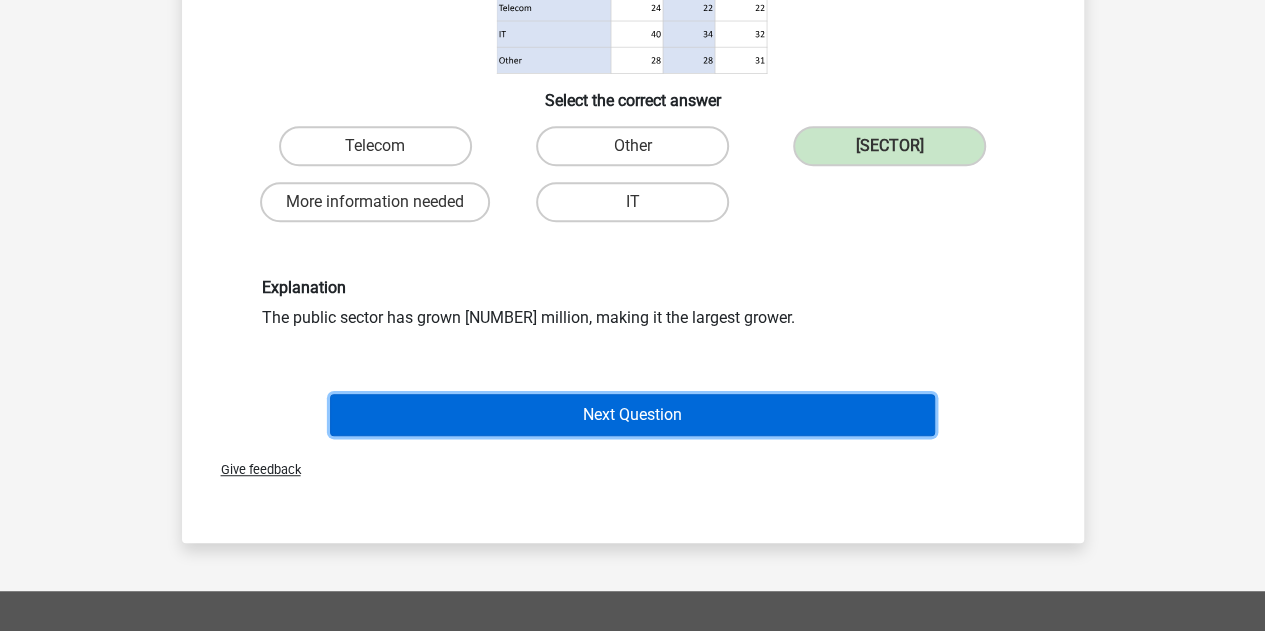 click on "Next Question" at bounding box center [632, 415] 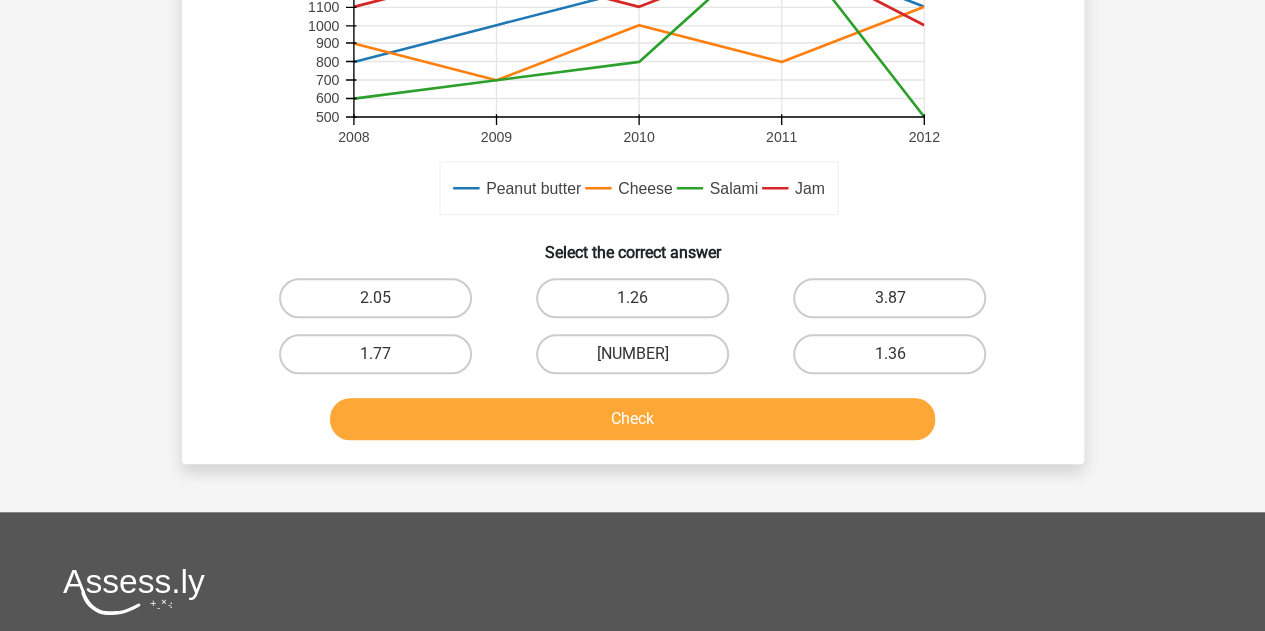 scroll, scrollTop: 616, scrollLeft: 0, axis: vertical 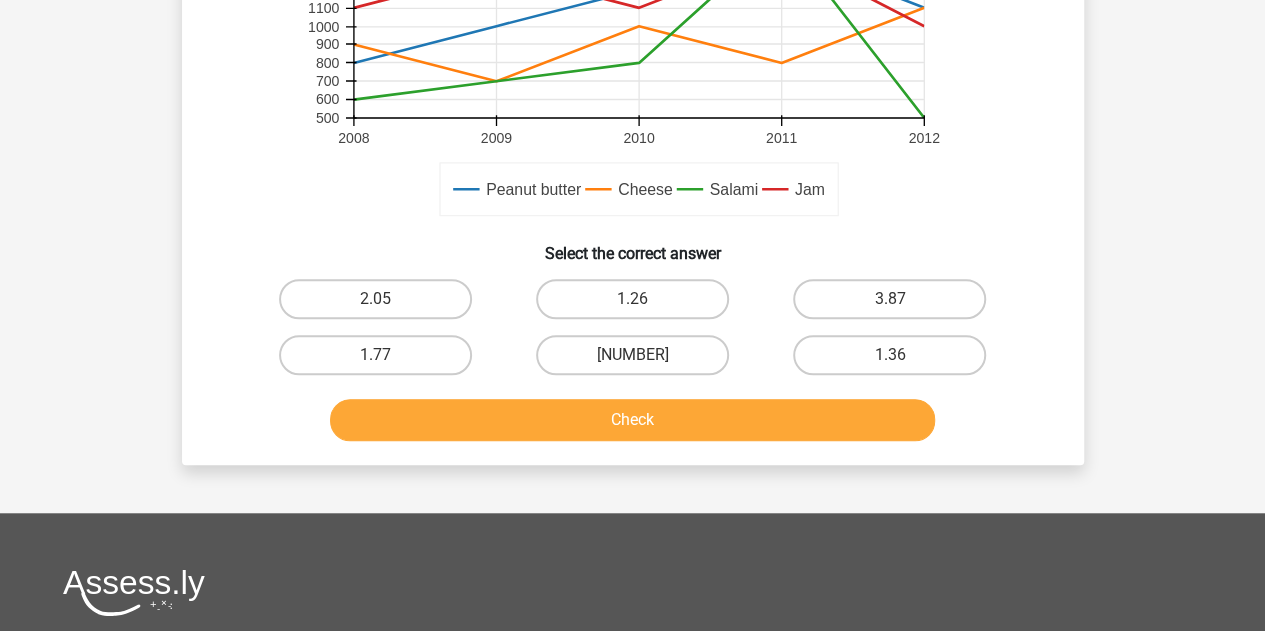 click on "Question 7
of 28
Question category:
numerical reasoning easy questions 1
What is the ratio between the added profit in €  by selling Jam and the added profit in €  by selling Salami in the year [YEAR]?
Peanut butter Cheese Salami Jam Added profit in €  (in thousands), [YEAR] - [YEAR] [YEAR] [YEAR] [YEAR] [YEAR] [YEAR] [YEAR] [NUMBER] [NUMBER] [NUMBER] [NUMBER] [NUMBER] [NUMBER] [NUMBER] [NUMBER] [NUMBER] [NUMBER] [NUMBER]
Peanut butter Cheese Salami Jam Sales per product in € (in thousands), [YEAR] - [YEAR] [YEAR] [YEAR] [YEAR] [YEAR] [YEAR] [NUMBER] [NUMBER] [NUMBER] [NUMBER] [NUMBER] [NUMBER] [NUMBER] [NUMBER] [NUMBER] [NUMBER] [NUMBER]" at bounding box center (633, -30) 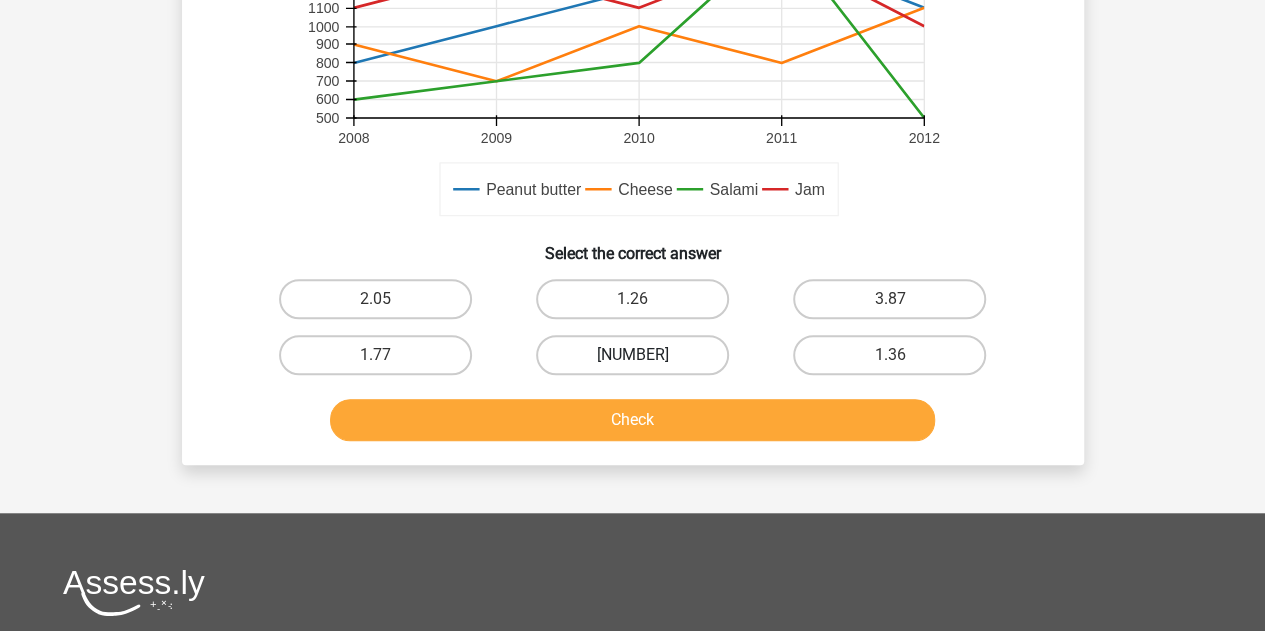 click on "[NUMBER]" at bounding box center (632, 355) 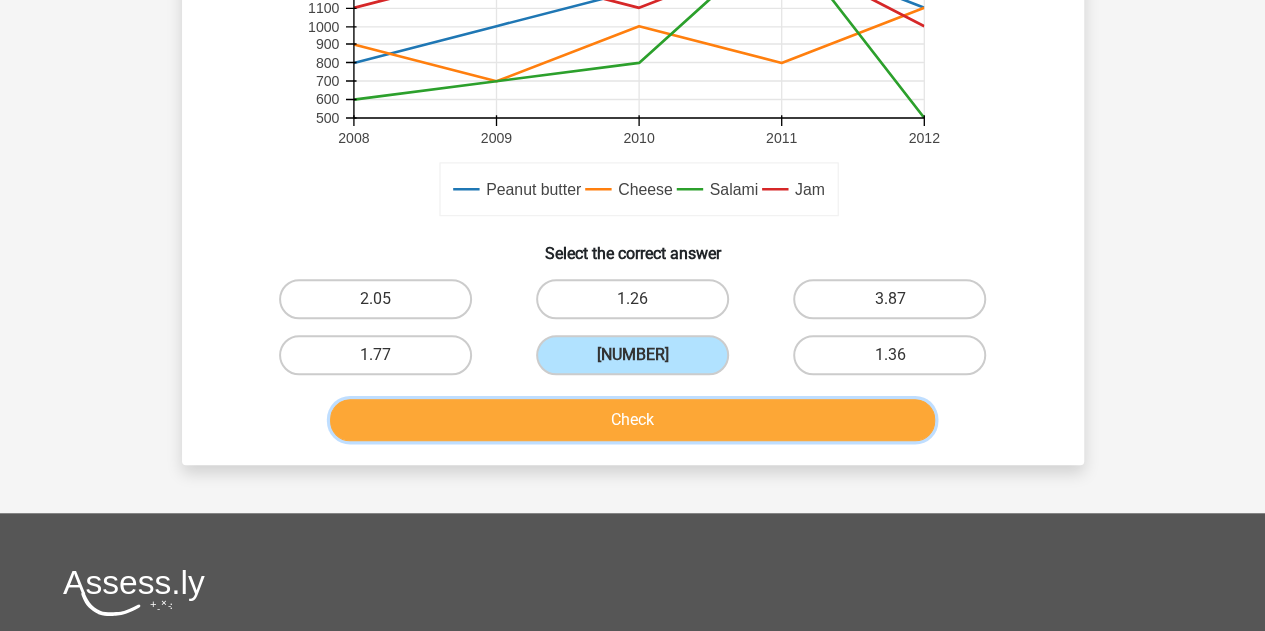 click on "Check" at bounding box center [632, 420] 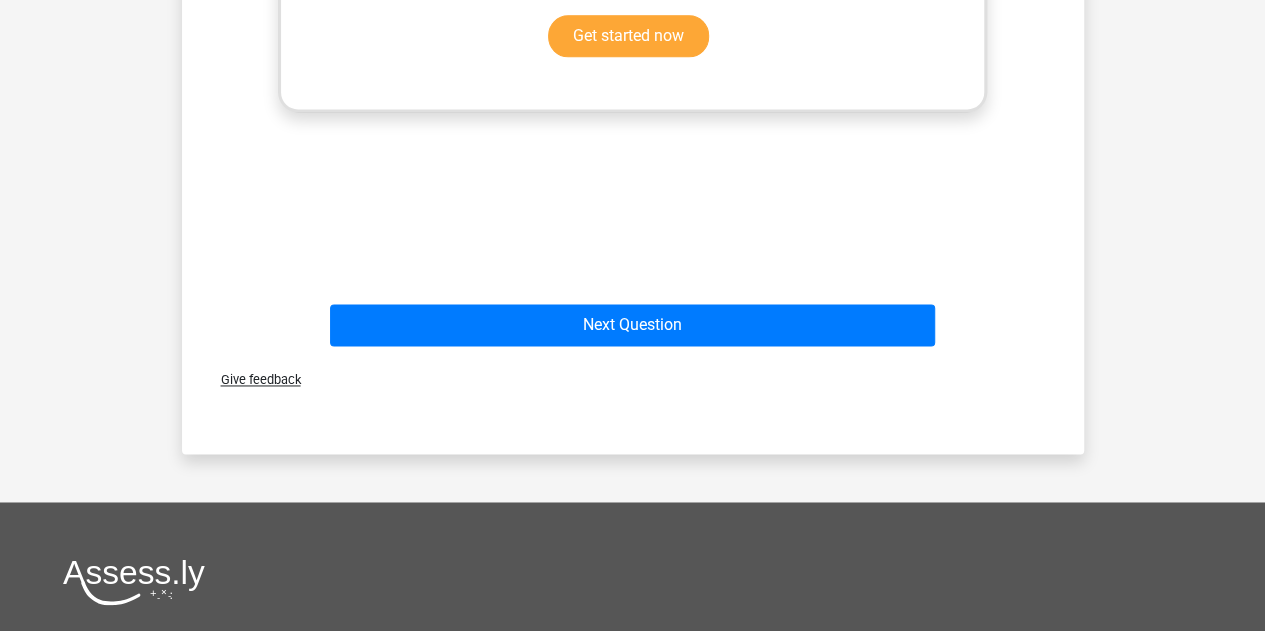 scroll, scrollTop: 1356, scrollLeft: 0, axis: vertical 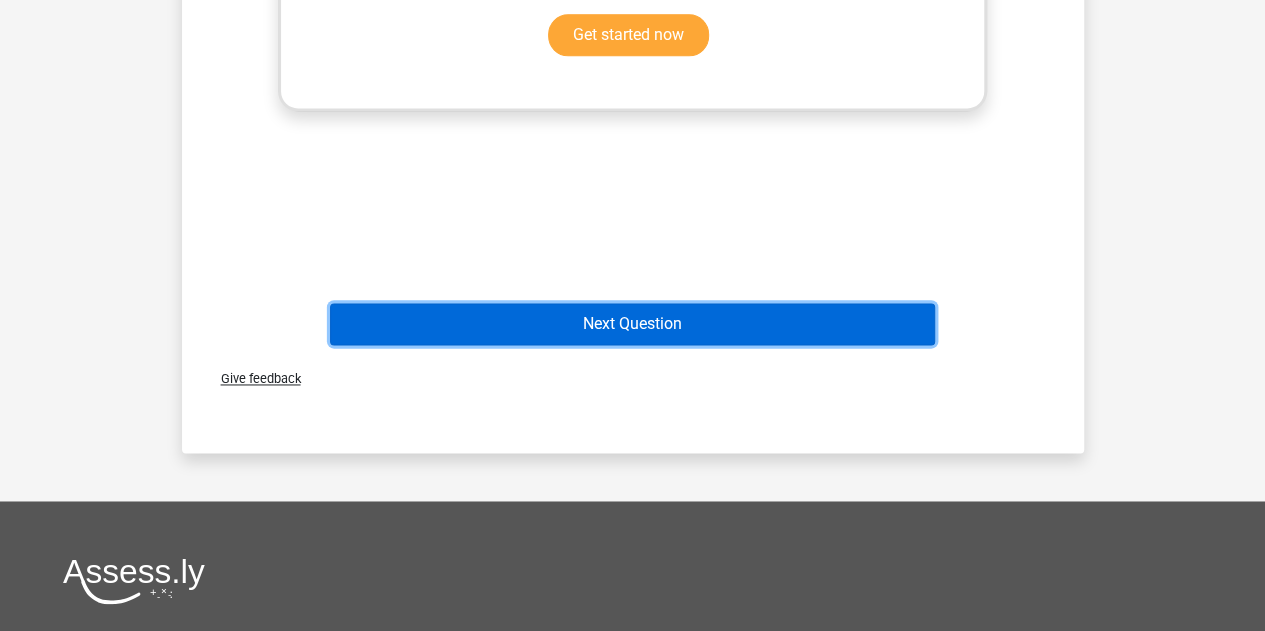 click on "Next Question" at bounding box center [632, 324] 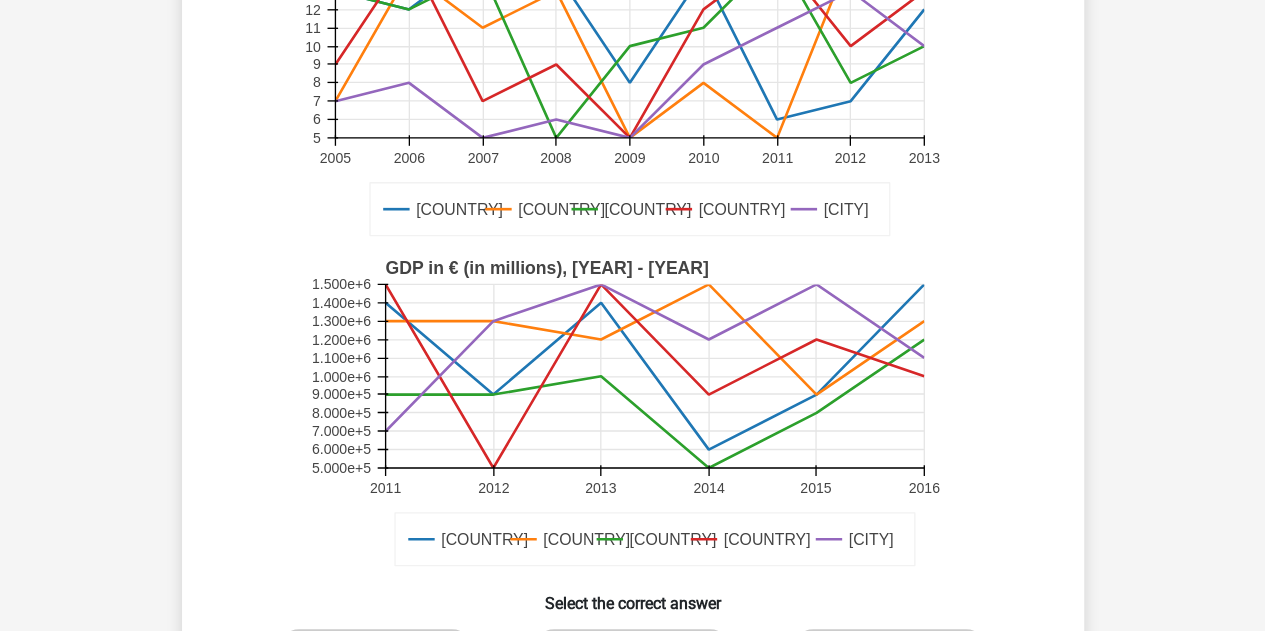scroll, scrollTop: 0, scrollLeft: 0, axis: both 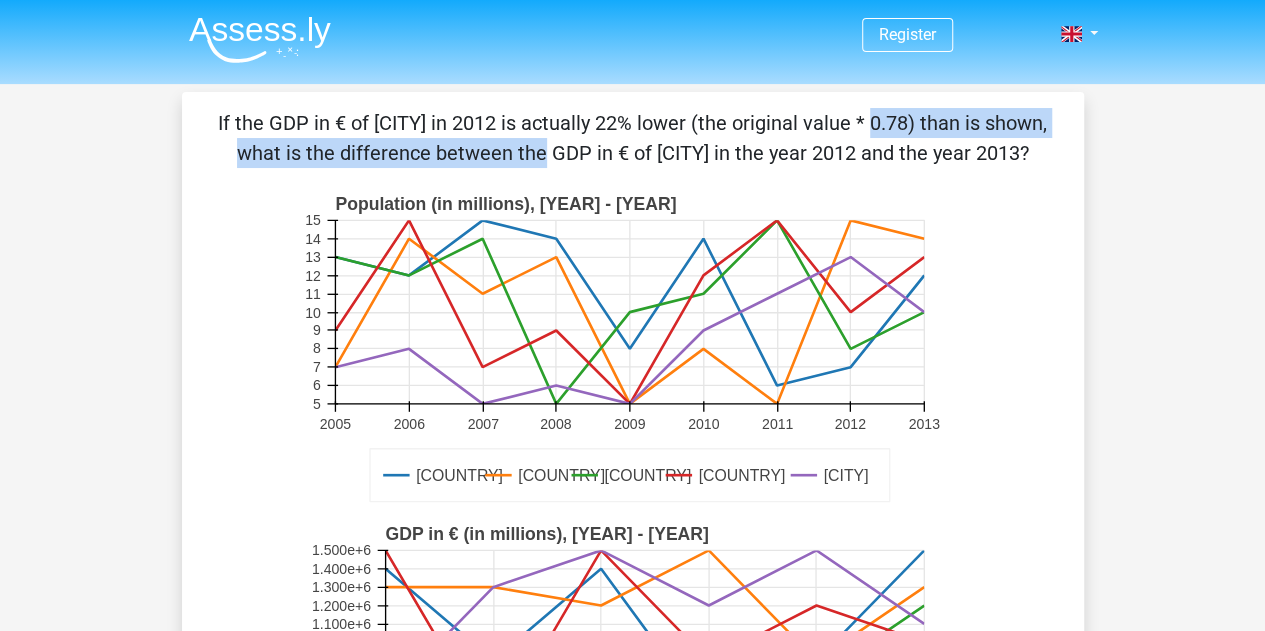 drag, startPoint x: 525, startPoint y: 126, endPoint x: 991, endPoint y: 131, distance: 466.02682 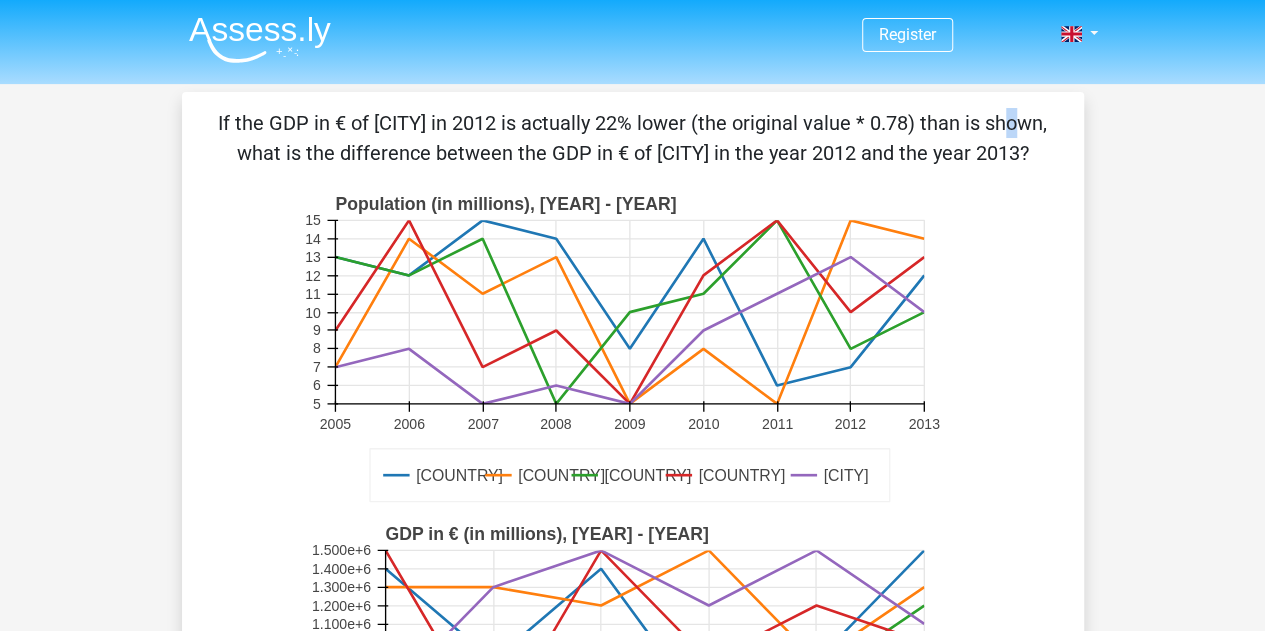 drag, startPoint x: 671, startPoint y: 134, endPoint x: 660, endPoint y: 130, distance: 11.7046995 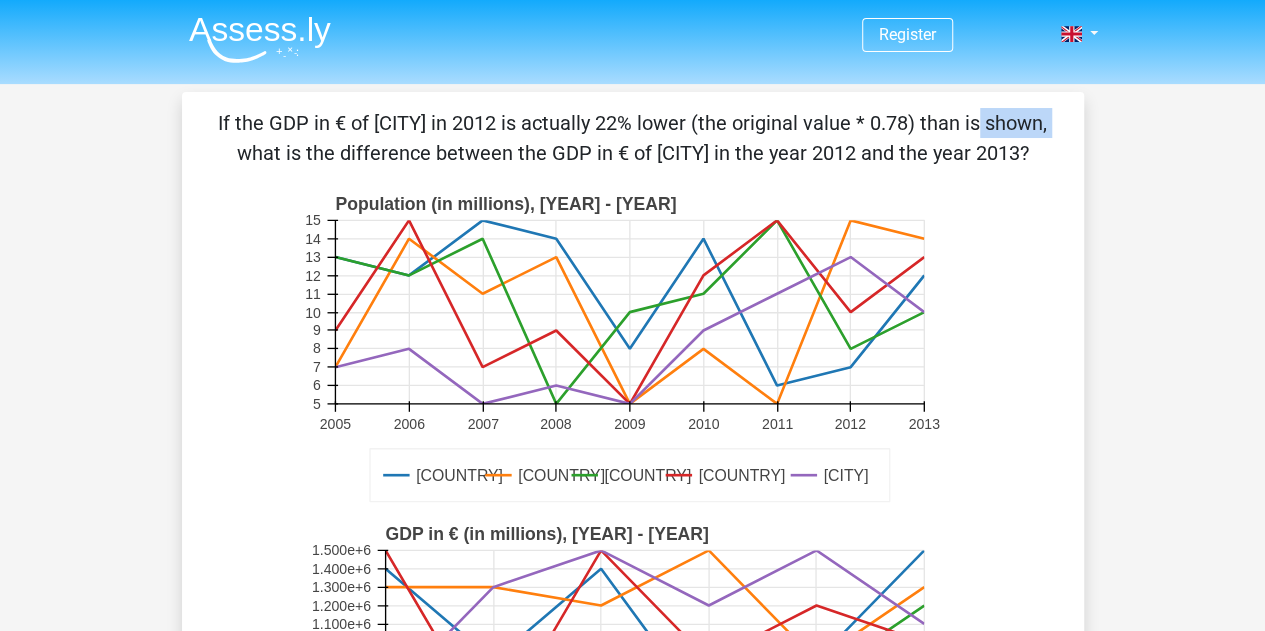drag, startPoint x: 632, startPoint y: 127, endPoint x: 705, endPoint y: 127, distance: 73 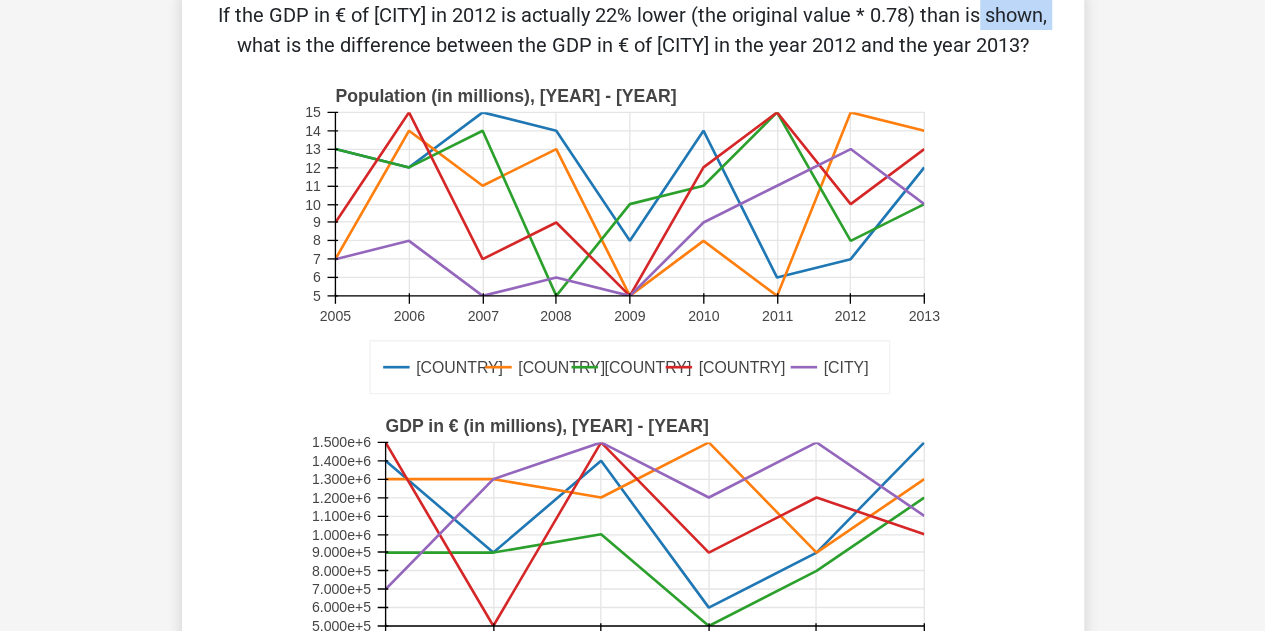 scroll, scrollTop: 107, scrollLeft: 0, axis: vertical 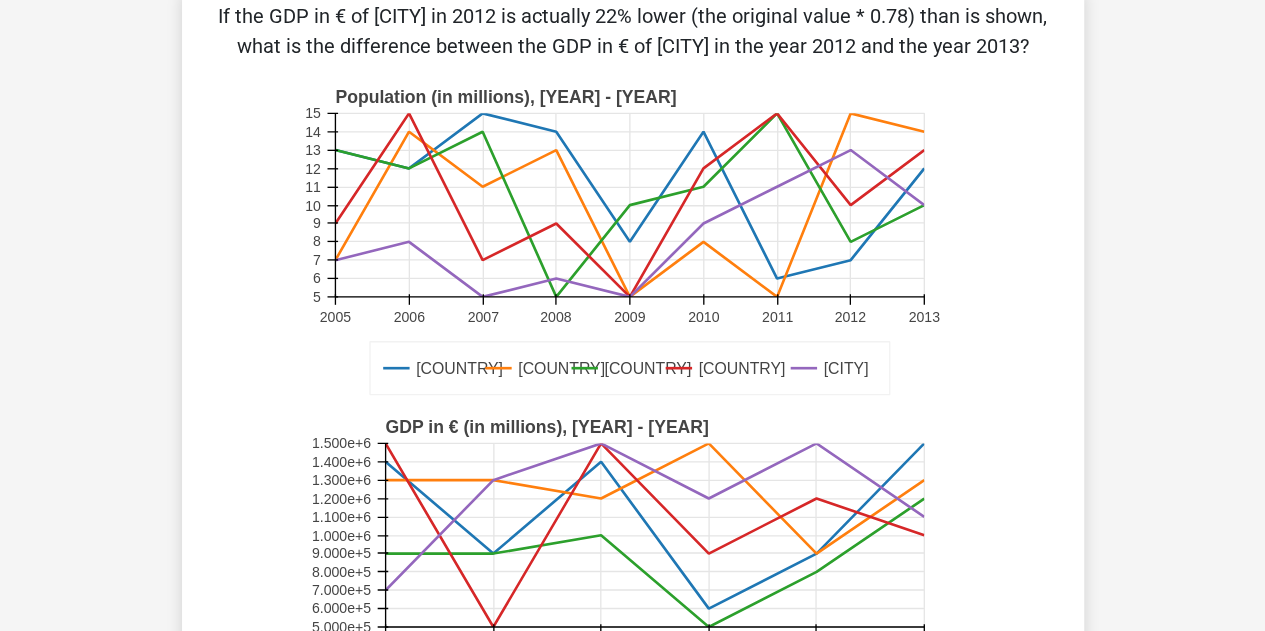 click 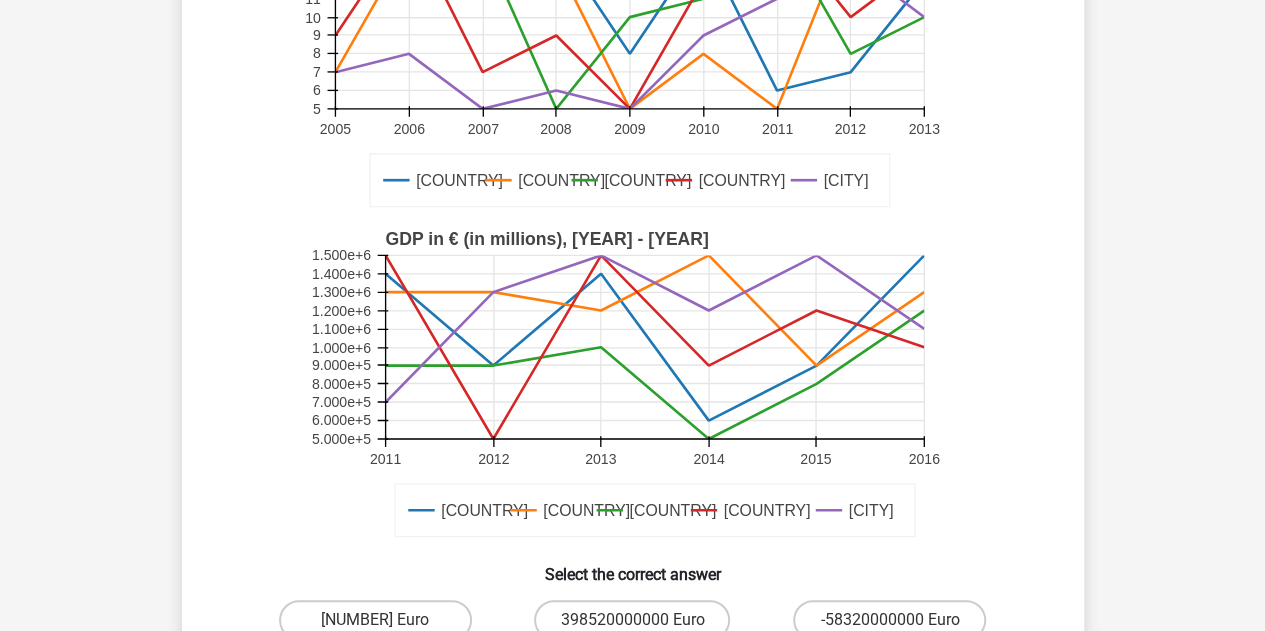 scroll, scrollTop: 296, scrollLeft: 0, axis: vertical 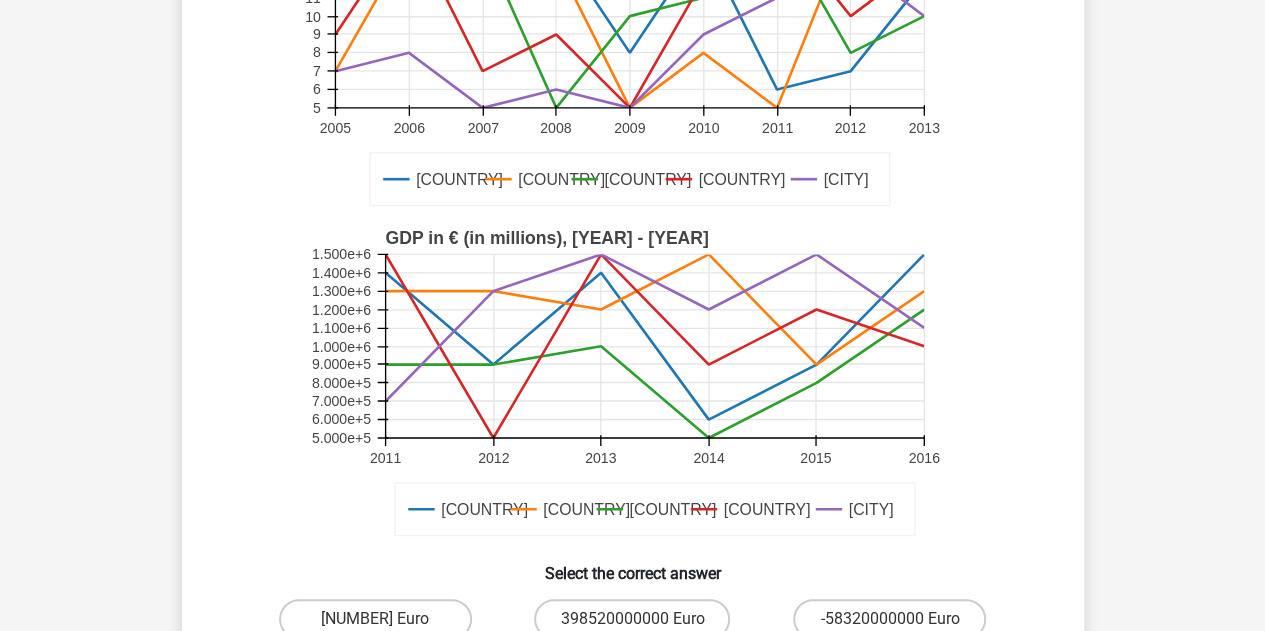 click on "Register
Nederlands
English" at bounding box center [632, 532] 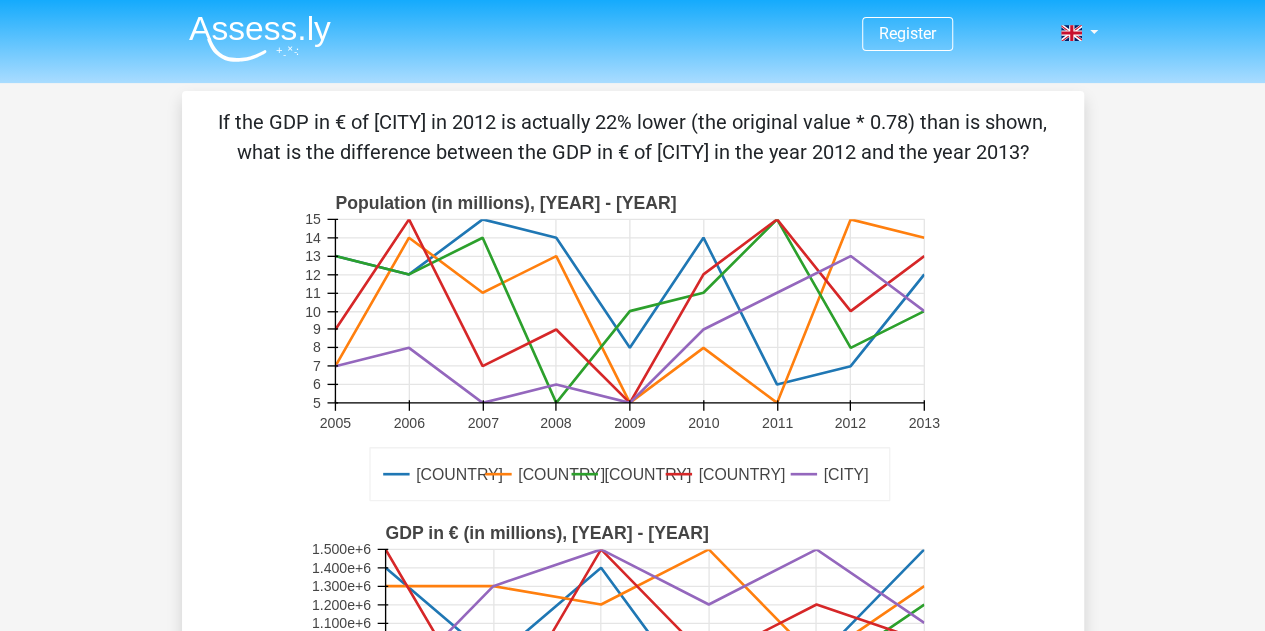scroll, scrollTop: 143, scrollLeft: 0, axis: vertical 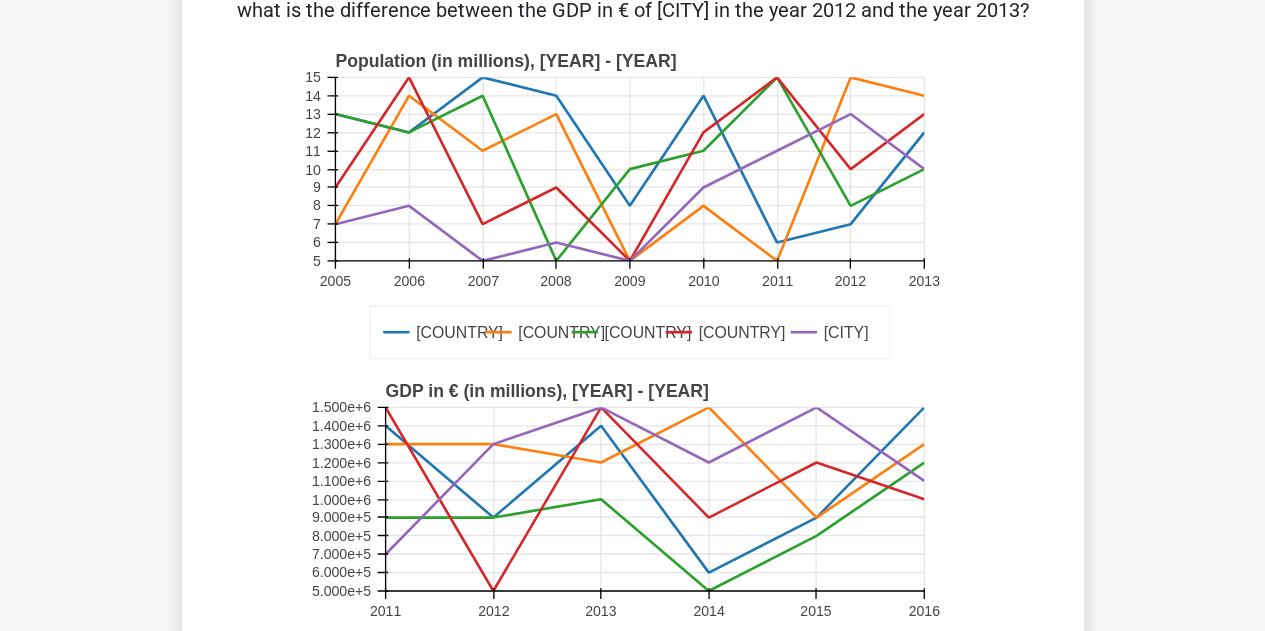 click on "Register
Nederlands
English" at bounding box center [632, 685] 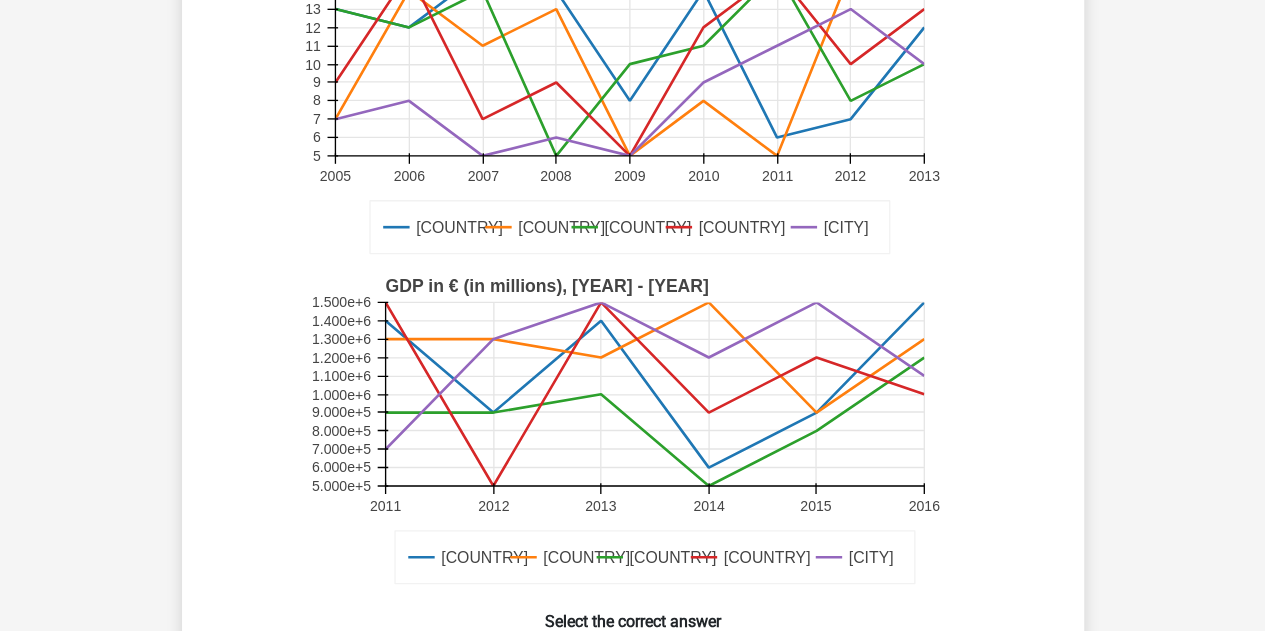 scroll, scrollTop: 259, scrollLeft: 0, axis: vertical 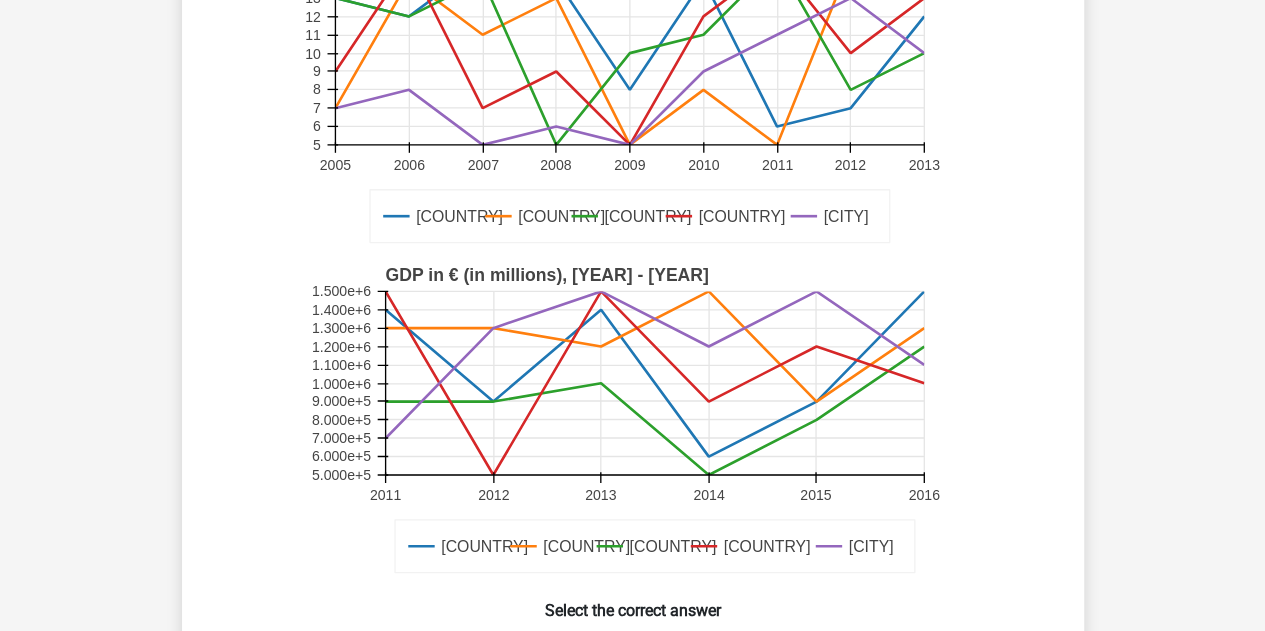 click on "[COUNTRY] [COUNTRY] [COUNTRY] [COUNTRY] [CITY] GDP in € (in millions), [YEAR] - [YEAR] [YEAR] [YEAR] [YEAR] [YEAR] [YEAR] [YEAR] [NUMBER] [NUMBER] [NUMBER] [NUMBER] [NUMBER] [NUMBER] [NUMBER] [NUMBER] [NUMBER] [NUMBER] [NUMBER]" at bounding box center [633, 420] 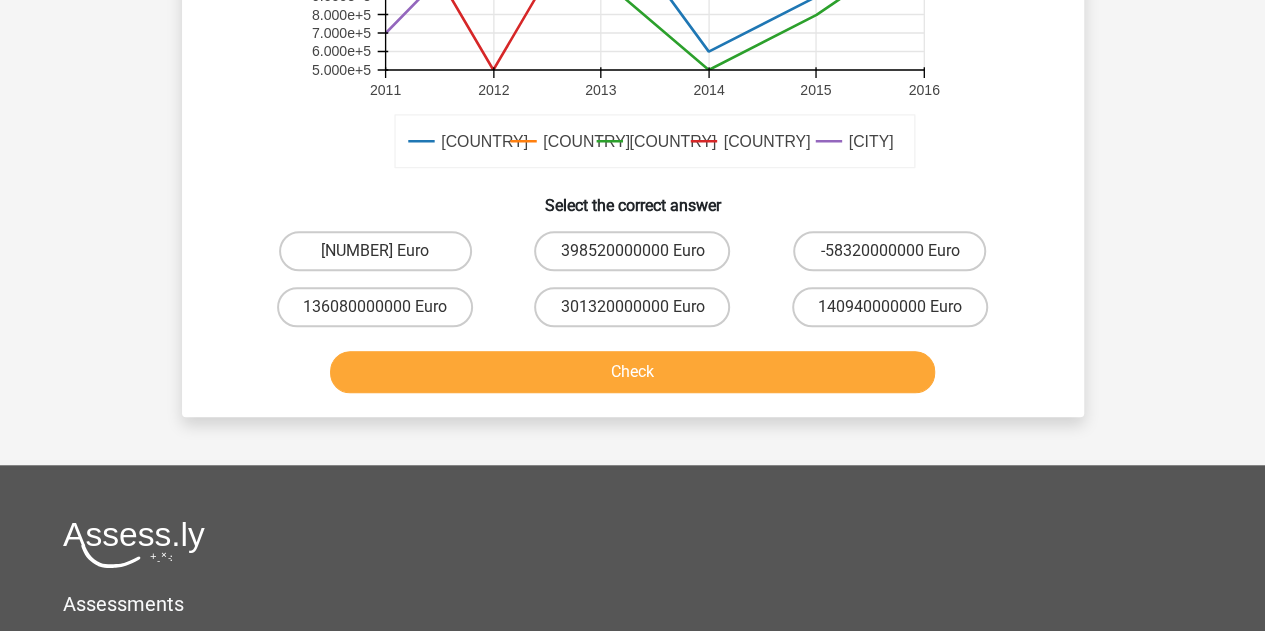 scroll, scrollTop: 663, scrollLeft: 0, axis: vertical 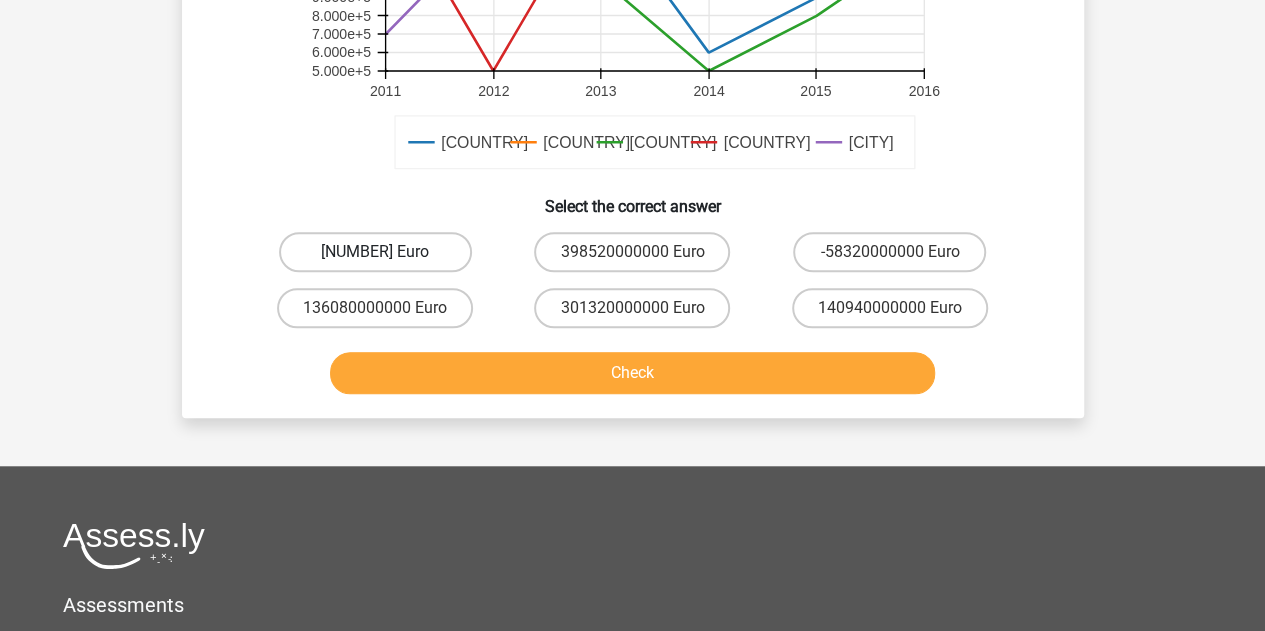 click on "[NUMBER] Euro" at bounding box center [375, 252] 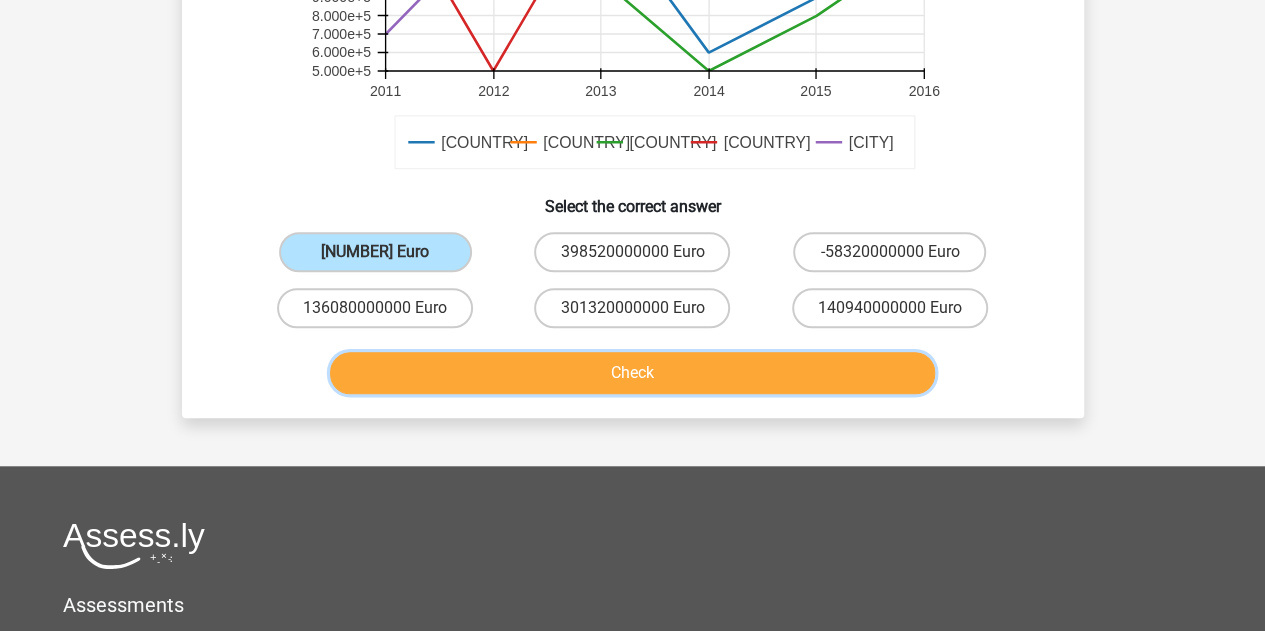 click on "Check" at bounding box center [632, 373] 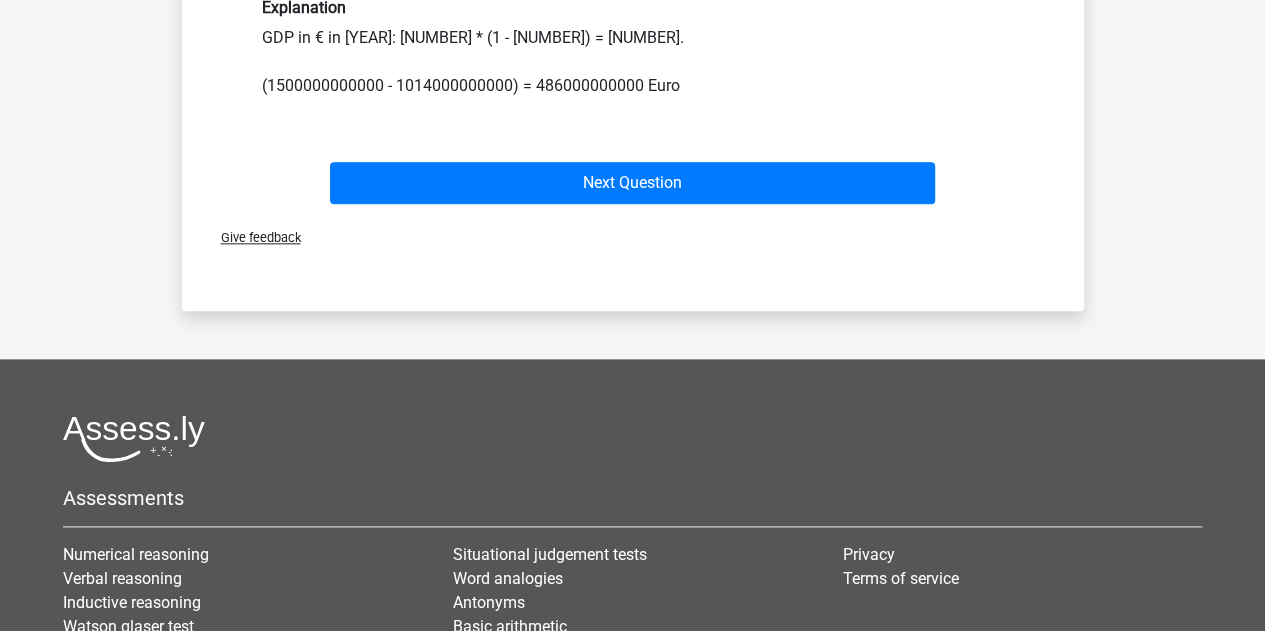 scroll, scrollTop: 1048, scrollLeft: 0, axis: vertical 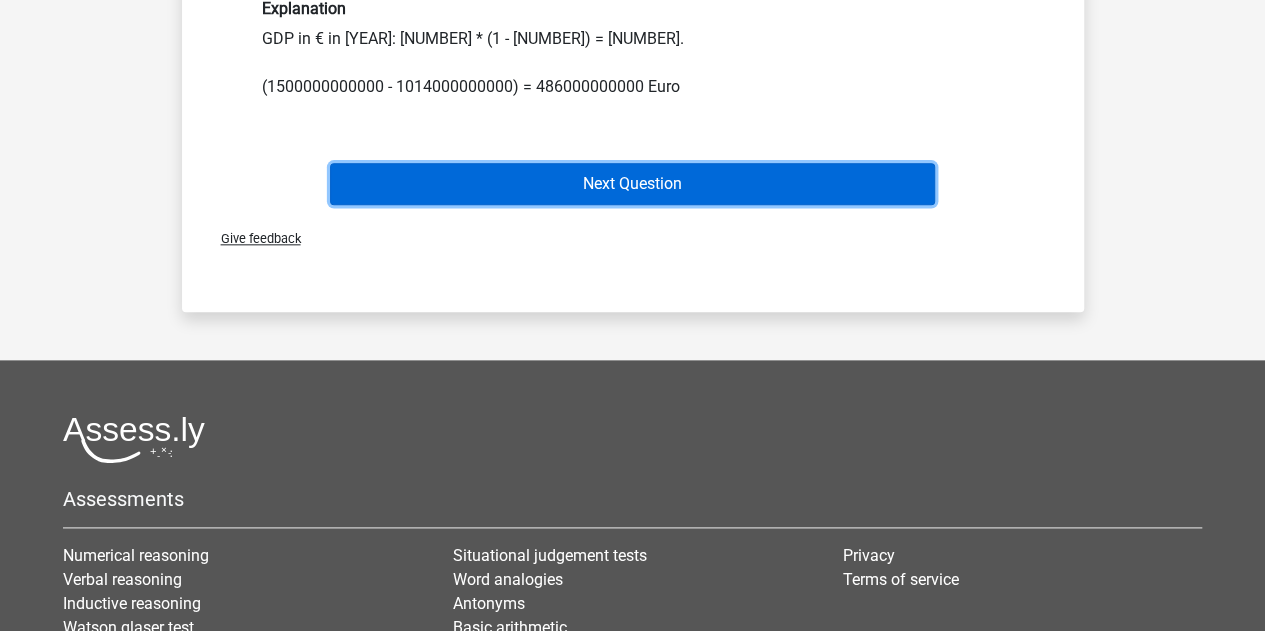 click on "Next Question" at bounding box center [632, 184] 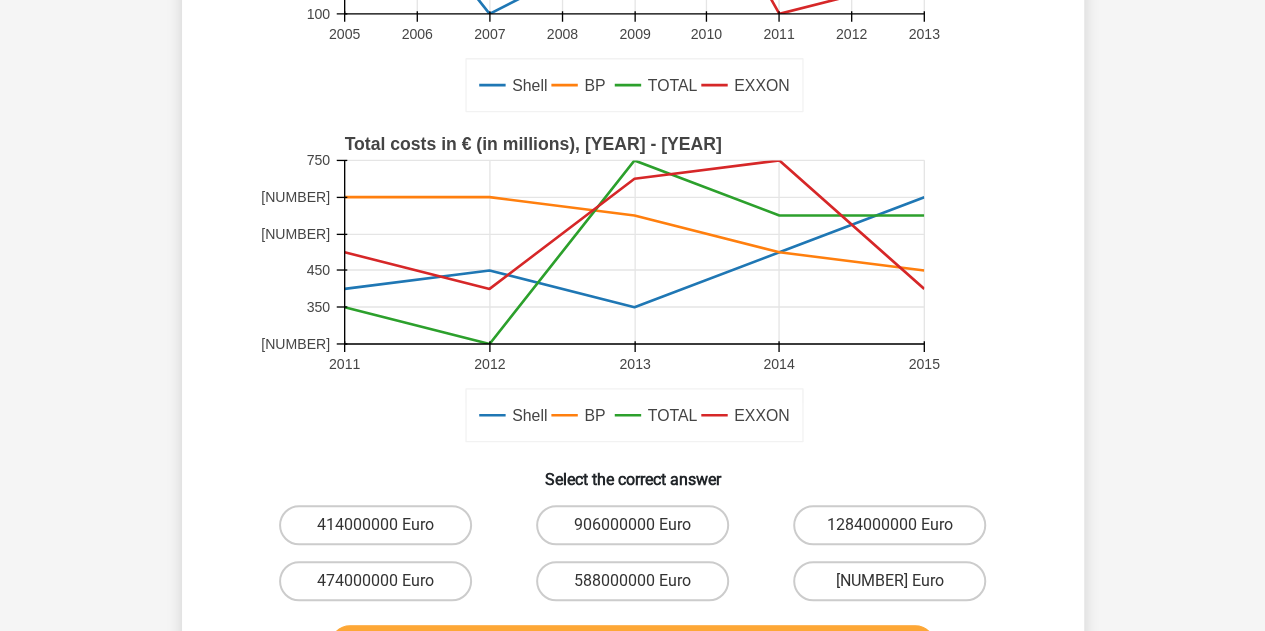 scroll, scrollTop: 430, scrollLeft: 0, axis: vertical 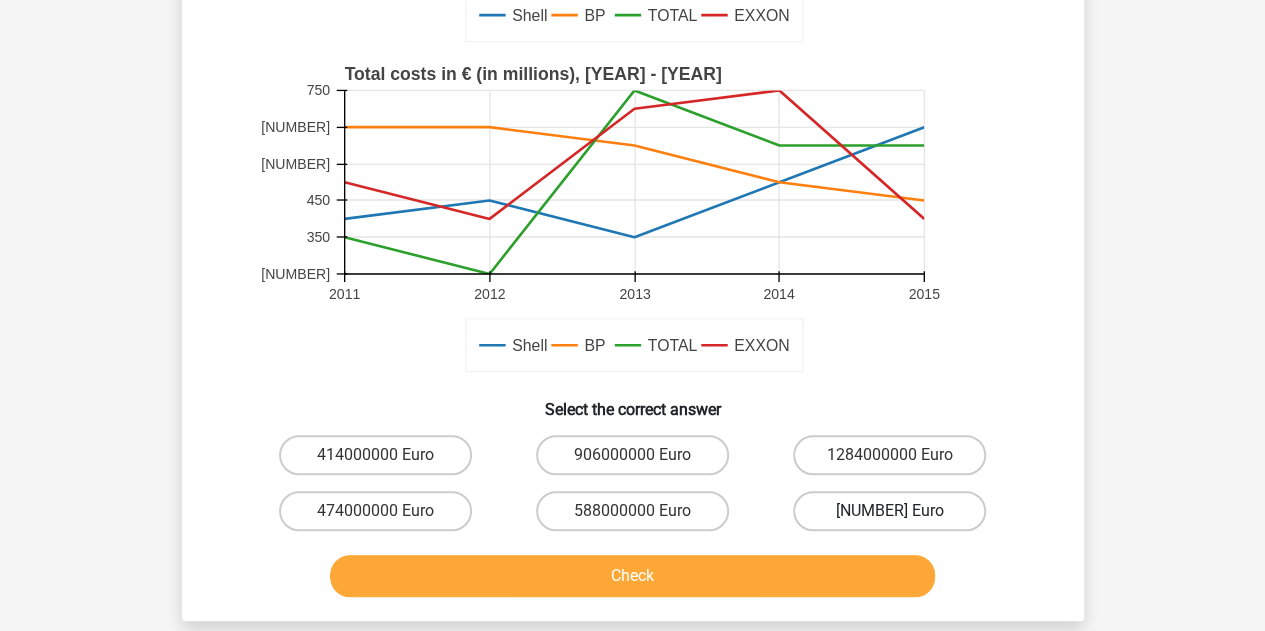 click on "[NUMBER] Euro" at bounding box center (889, 511) 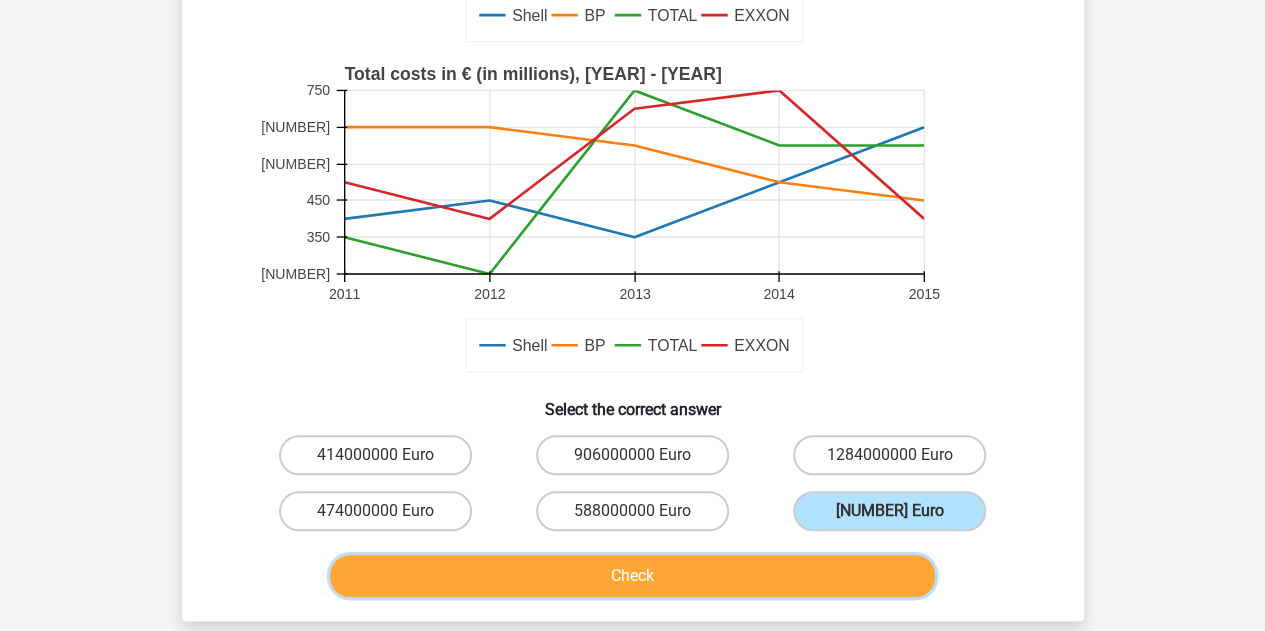 click on "Check" at bounding box center [632, 576] 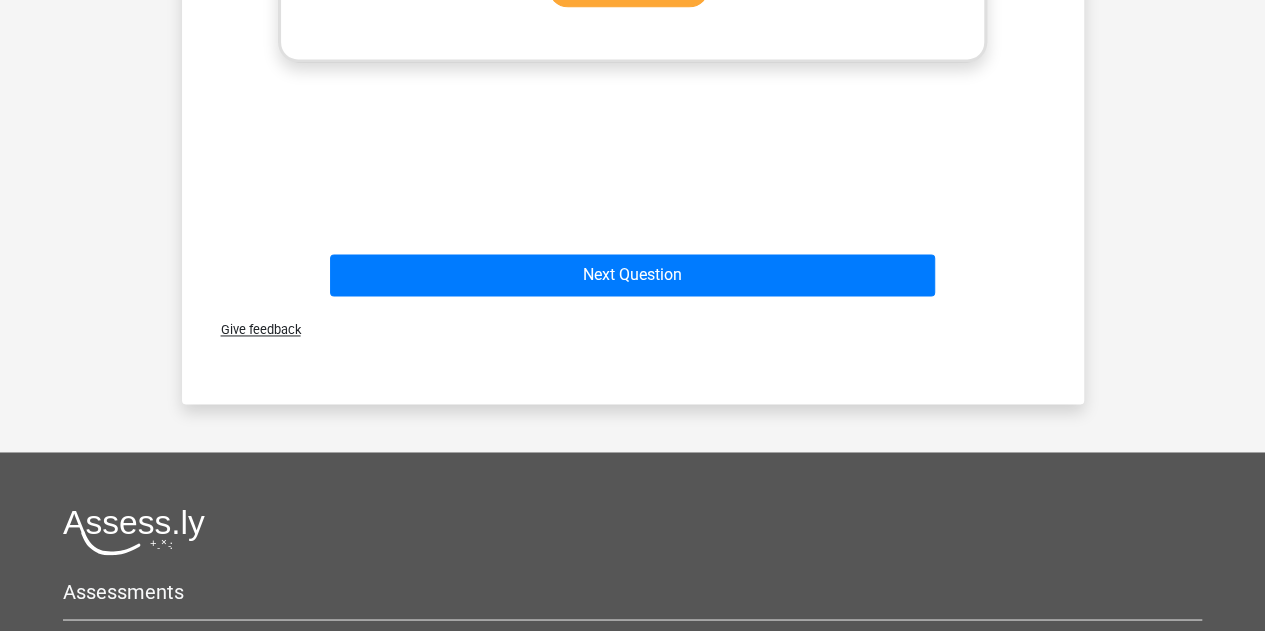 scroll, scrollTop: 1427, scrollLeft: 0, axis: vertical 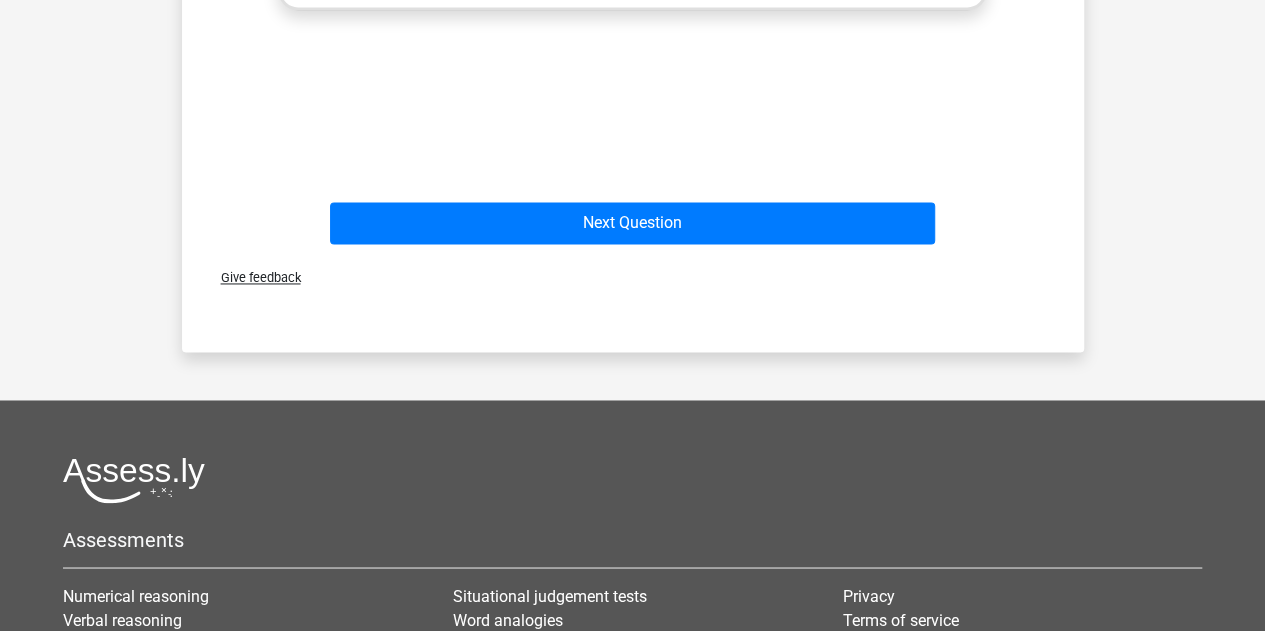 click on "Next Question" at bounding box center [633, 227] 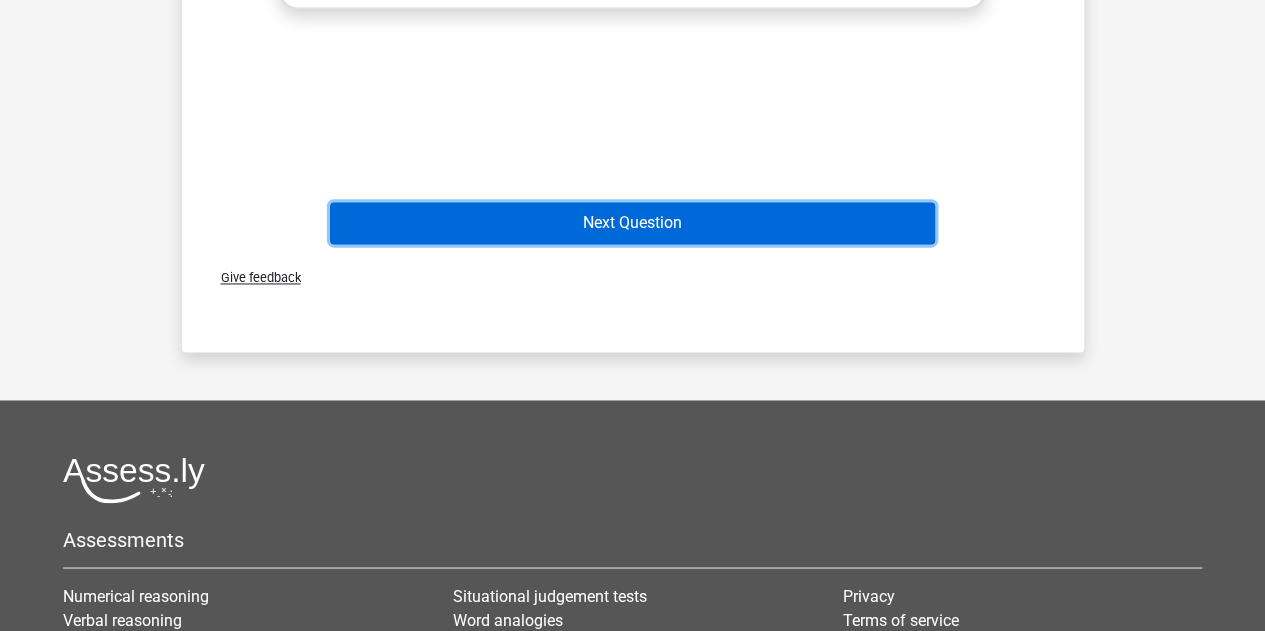 click on "Next Question" at bounding box center (632, 223) 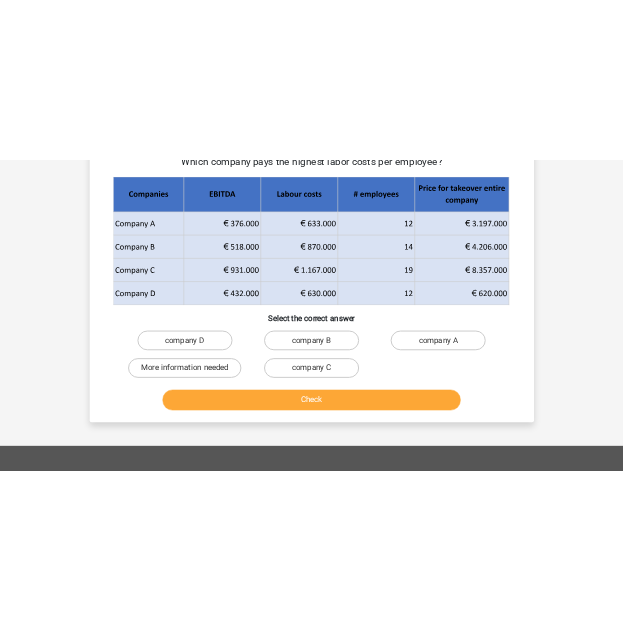 scroll, scrollTop: 92, scrollLeft: 0, axis: vertical 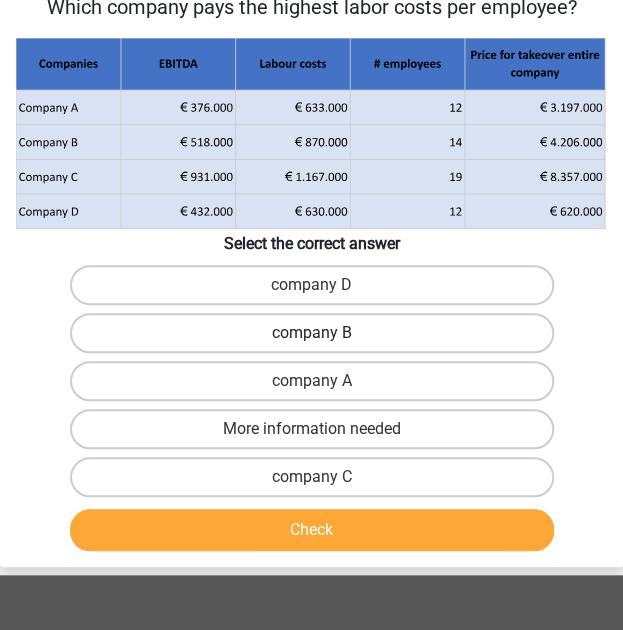click on "company B" at bounding box center (312, 333) 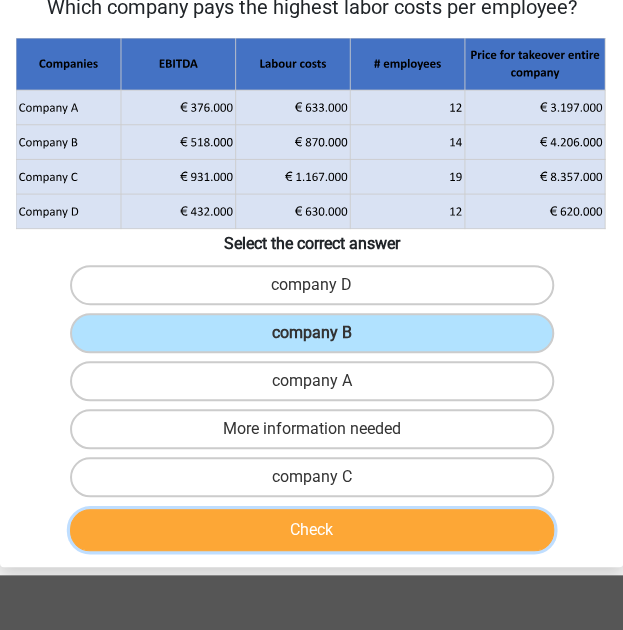 click on "Check" at bounding box center (312, 530) 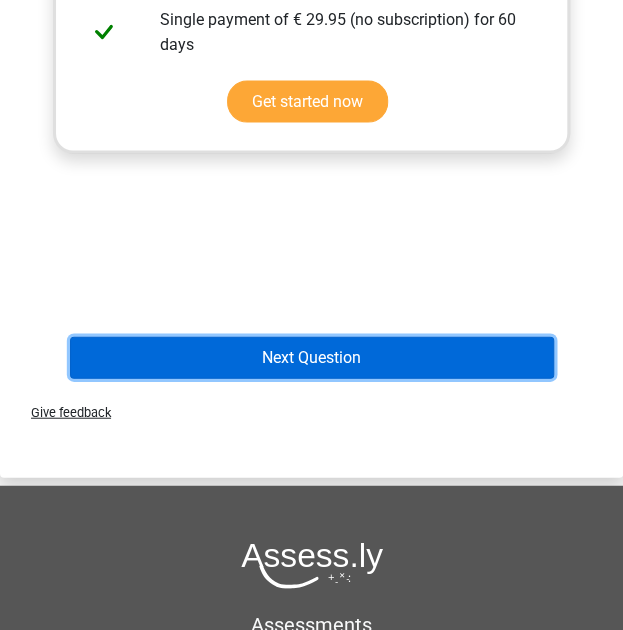 click on "Next Question" at bounding box center [312, 357] 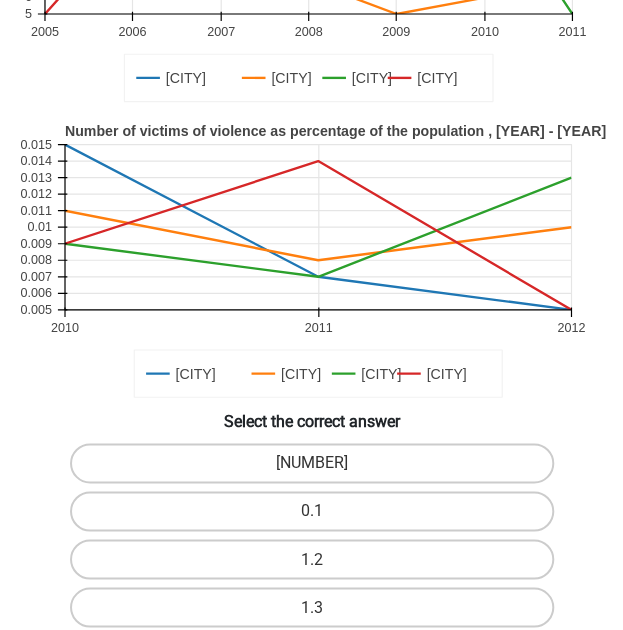 scroll, scrollTop: 402, scrollLeft: 0, axis: vertical 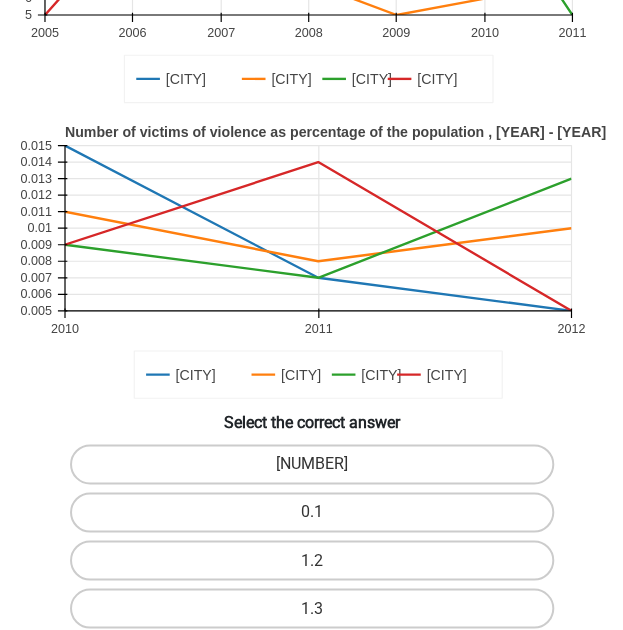 click on "Select the correct answer" at bounding box center (311, 420) 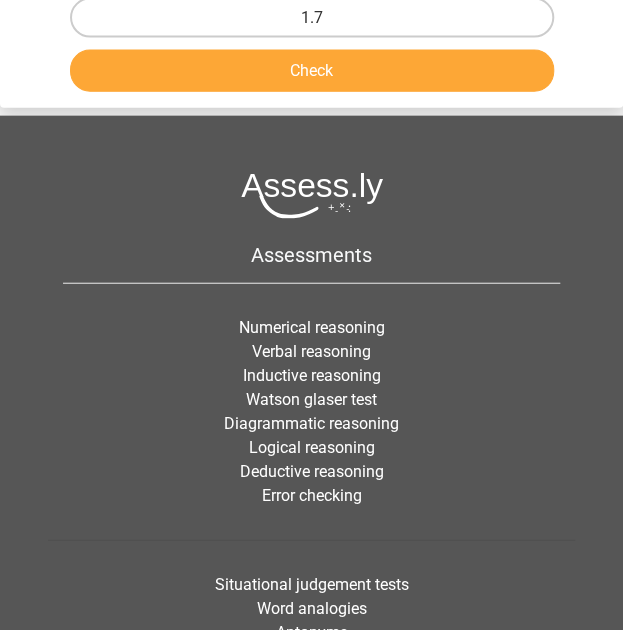 scroll, scrollTop: 1086, scrollLeft: 0, axis: vertical 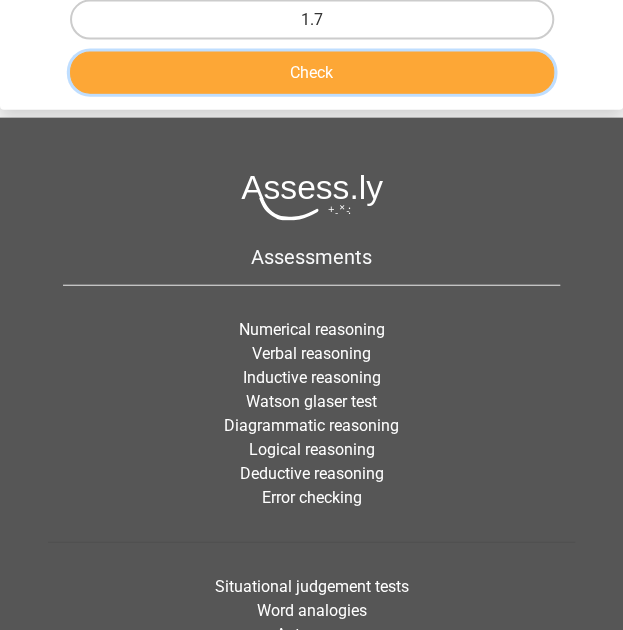 click on "Check" at bounding box center (312, 73) 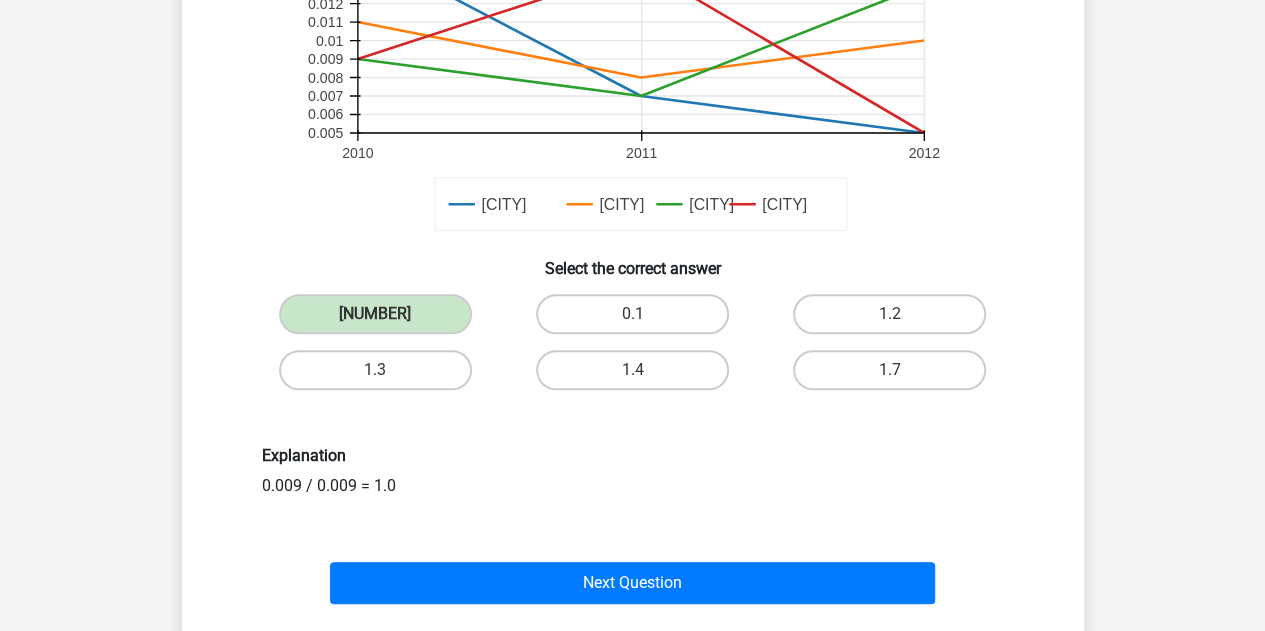 scroll, scrollTop: 632, scrollLeft: 0, axis: vertical 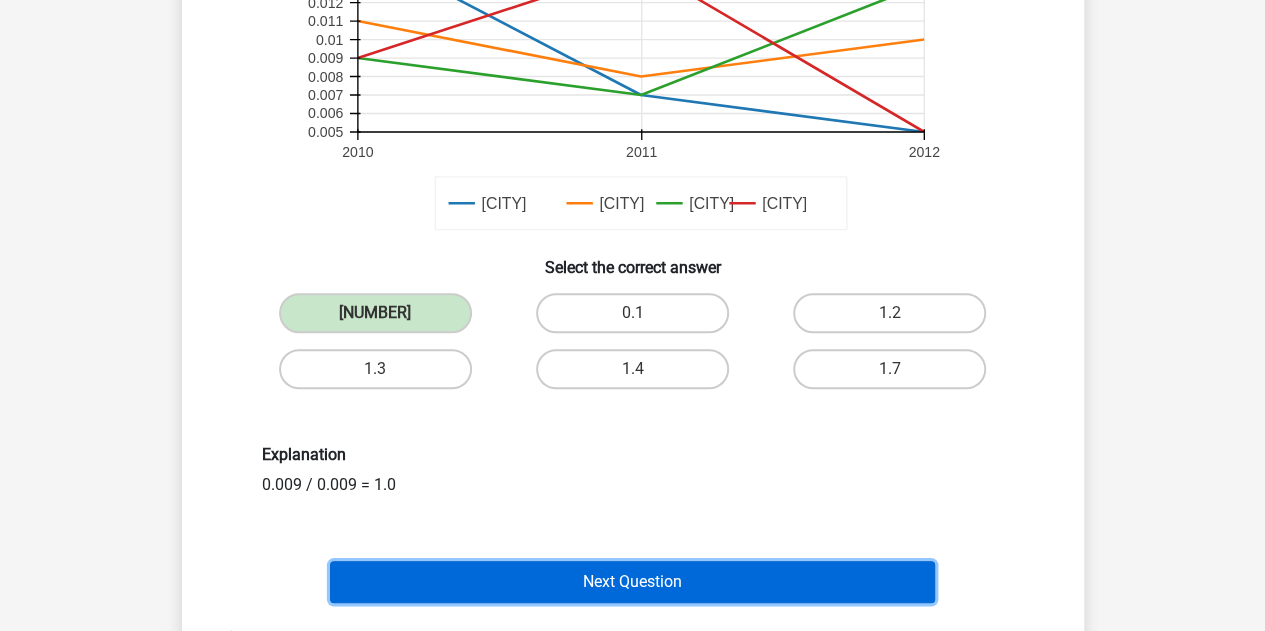 click on "Next Question" at bounding box center [632, 582] 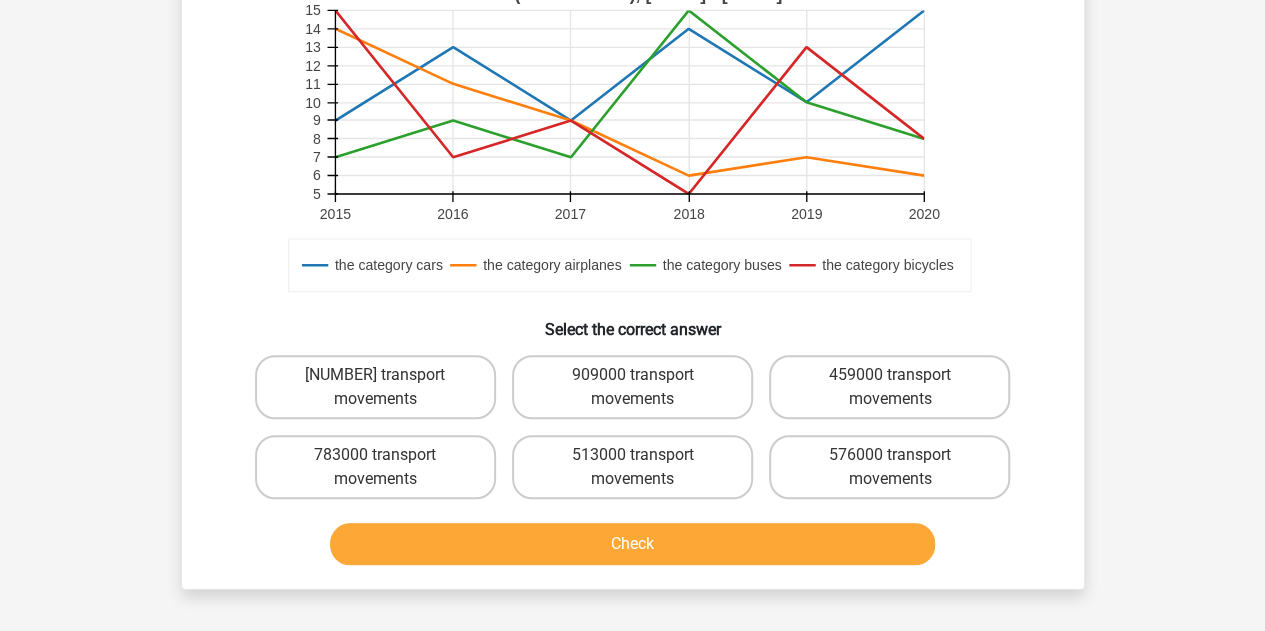 scroll, scrollTop: 554, scrollLeft: 0, axis: vertical 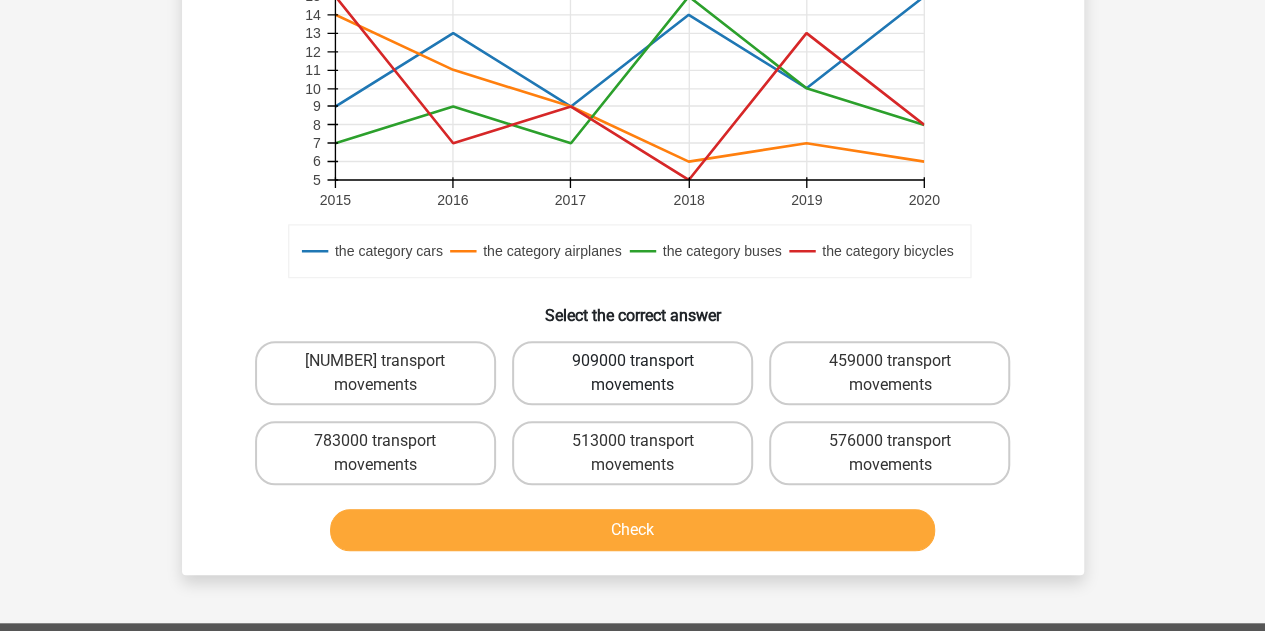 click on "909000 transport movements" at bounding box center (632, 373) 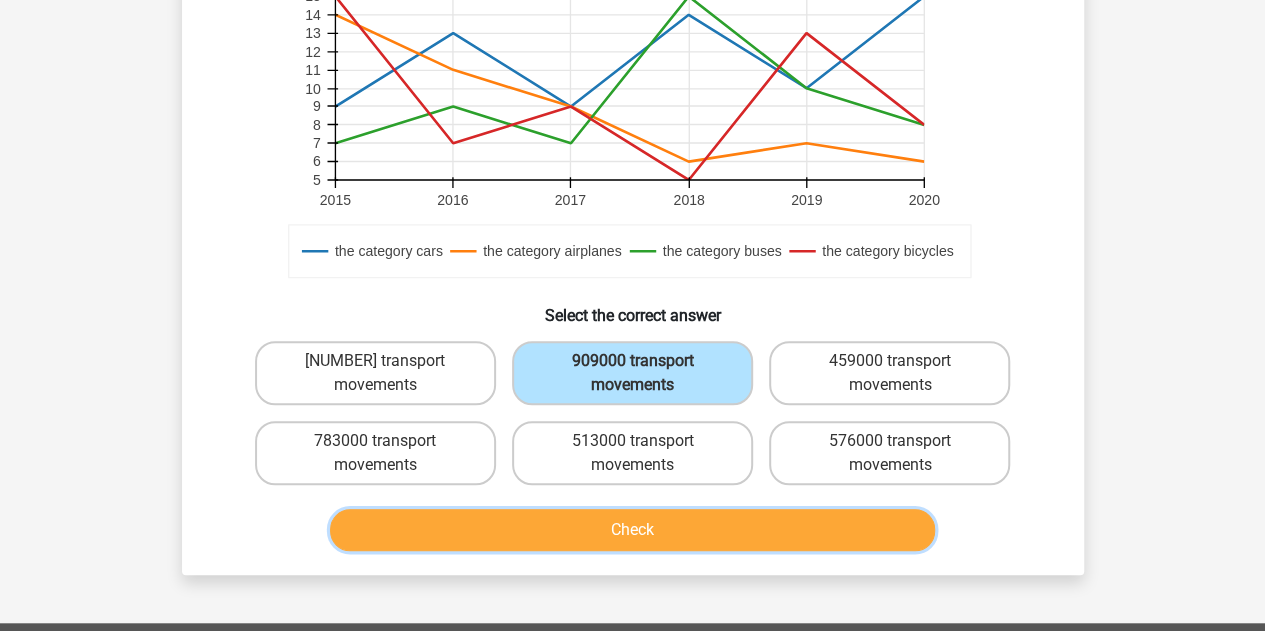 click on "Check" at bounding box center [632, 530] 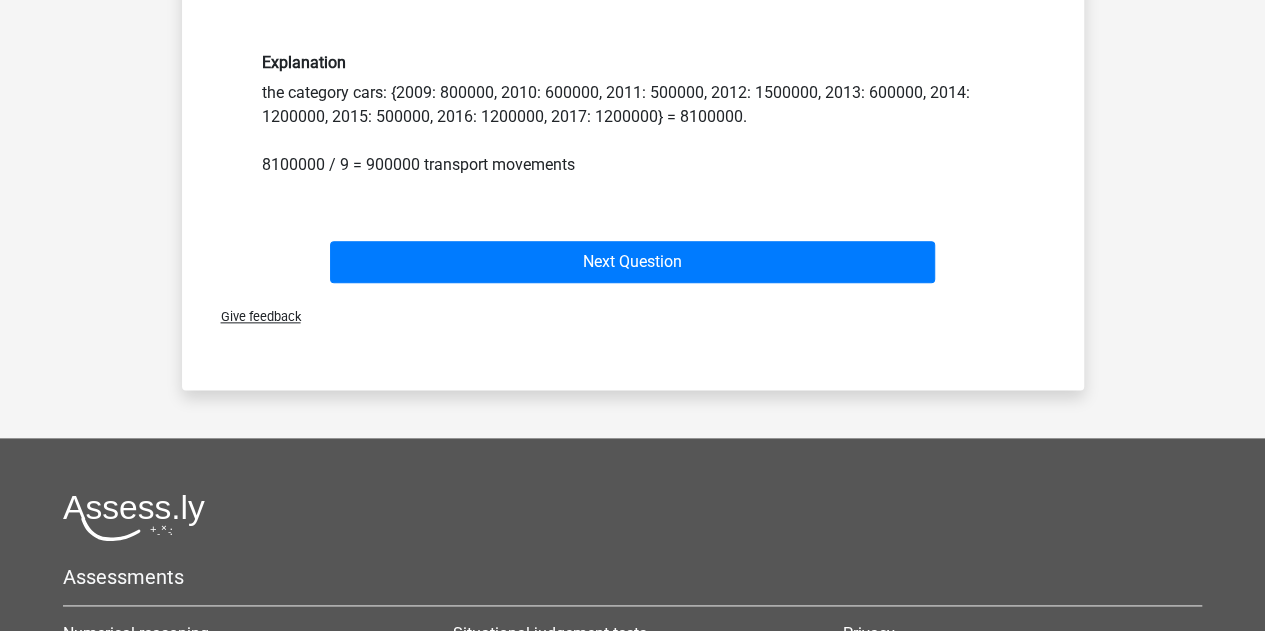 scroll, scrollTop: 1061, scrollLeft: 0, axis: vertical 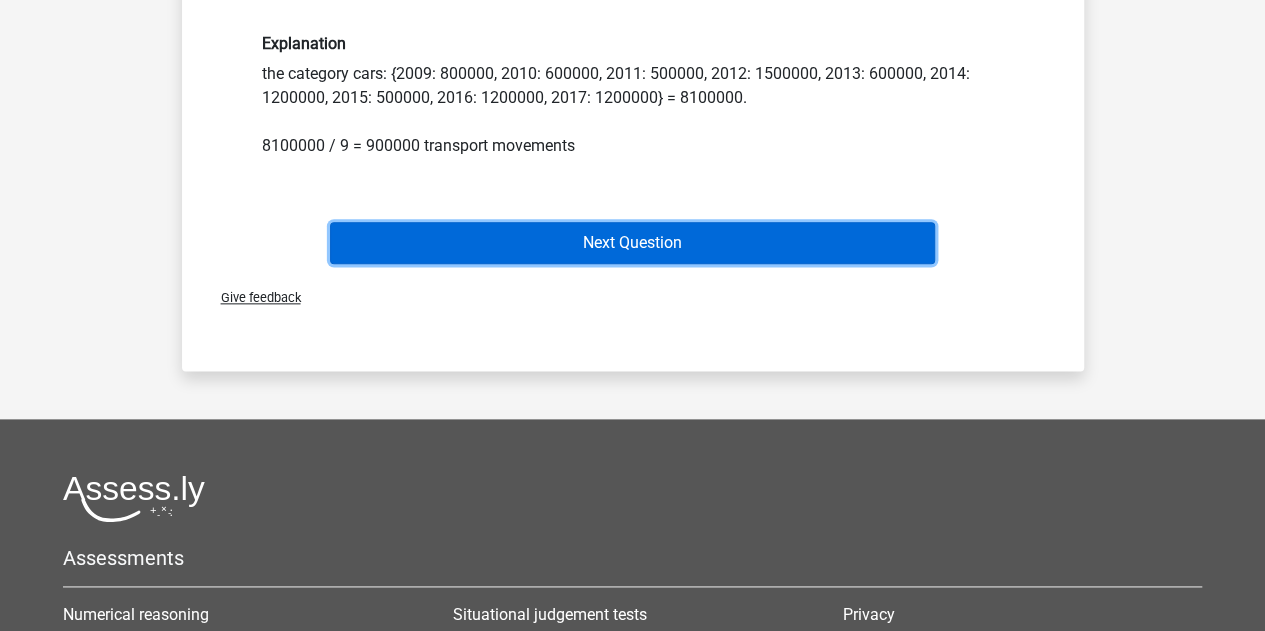 click on "Next Question" at bounding box center [632, 243] 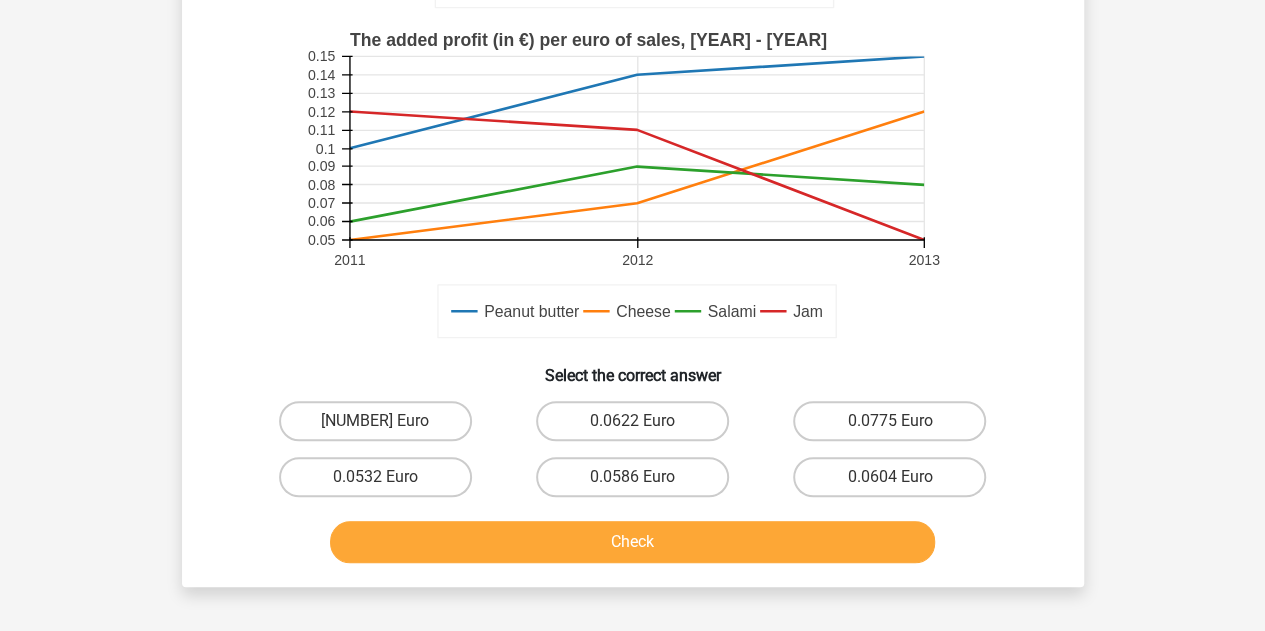 scroll, scrollTop: 525, scrollLeft: 0, axis: vertical 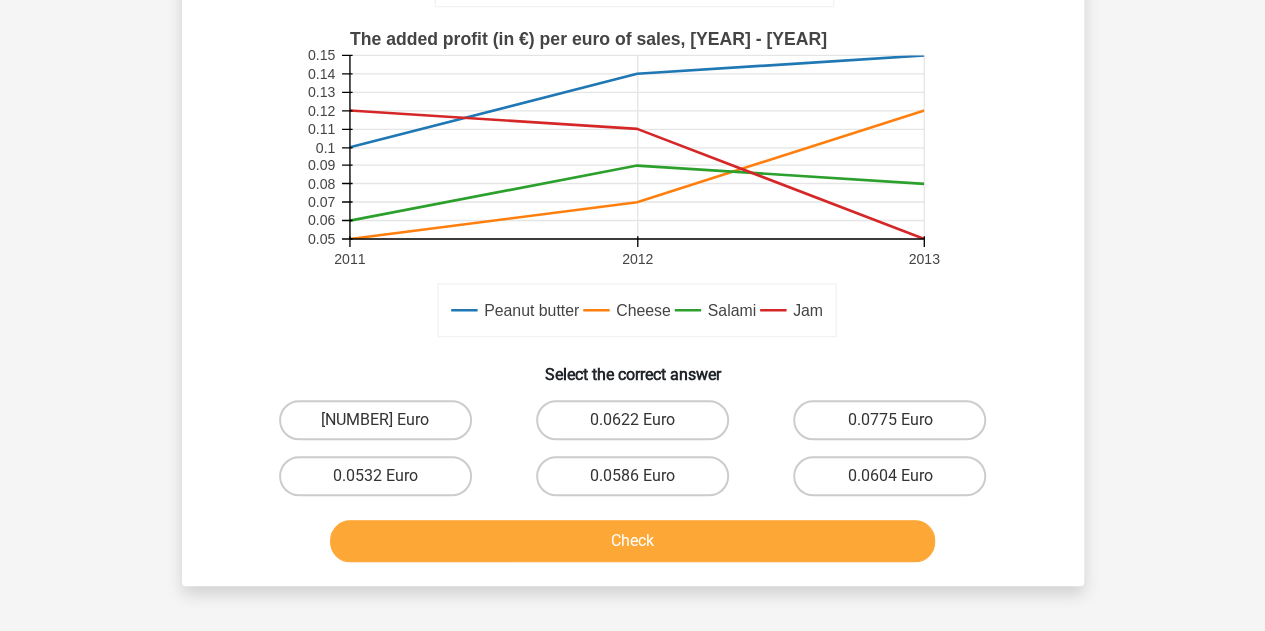 click on "Register
Nederlands
English" at bounding box center [632, 318] 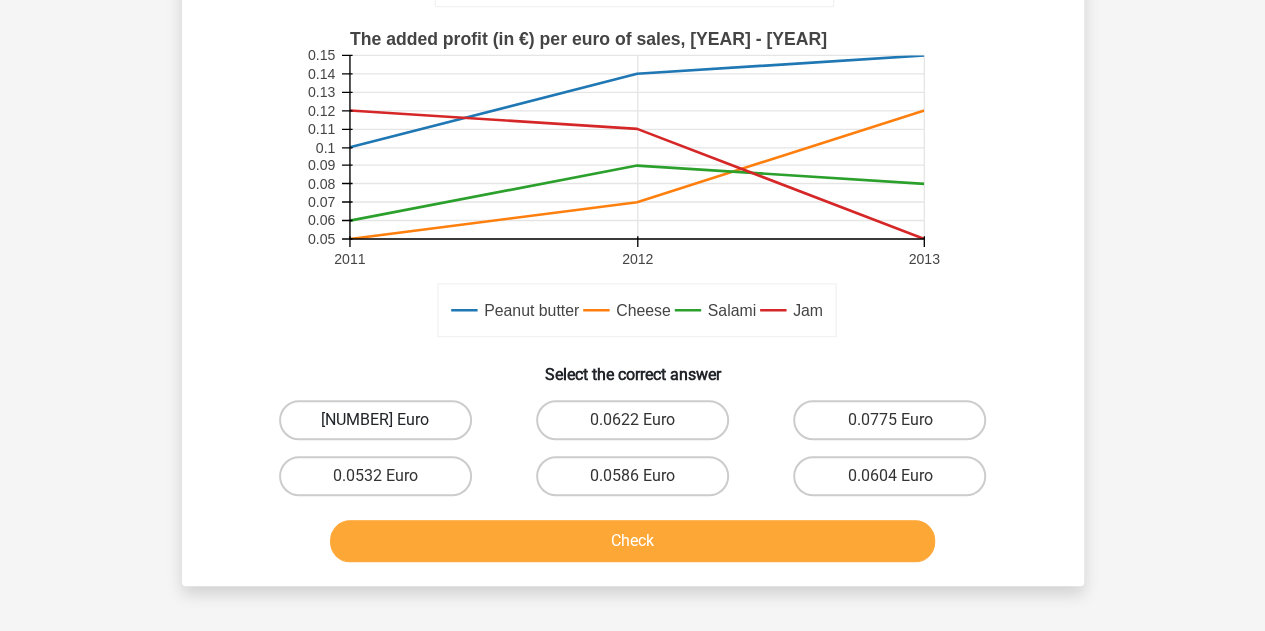 click on "[NUMBER] Euro" at bounding box center (375, 420) 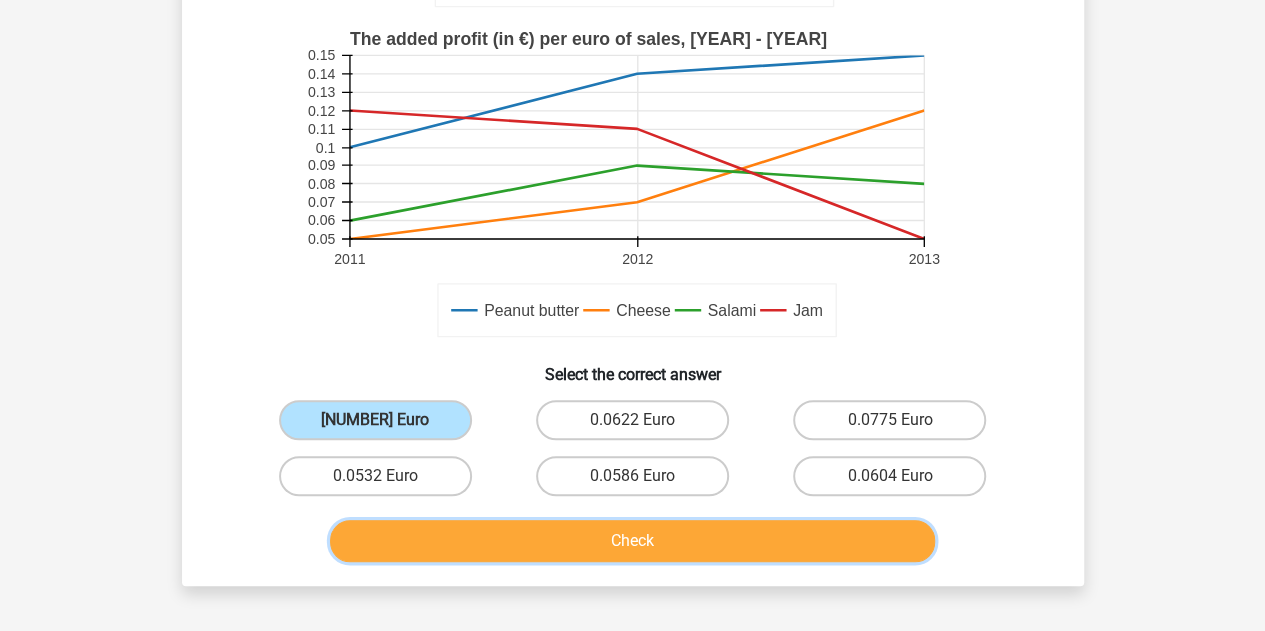 click on "Check" at bounding box center (632, 541) 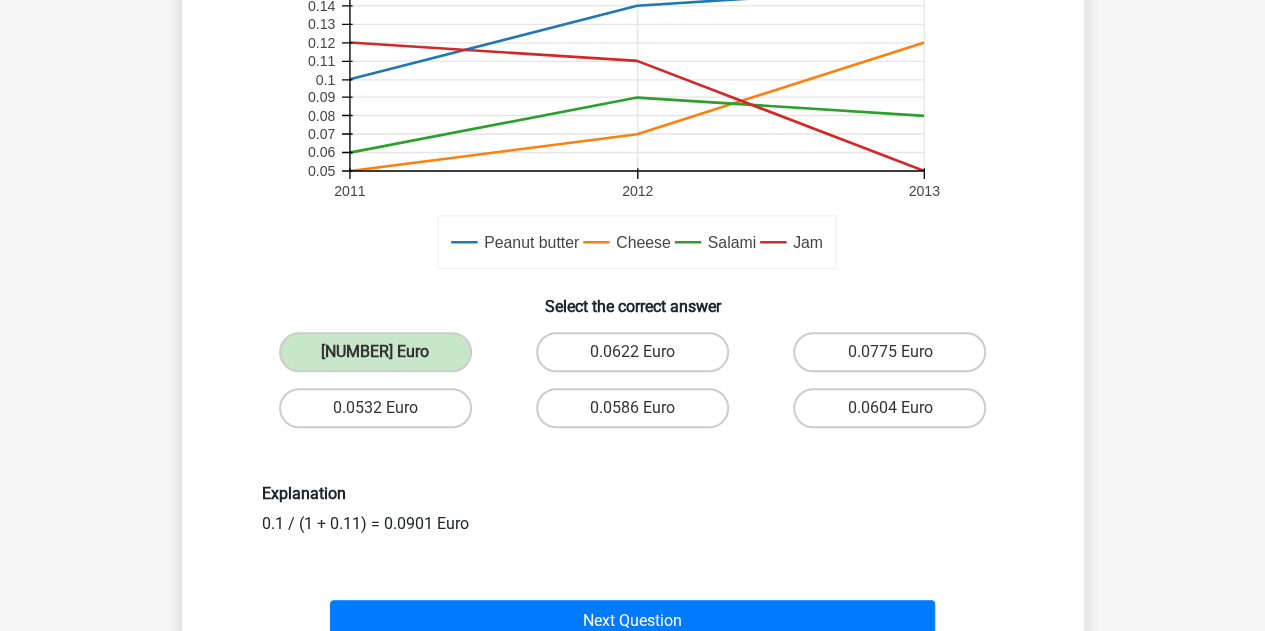 scroll, scrollTop: 591, scrollLeft: 0, axis: vertical 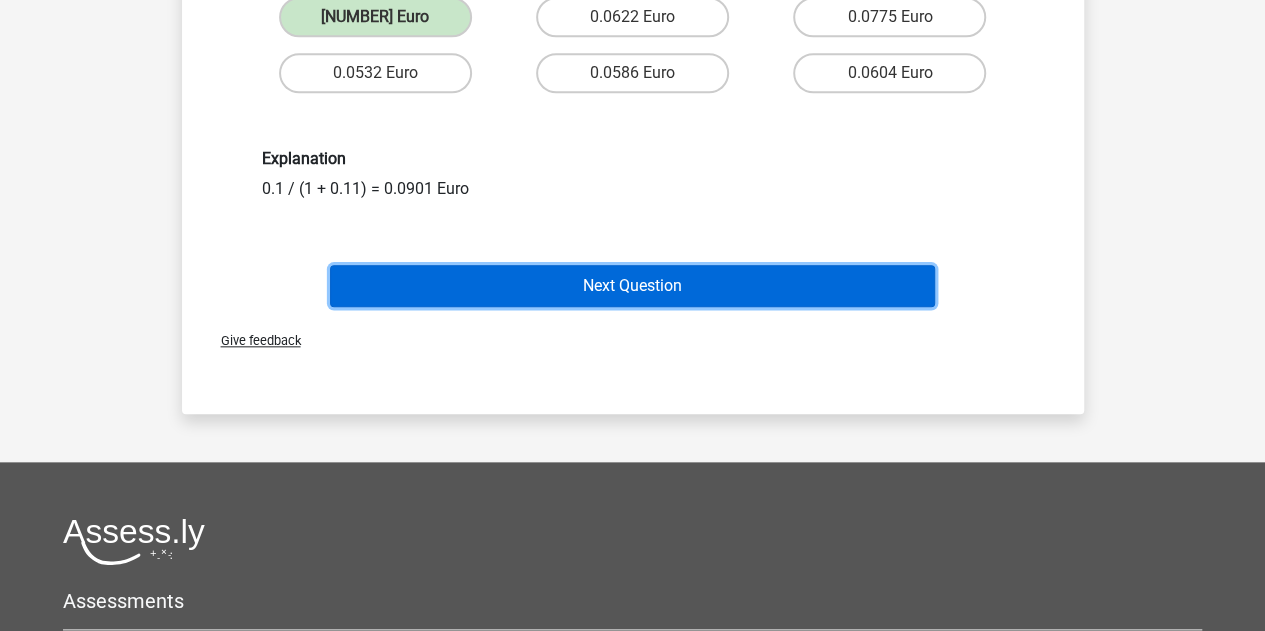 click on "Next Question" at bounding box center (632, 286) 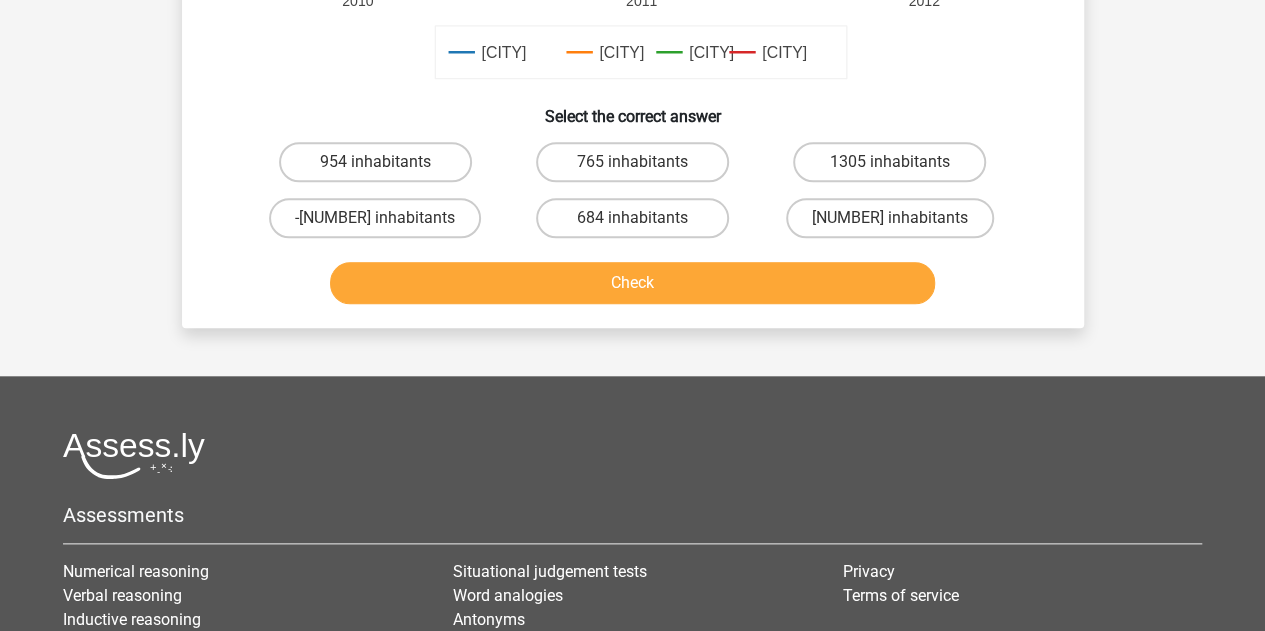 scroll, scrollTop: 812, scrollLeft: 0, axis: vertical 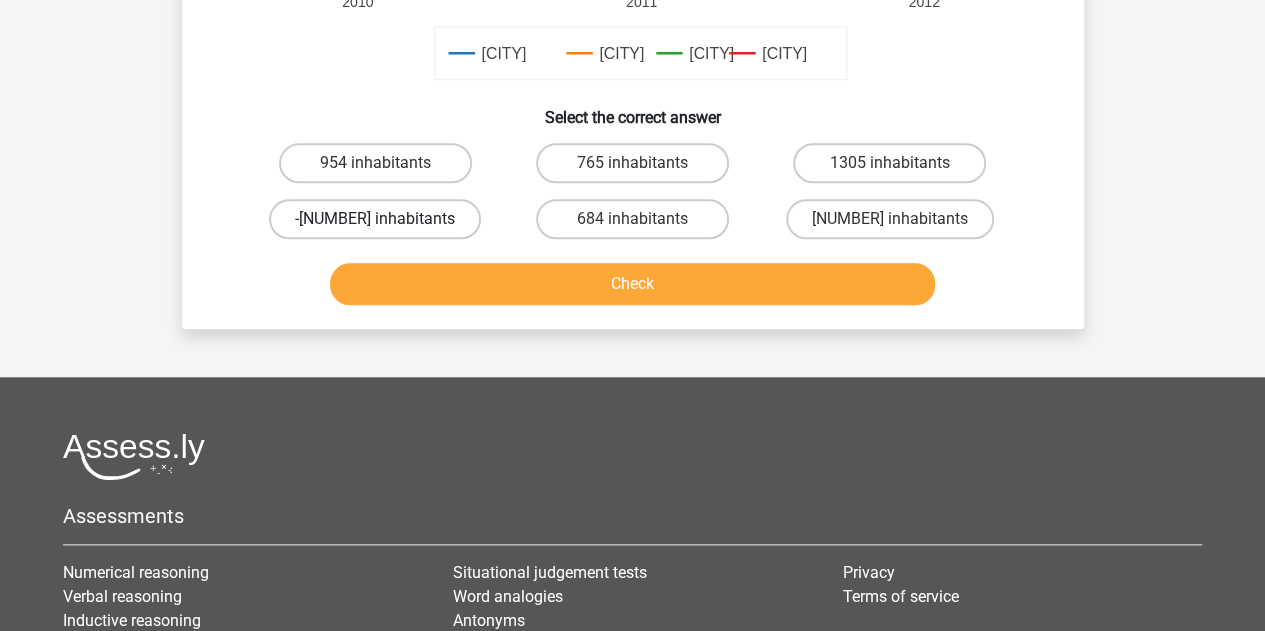 click on "-[NUMBER] inhabitants" at bounding box center (375, 219) 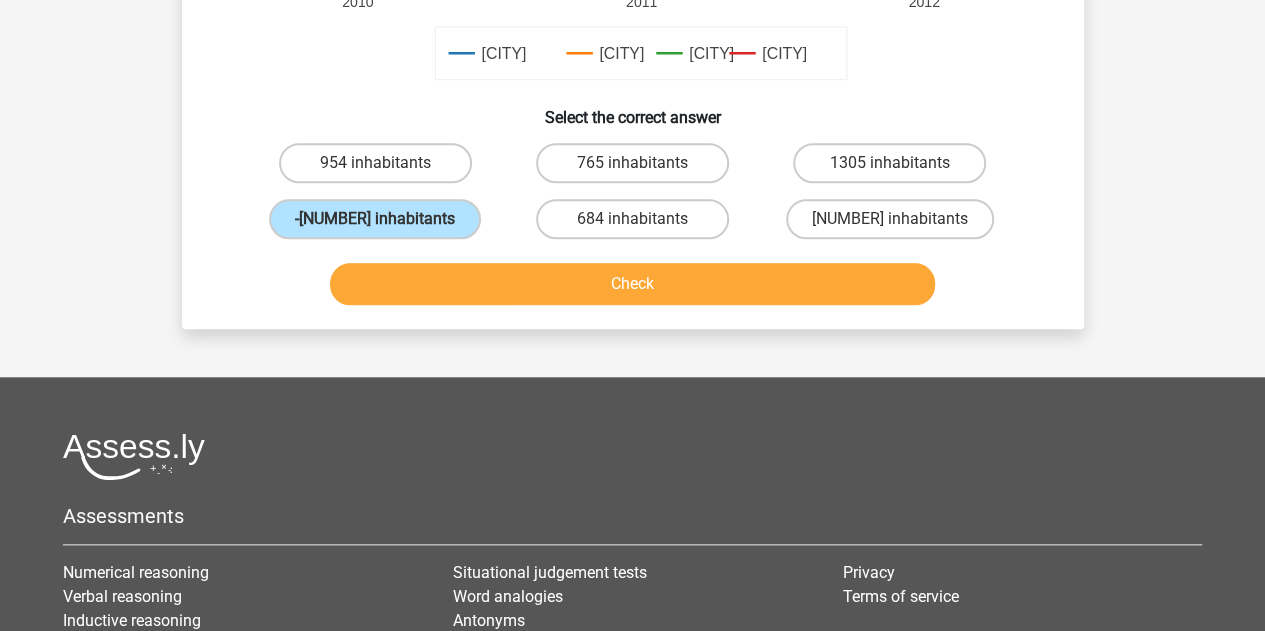 click on "If the average number of victims of violence in [CITY] and [CITY] combined increases with [NUMBER] inhabitants between [YEAR] and [YEAR] and the number of victims of violence in [CITY] alone increases with [NUMBER] inhabitants between [YEAR] and [YEAR], what is the total change of the number of victims of violence in [CITY] between [YEAR] and [YEAR]?
[CITY] [CITY] [CITY] [CITY] Number of victims of violence (in thousands), [YEAR] - [YEAR] [YEAR] [YEAR] [YEAR] [YEAR] [YEAR] [YEAR] [YEAR] [NUMBER] [NUMBER] [NUMBER] [NUMBER] [NUMBER] [NUMBER] [NUMBER] [NUMBER] [NUMBER] [NUMBER] [NUMBER]
[CITY] [CITY] [CITY] [CITY] Number of victims of violence as percentage of the population , [YEAR] - [YEAR] [YEAR] [YEAR] [YEAR] [NUMBER] [NUMBER] [NUMBER] [NUMBER] [NUMBER] [NUMBER] [NUMBER] [NUMBER] [NUMBER] [NUMBER] [NUMBER]" at bounding box center [633, -196] 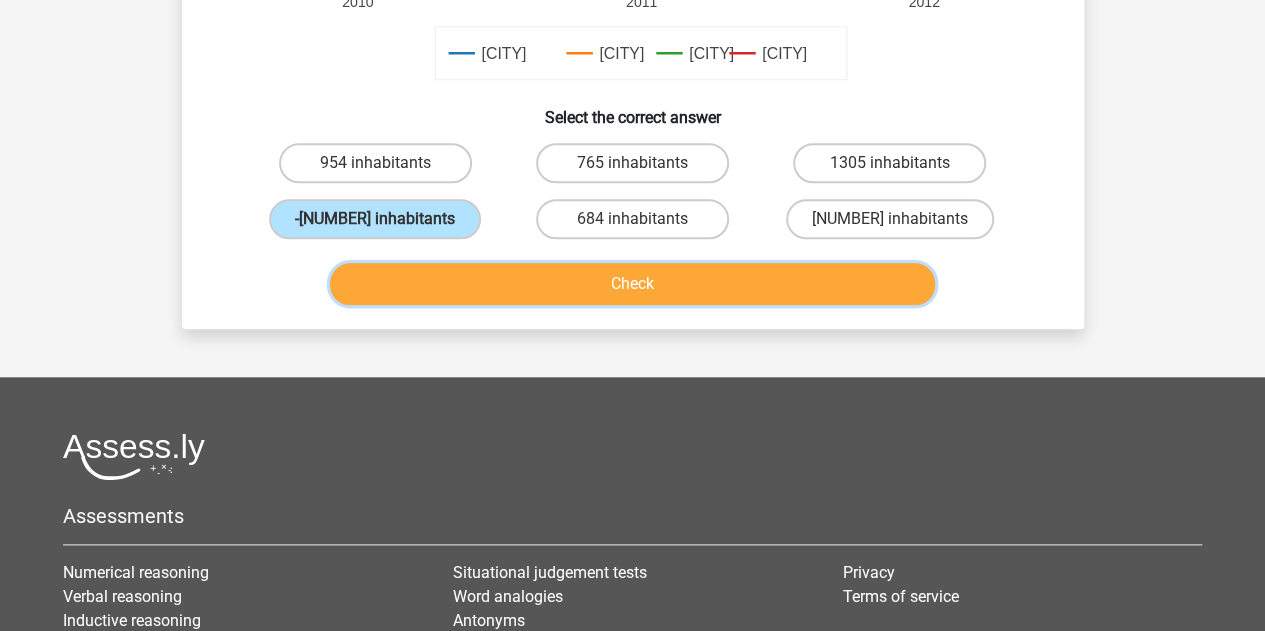 click on "Check" at bounding box center [632, 284] 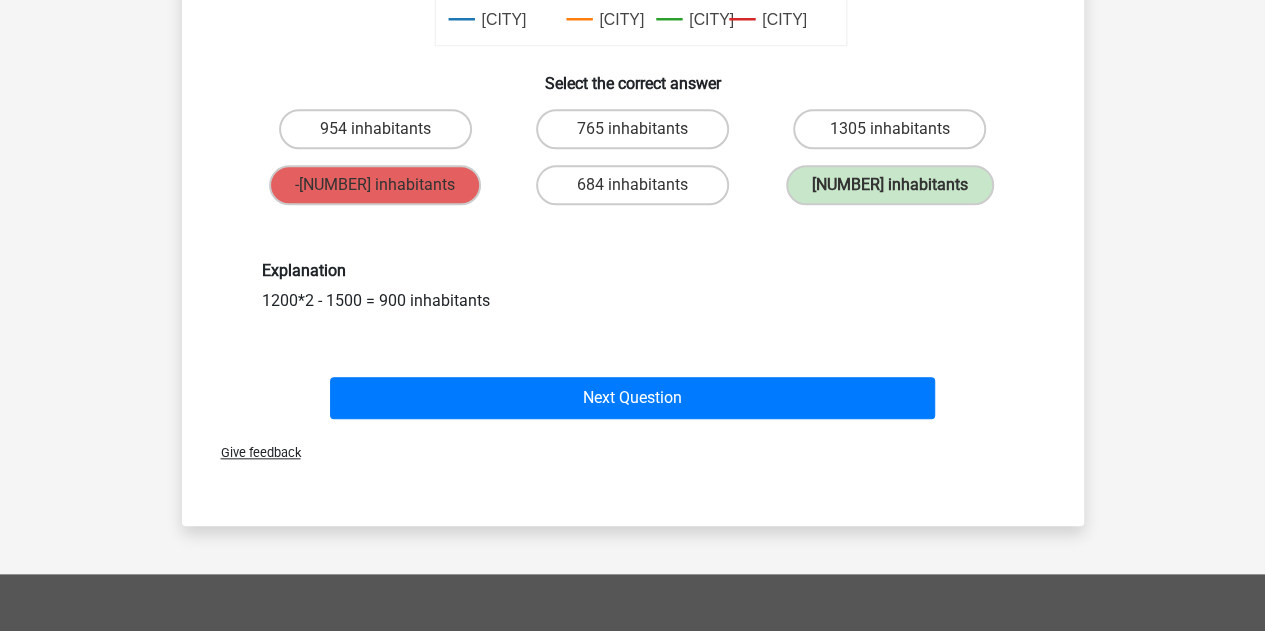 scroll, scrollTop: 940, scrollLeft: 0, axis: vertical 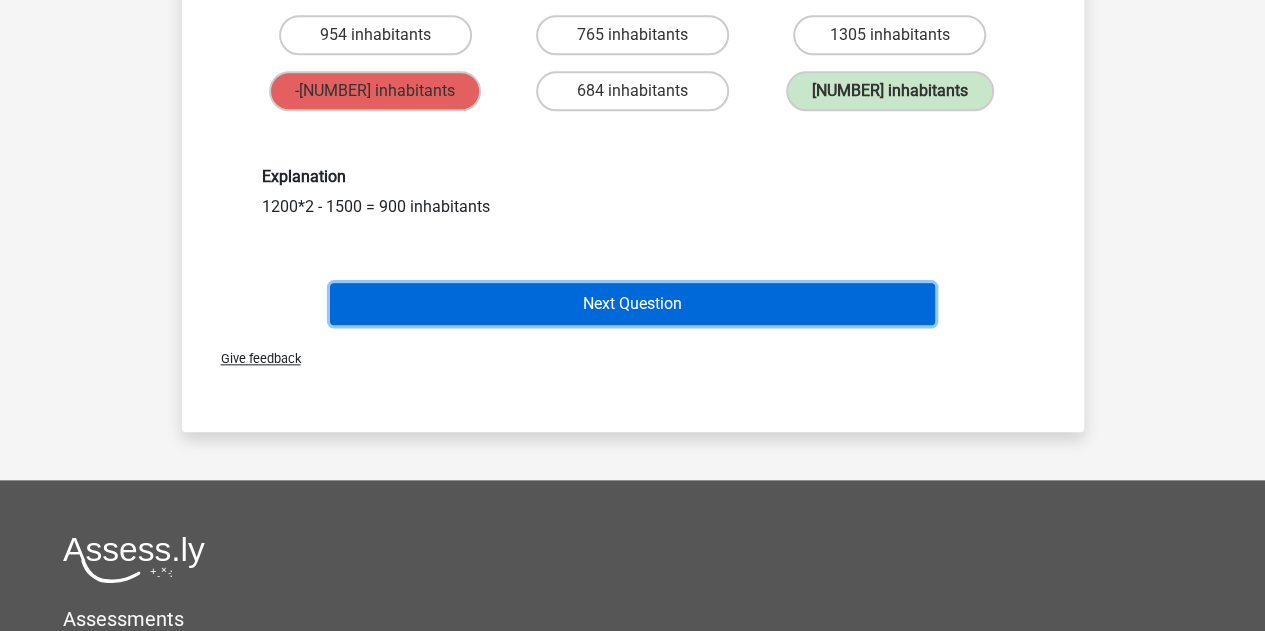 click on "Next Question" at bounding box center [632, 304] 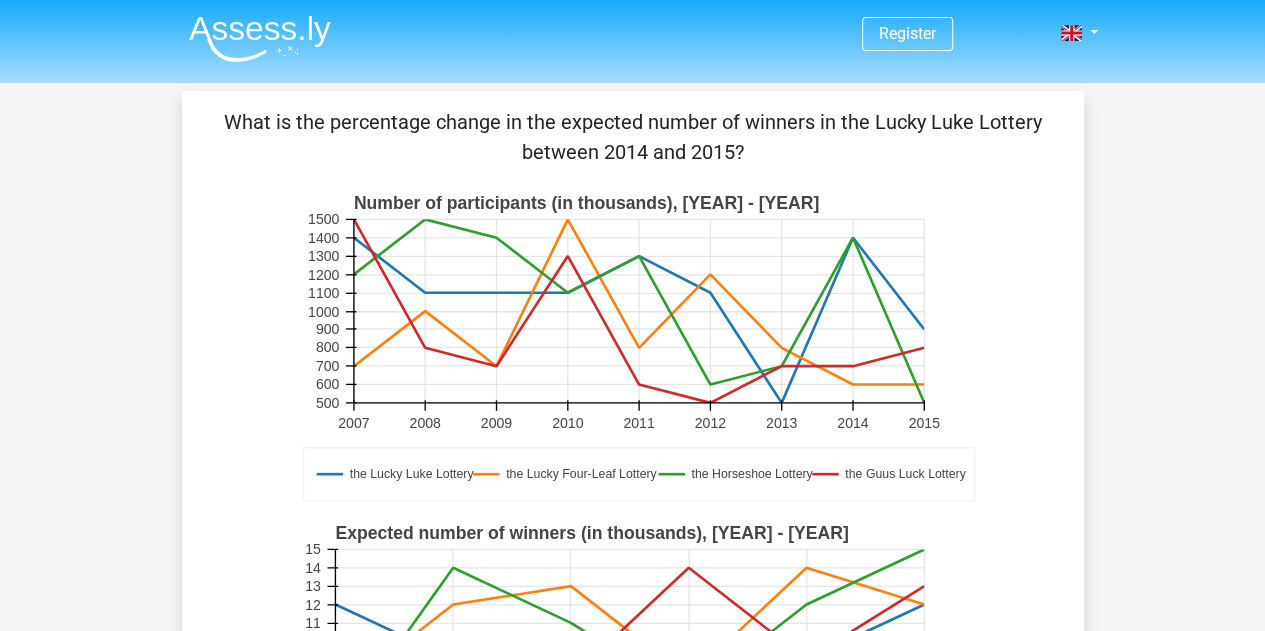scroll, scrollTop: 0, scrollLeft: 0, axis: both 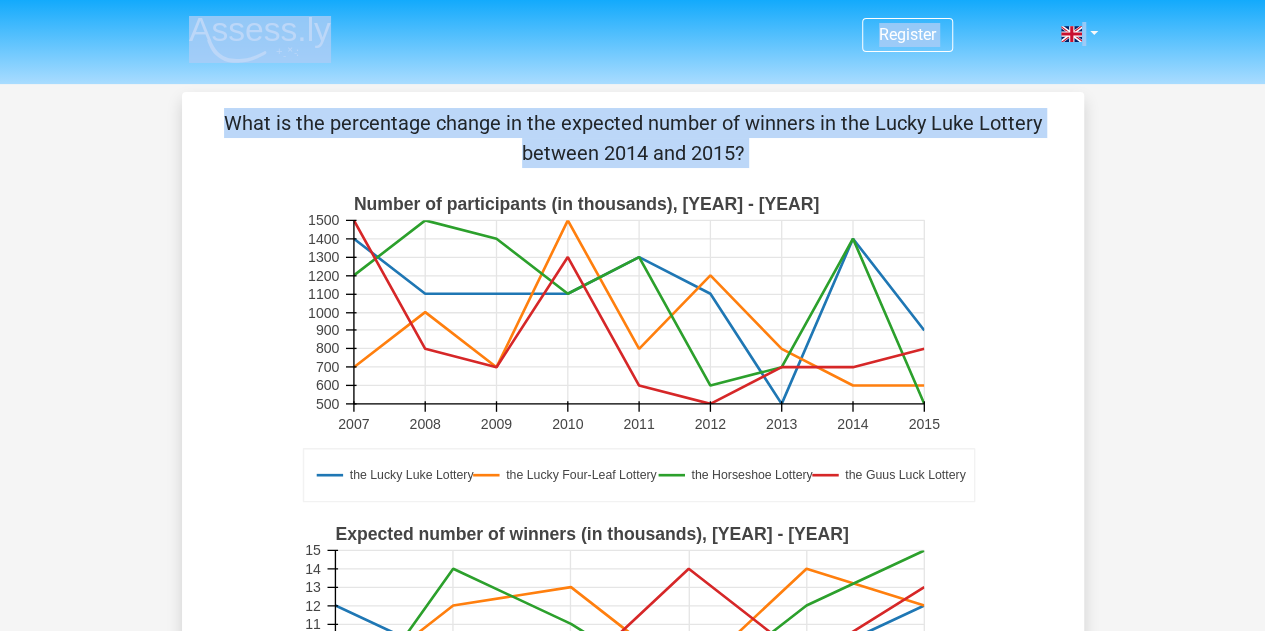 drag, startPoint x: 511, startPoint y: 299, endPoint x: 766, endPoint y: -121, distance: 491.3502 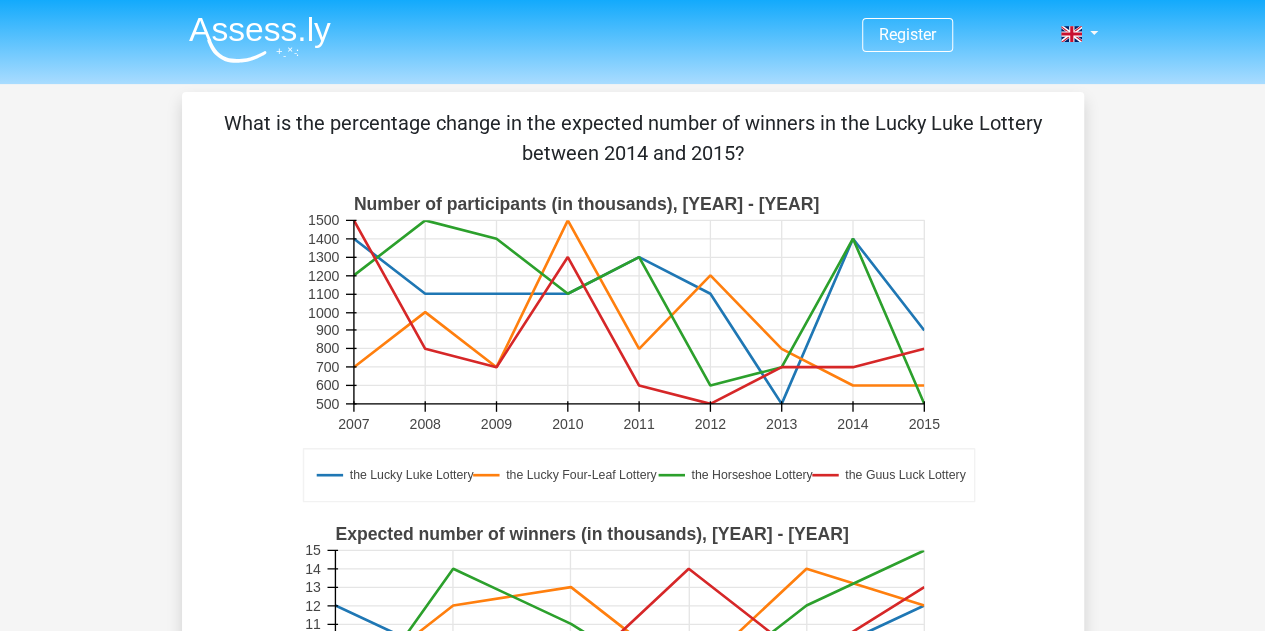 click on "Register
Nederlands
English" at bounding box center (632, 828) 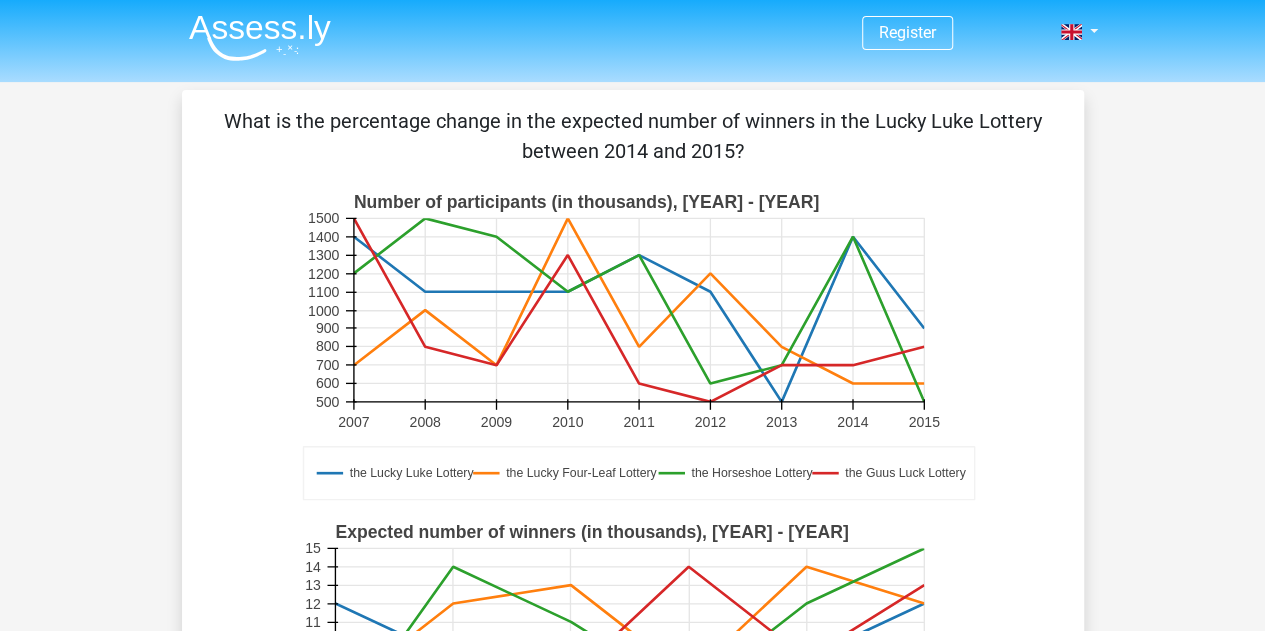drag, startPoint x: 526, startPoint y: 151, endPoint x: 803, endPoint y: 145, distance: 277.06497 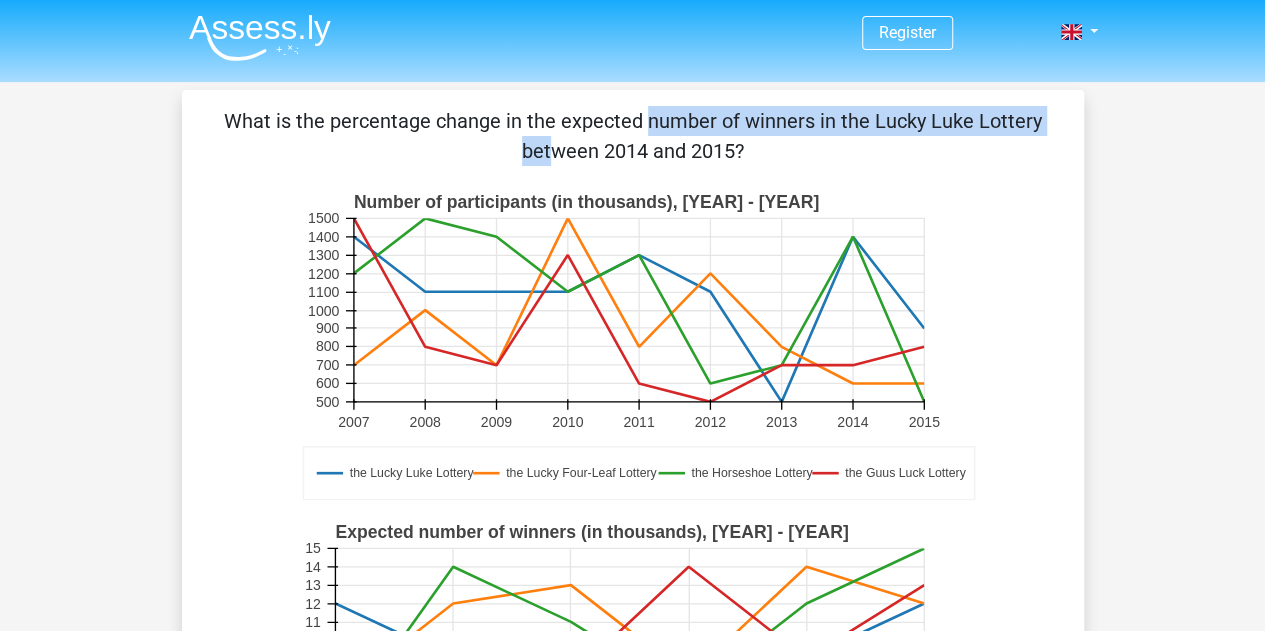 drag, startPoint x: 232, startPoint y: 125, endPoint x: 664, endPoint y: 121, distance: 432.01852 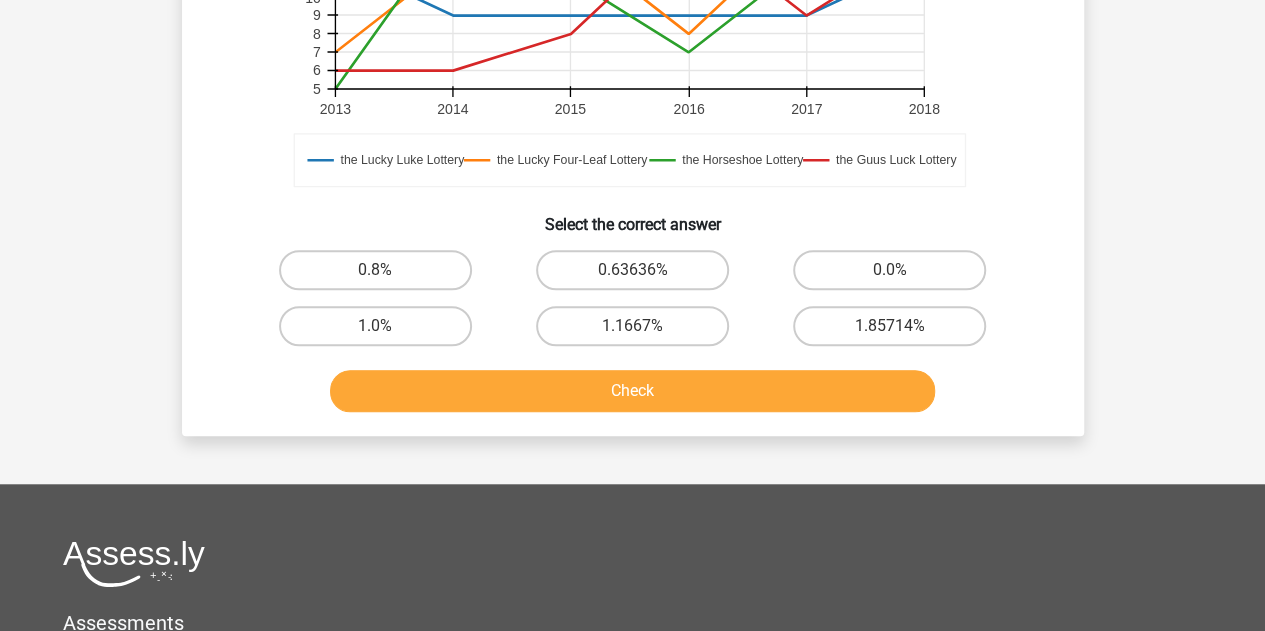 scroll, scrollTop: 646, scrollLeft: 0, axis: vertical 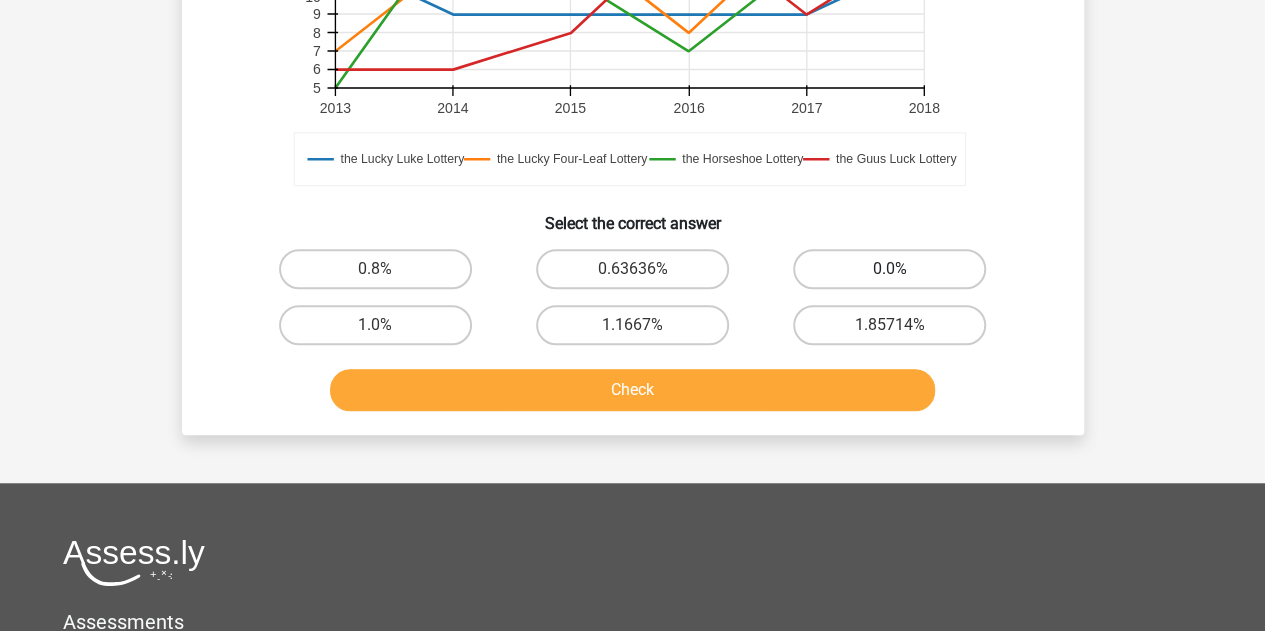 click on "0.0%" at bounding box center (889, 269) 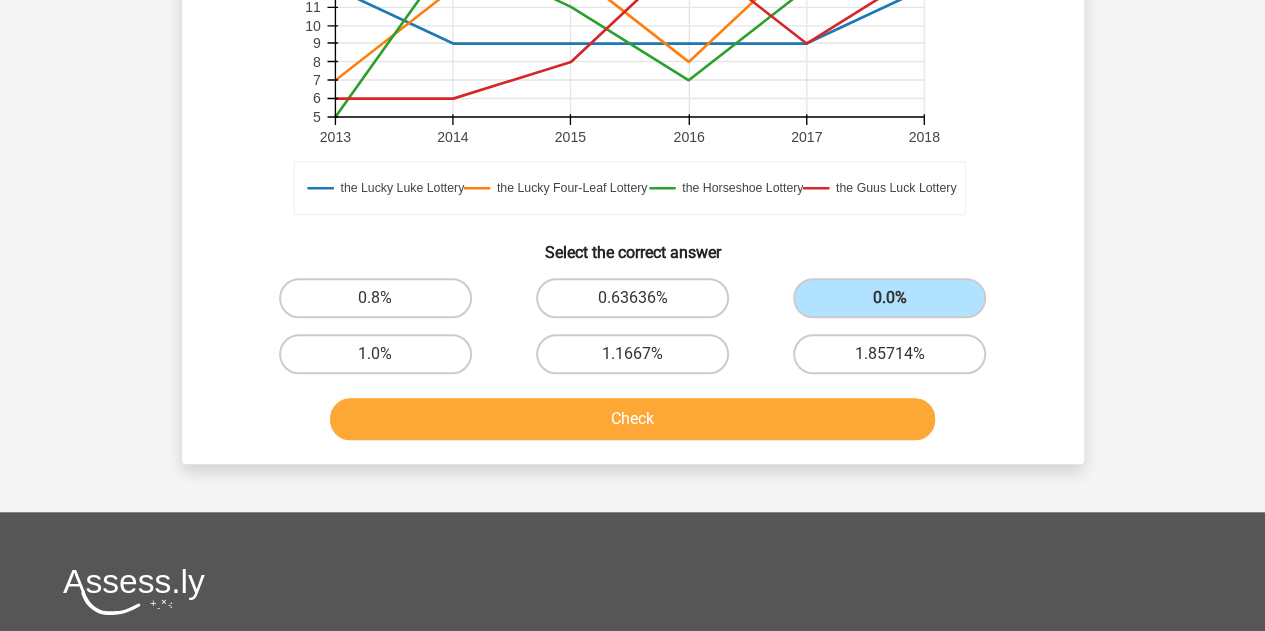 scroll, scrollTop: 618, scrollLeft: 0, axis: vertical 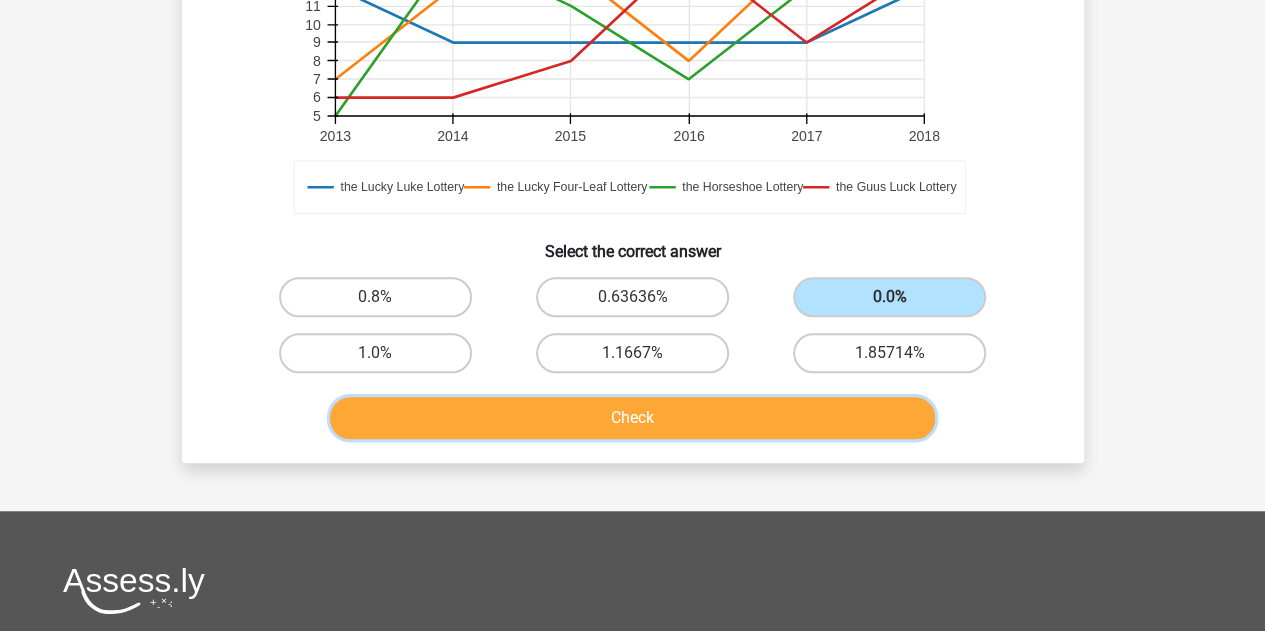 click on "Check" at bounding box center (632, 418) 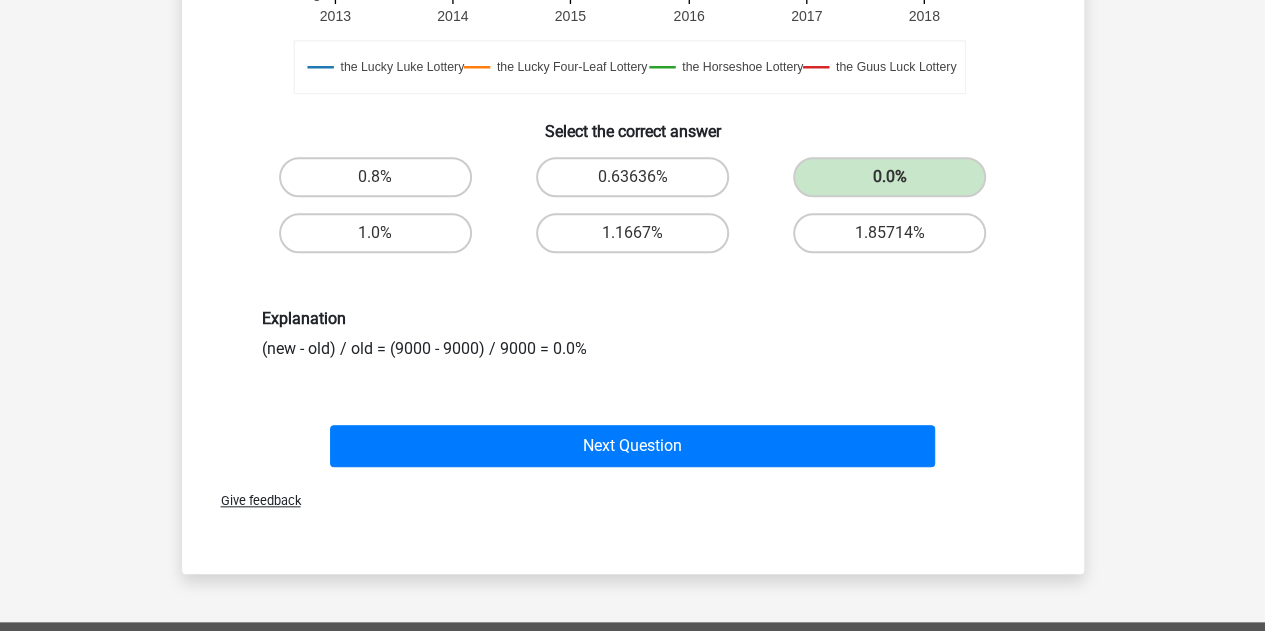 scroll, scrollTop: 740, scrollLeft: 0, axis: vertical 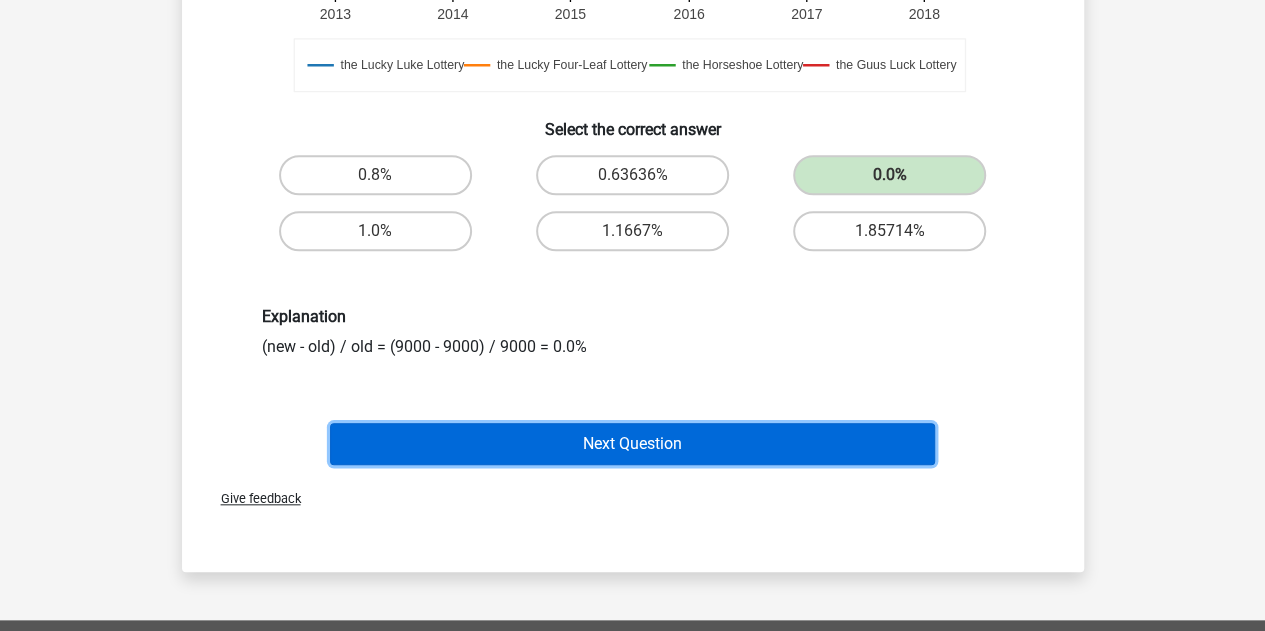 click on "Next Question" at bounding box center [632, 444] 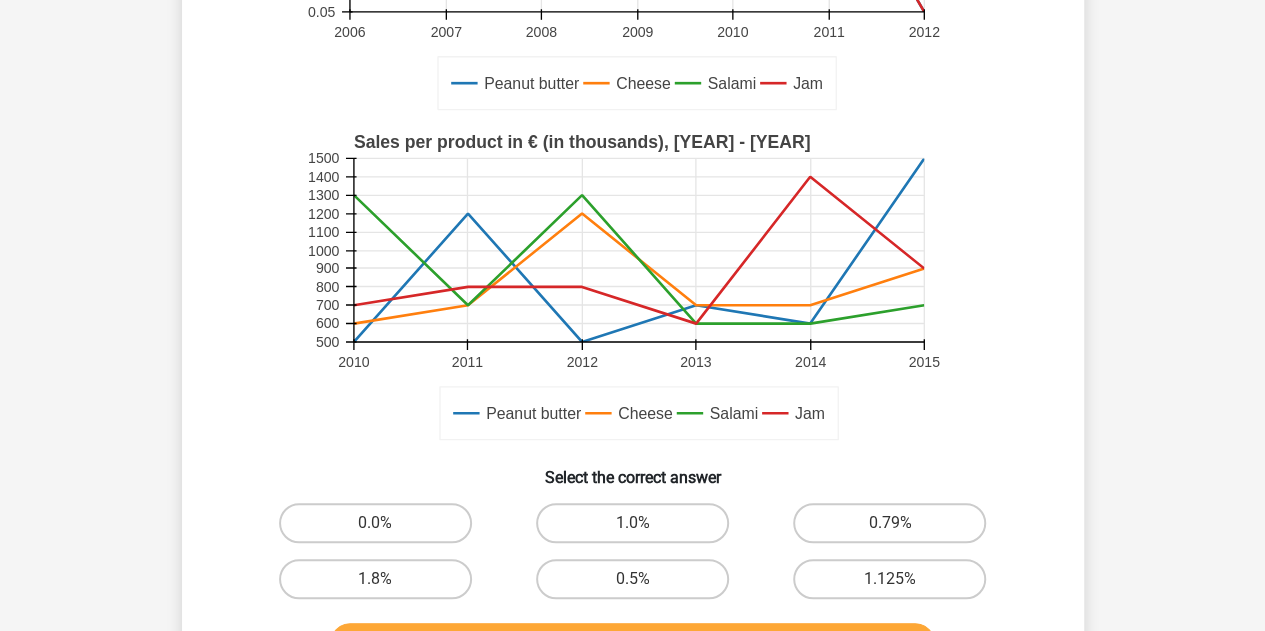 scroll, scrollTop: 391, scrollLeft: 0, axis: vertical 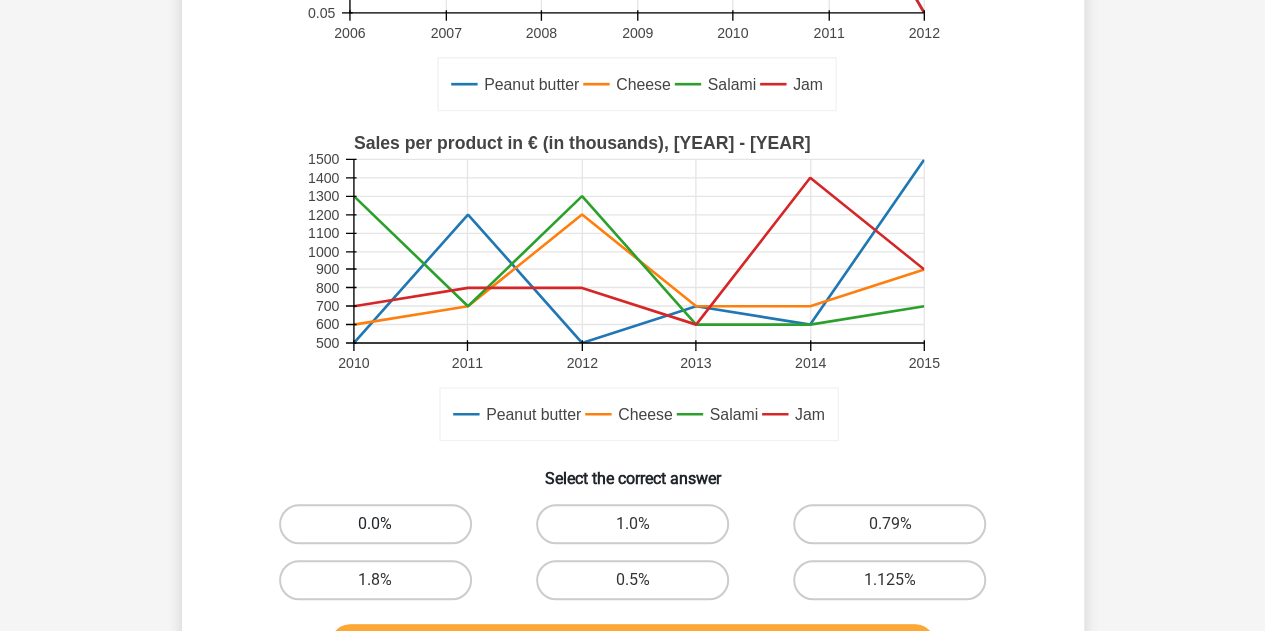 click on "0.0%" at bounding box center (375, 524) 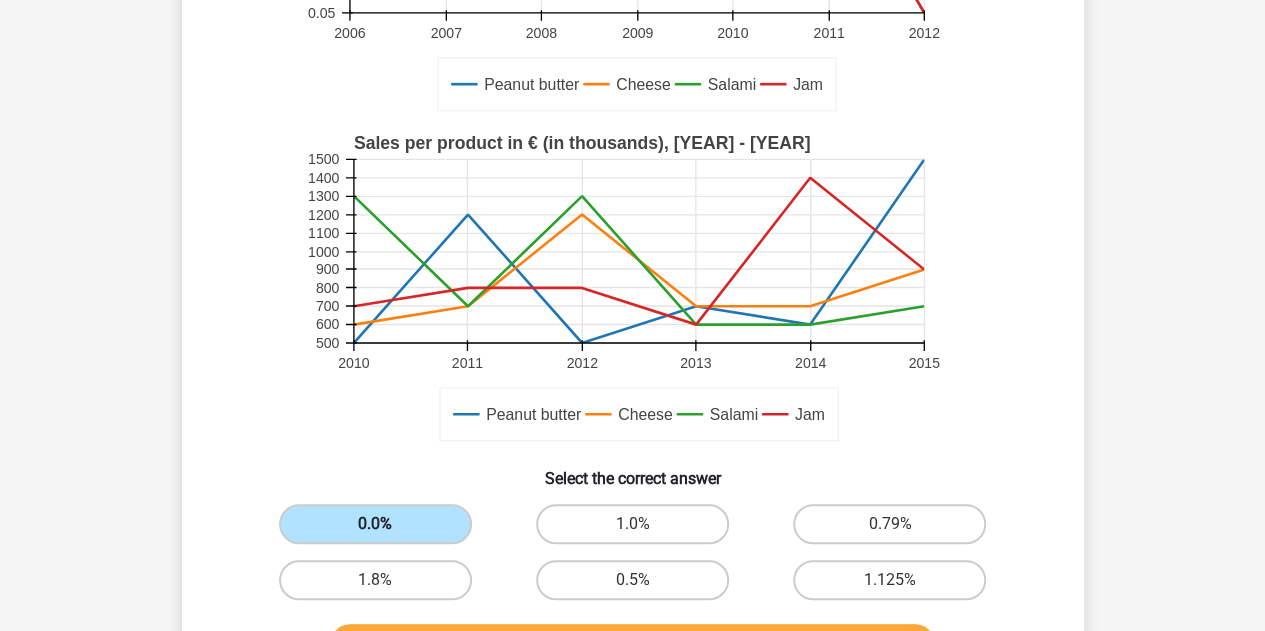 click on "0.0%" at bounding box center [375, 524] 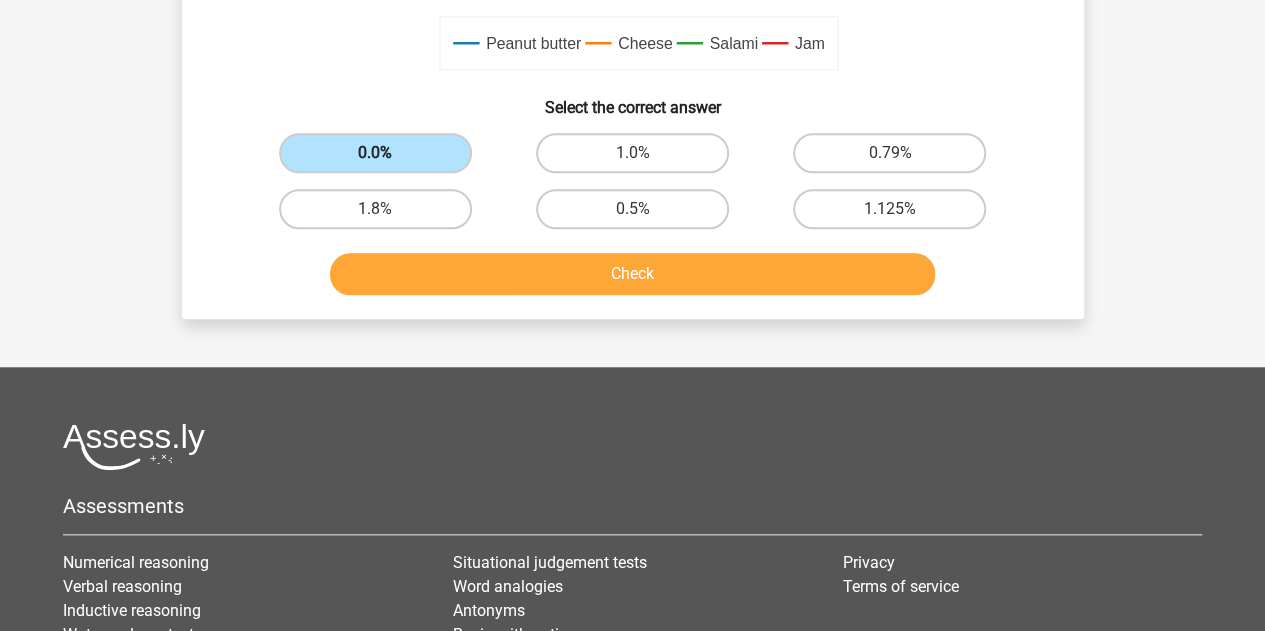scroll, scrollTop: 763, scrollLeft: 0, axis: vertical 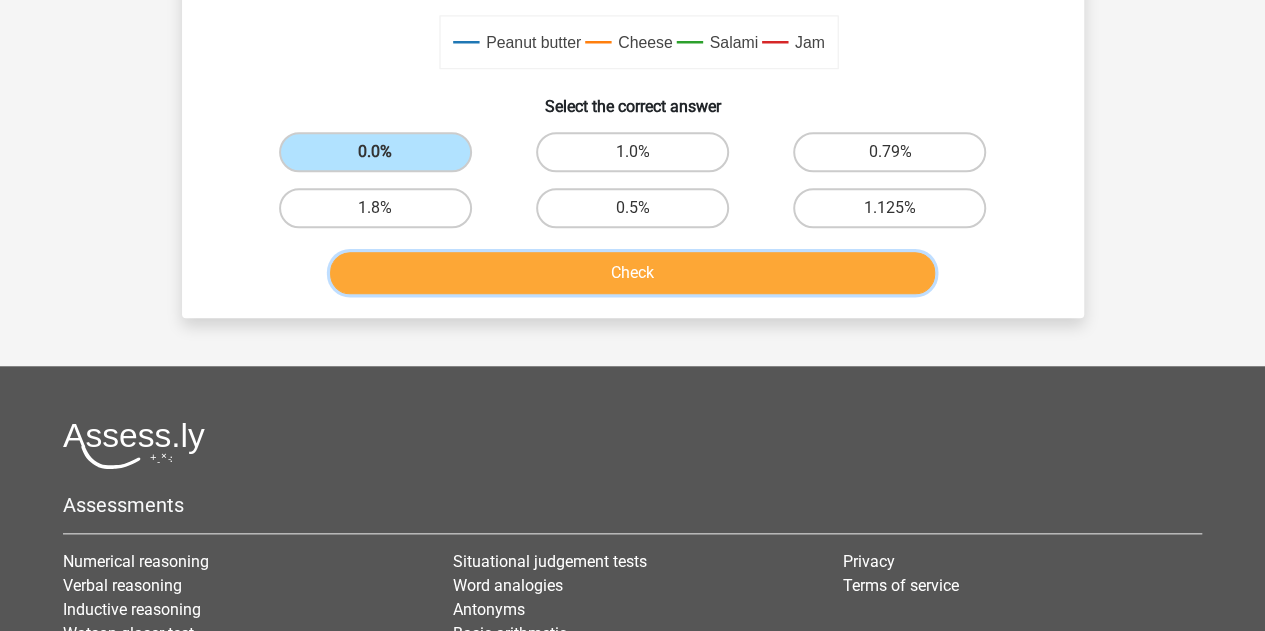 click on "Check" at bounding box center [632, 273] 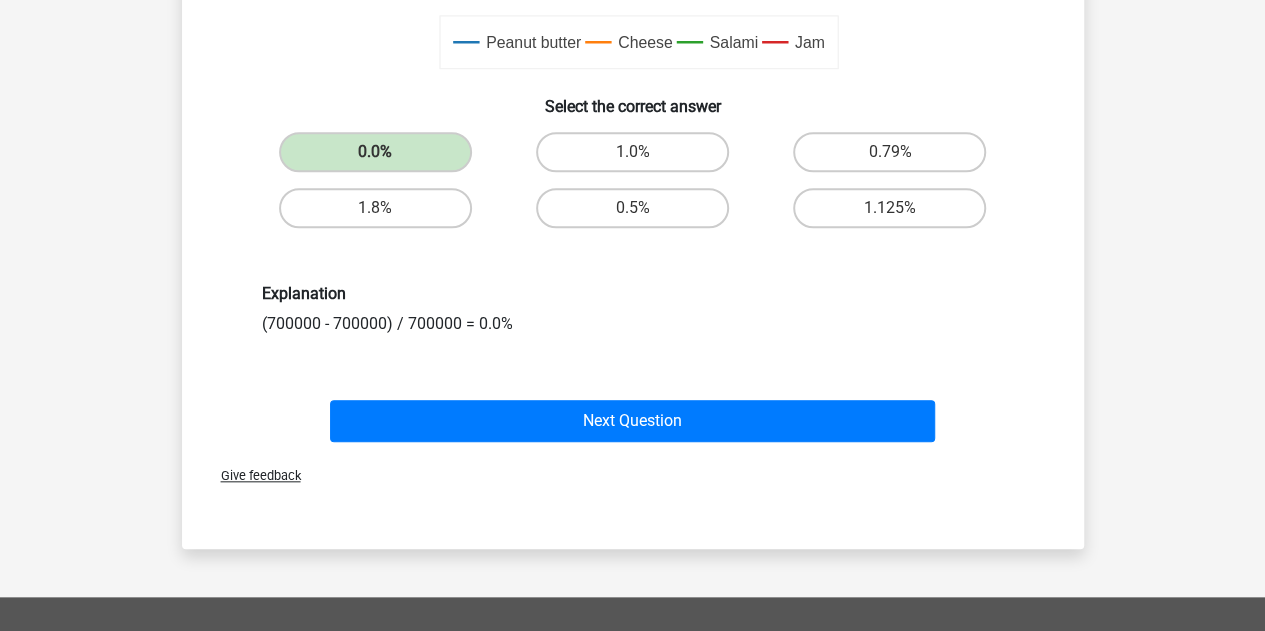 click on "Next Question" at bounding box center [633, 417] 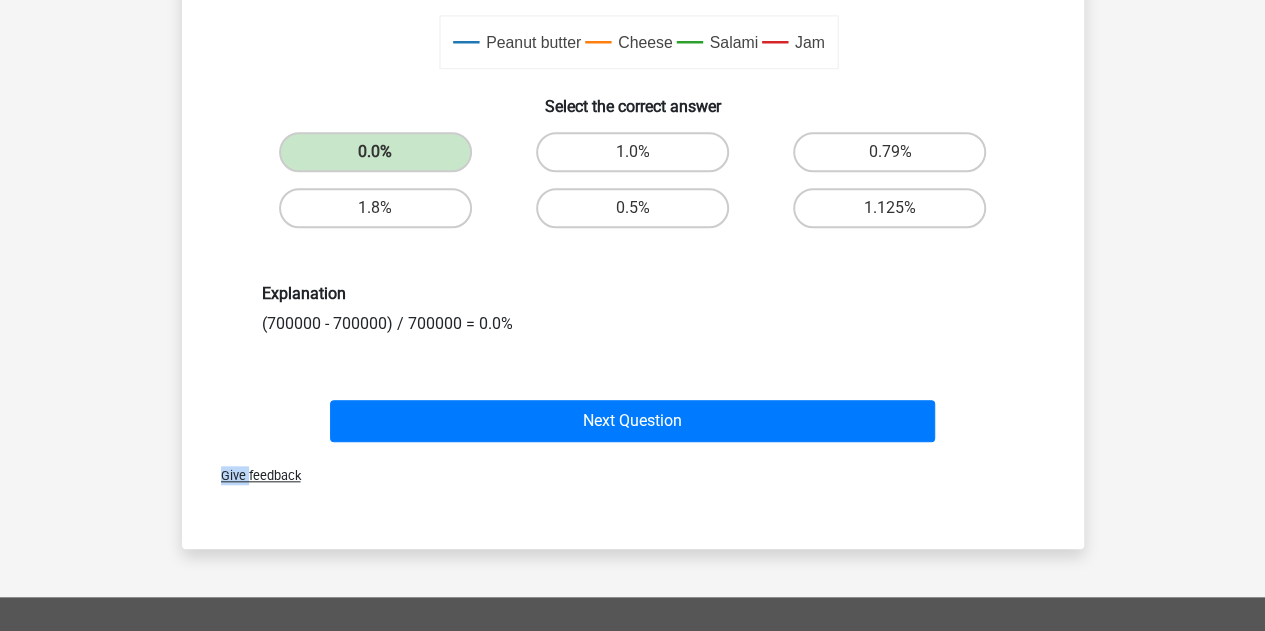click on "Next Question" at bounding box center (633, 425) 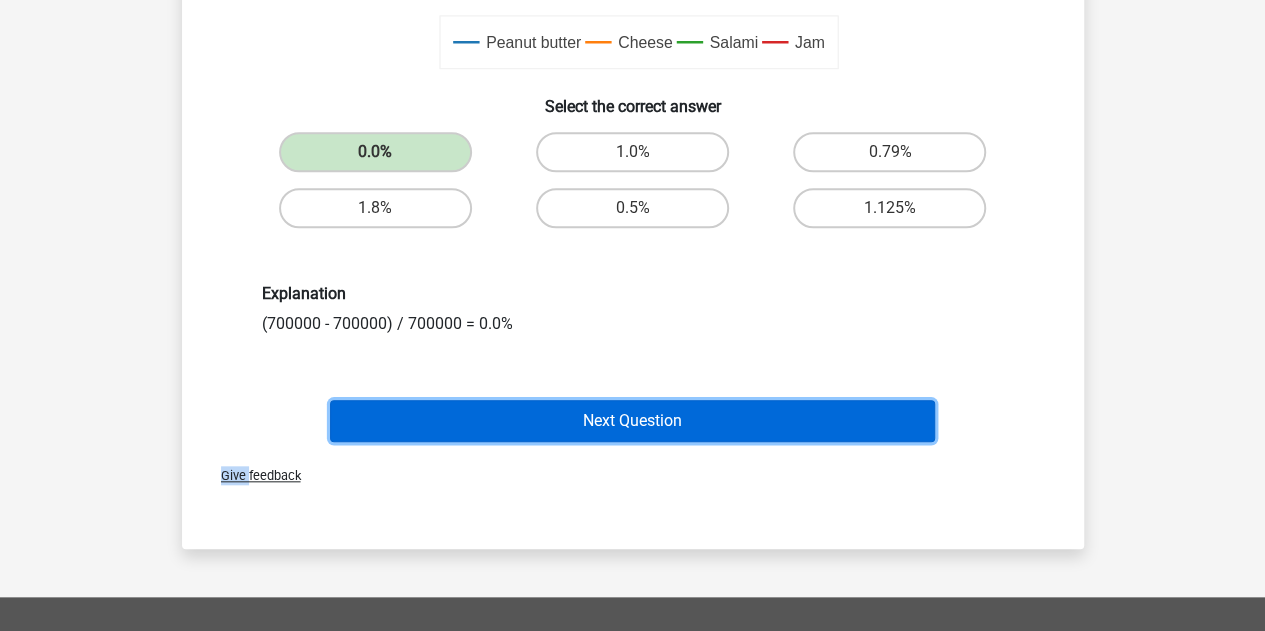 click on "Next Question" at bounding box center [632, 421] 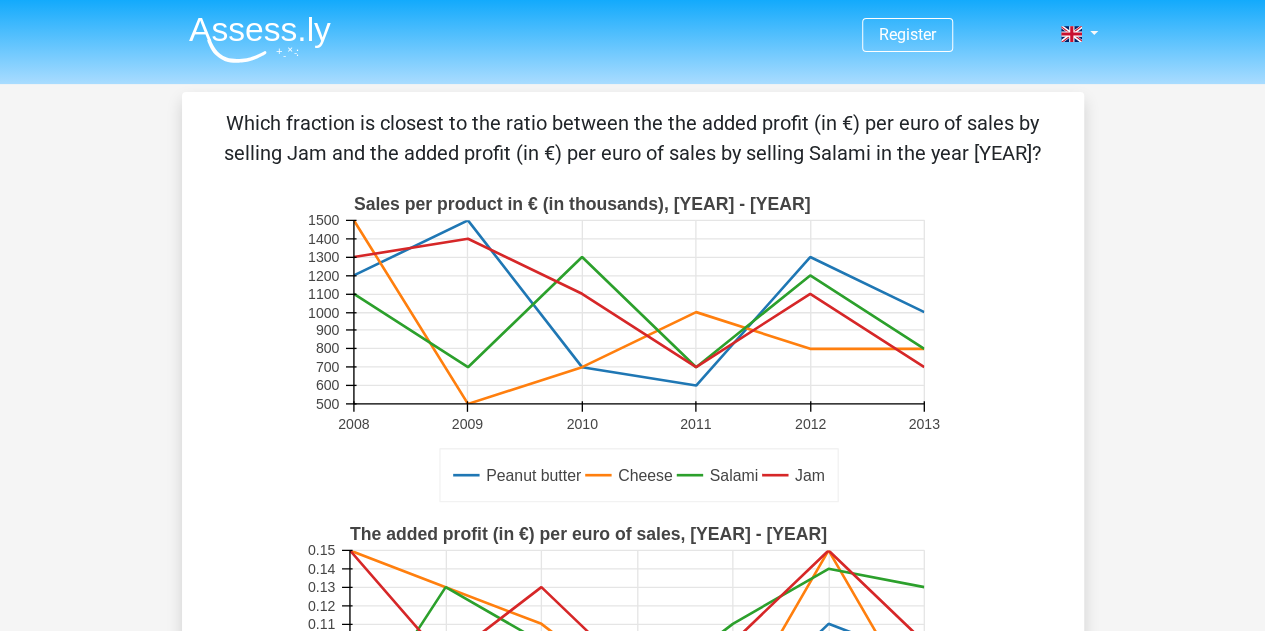scroll, scrollTop: 2, scrollLeft: 0, axis: vertical 